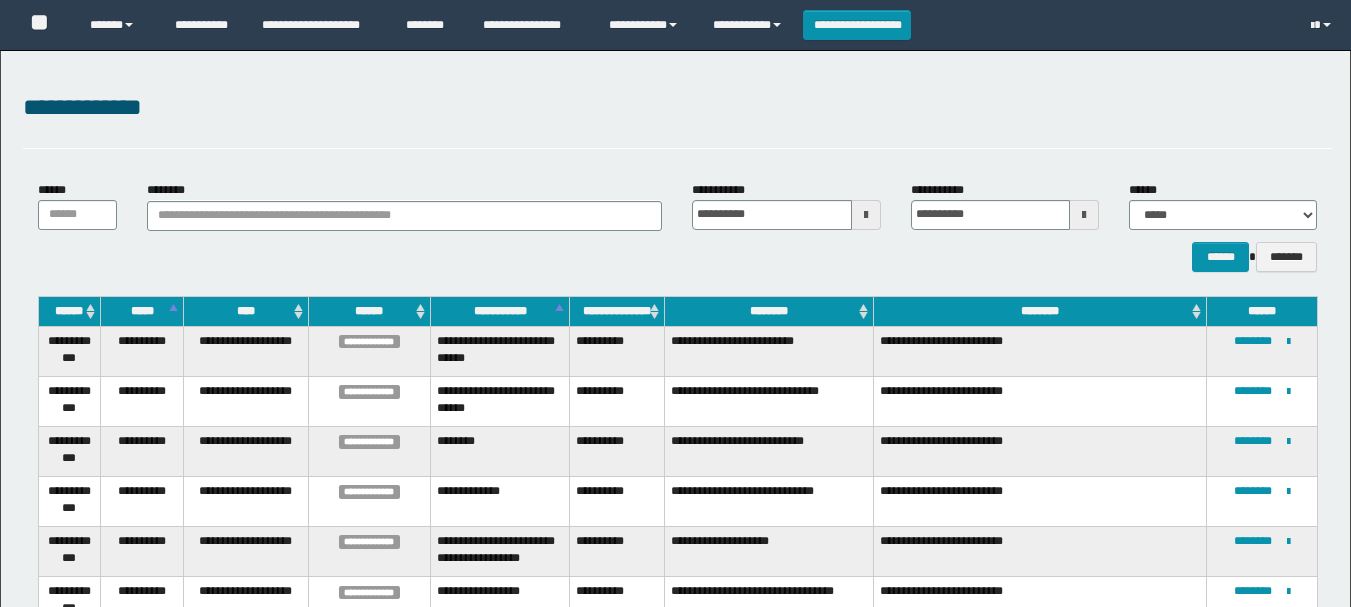 scroll, scrollTop: 177, scrollLeft: 0, axis: vertical 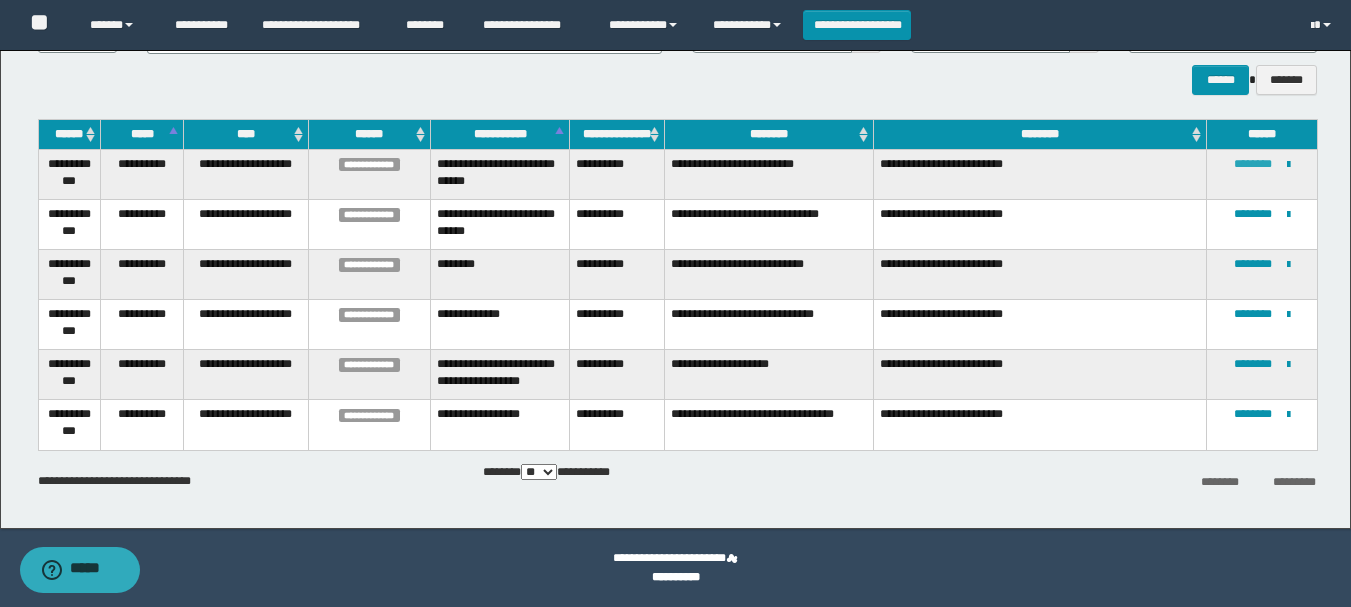 click on "********" at bounding box center (1253, 164) 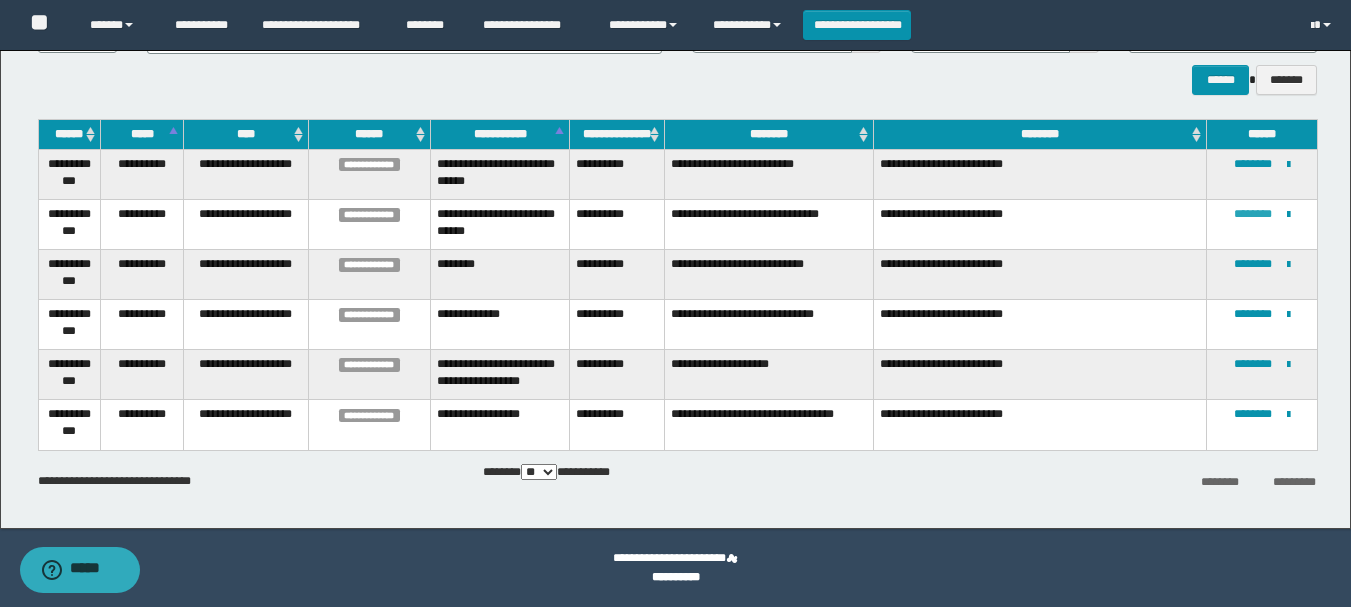 click on "********" at bounding box center [1253, 214] 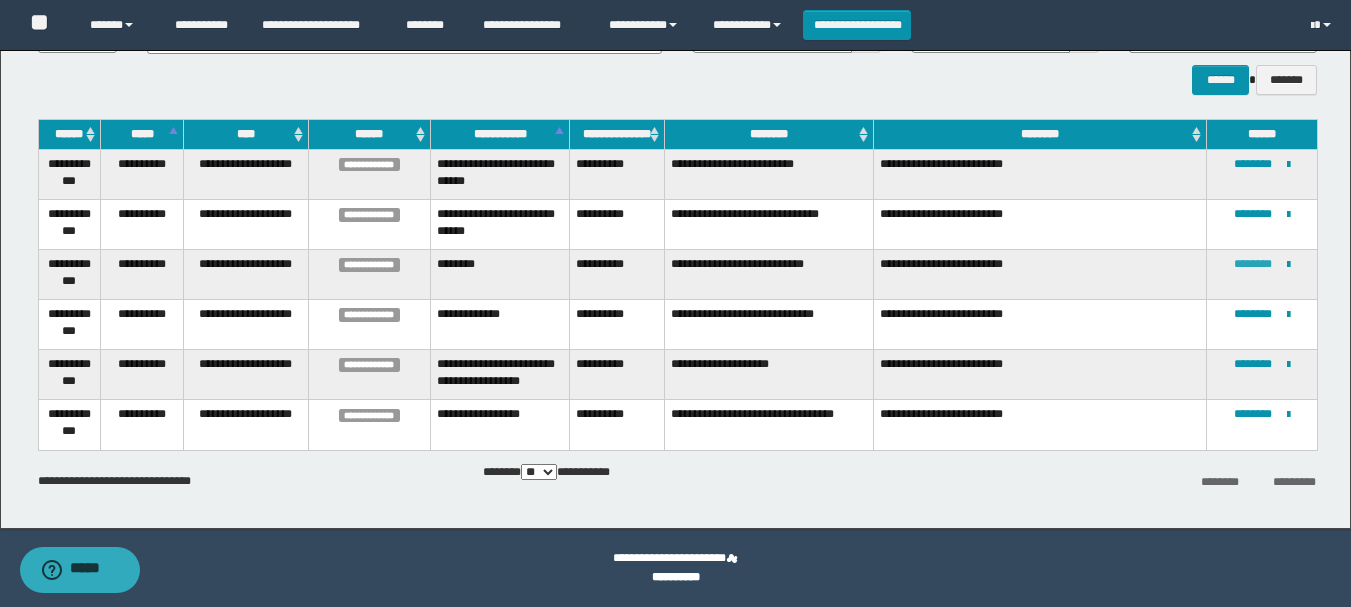 click on "********" at bounding box center [1253, 264] 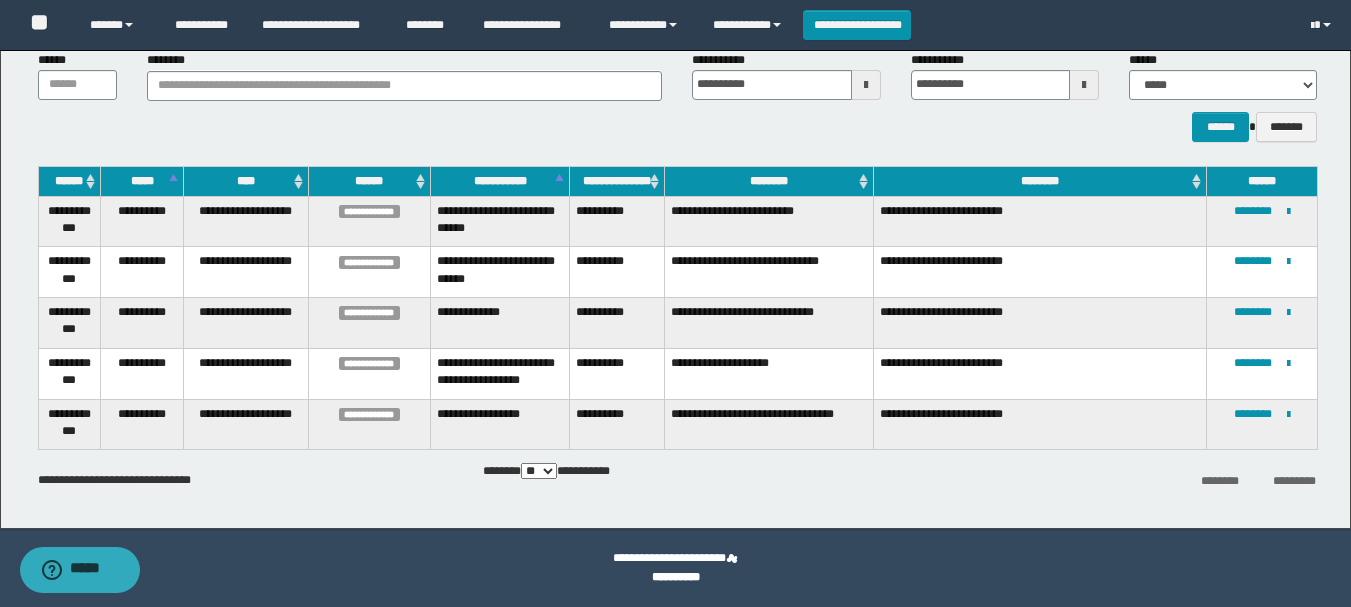 scroll, scrollTop: 130, scrollLeft: 0, axis: vertical 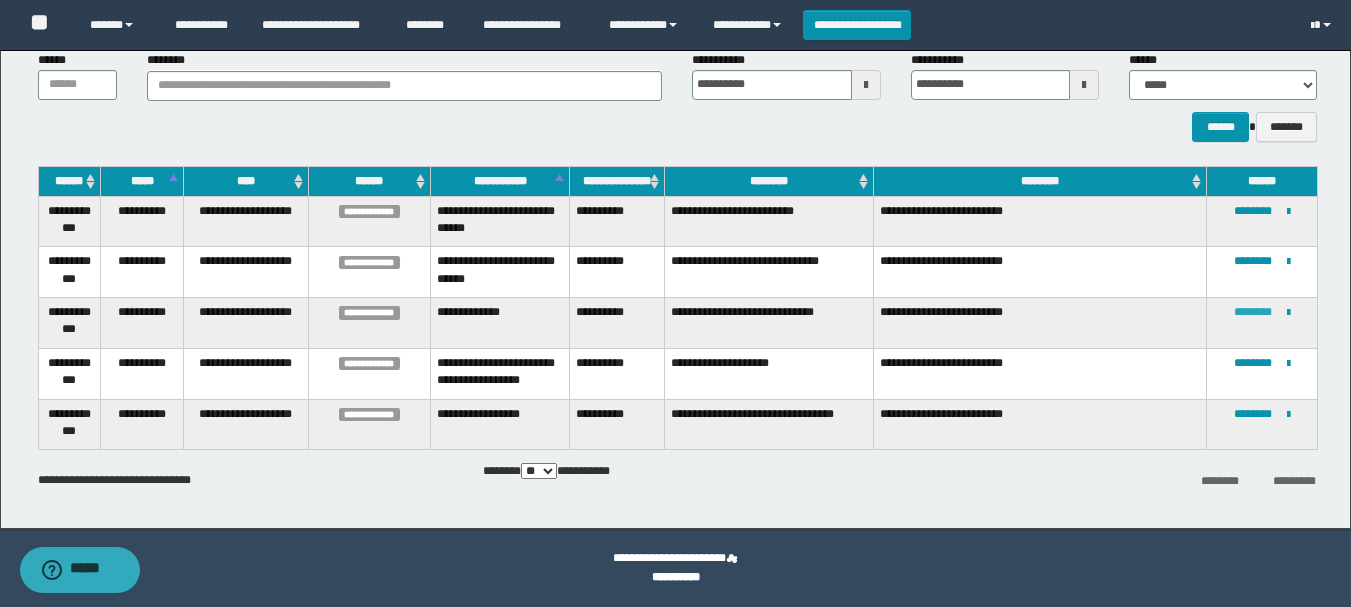 click on "********" at bounding box center (1253, 312) 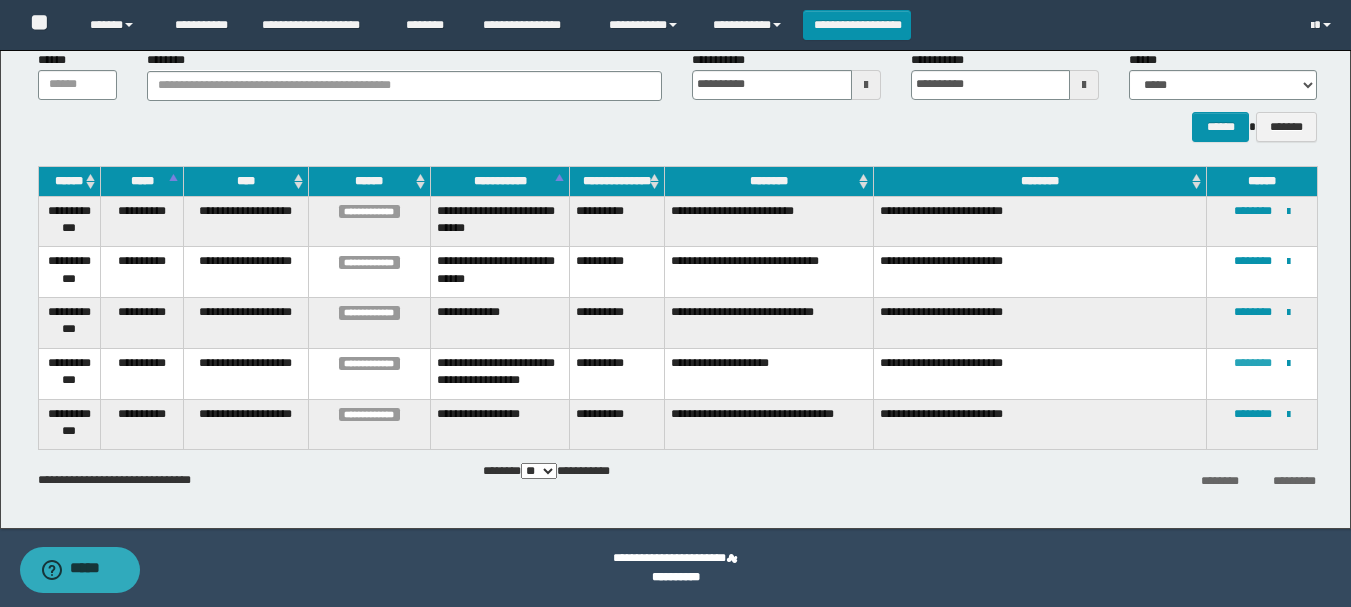 click on "********" at bounding box center (1253, 363) 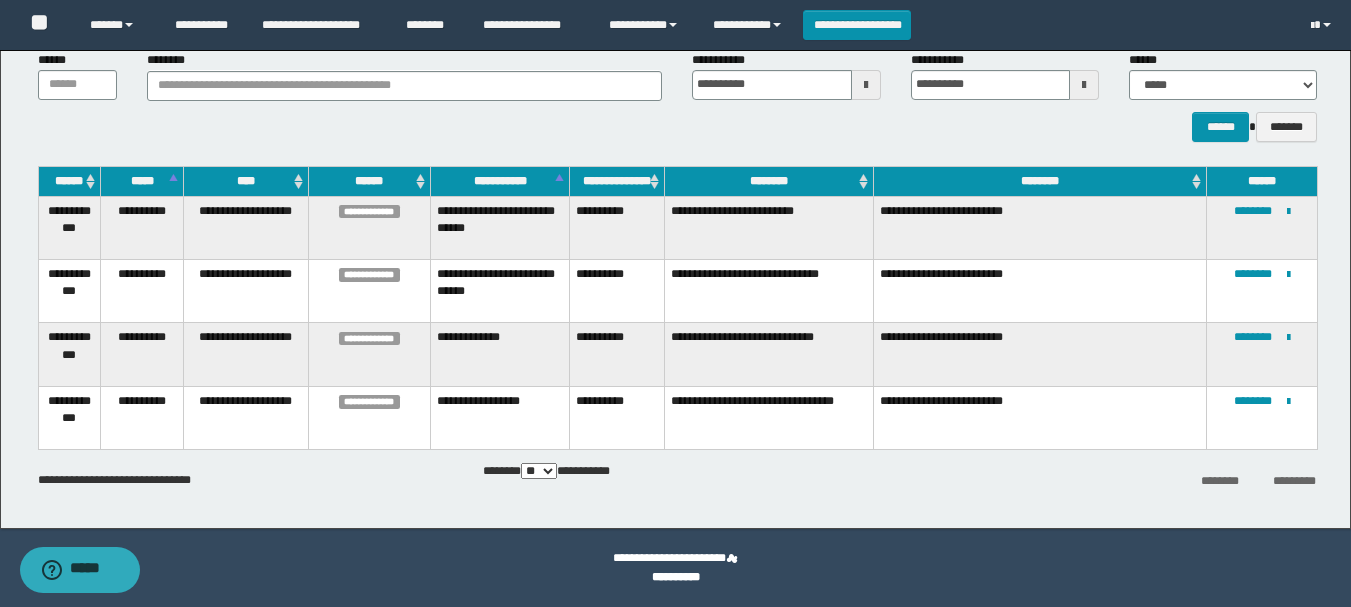 scroll, scrollTop: 0, scrollLeft: 0, axis: both 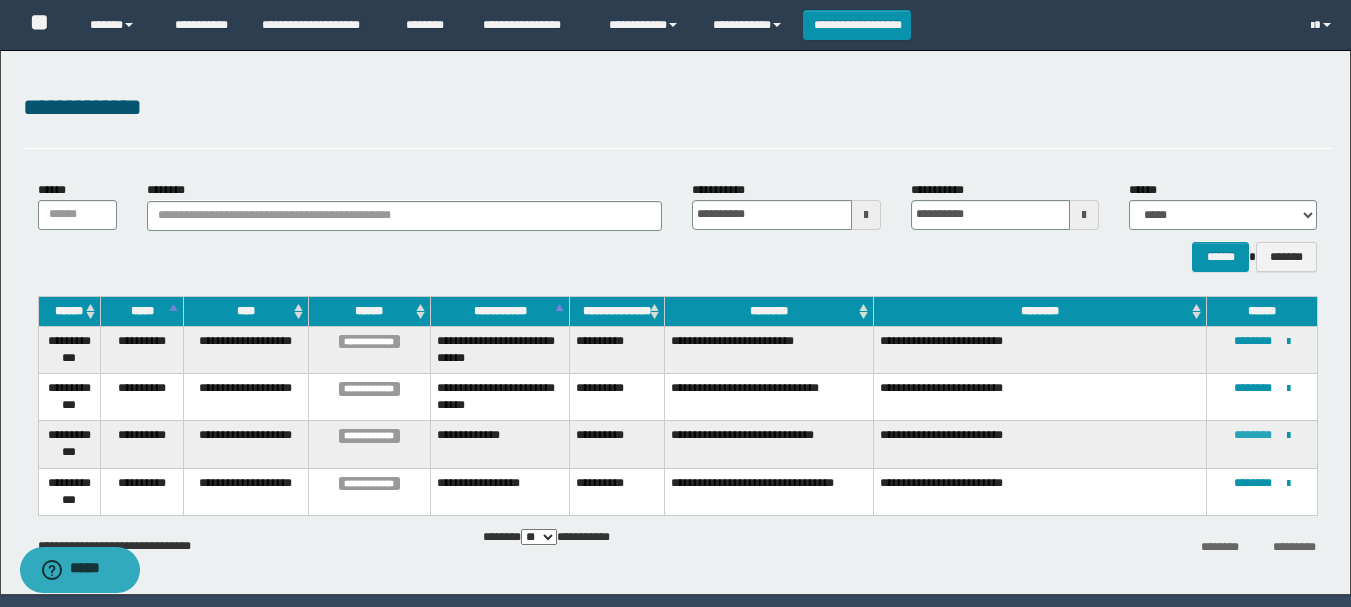 click on "********" at bounding box center (1253, 435) 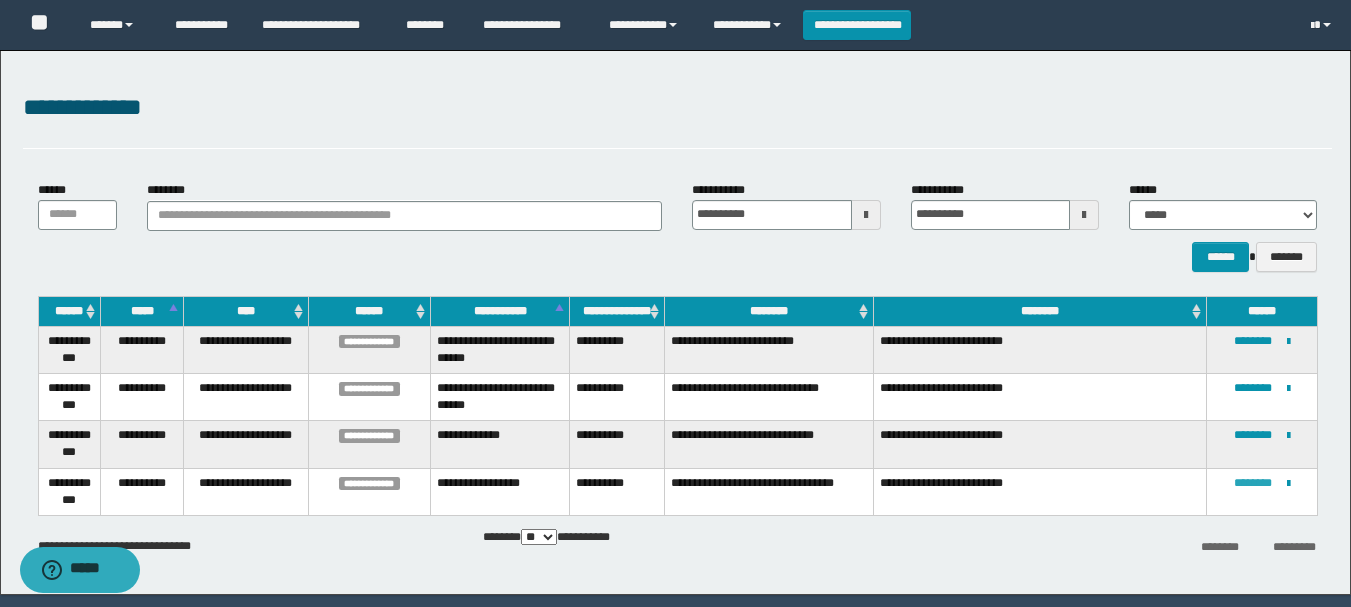 click on "********" at bounding box center [1253, 483] 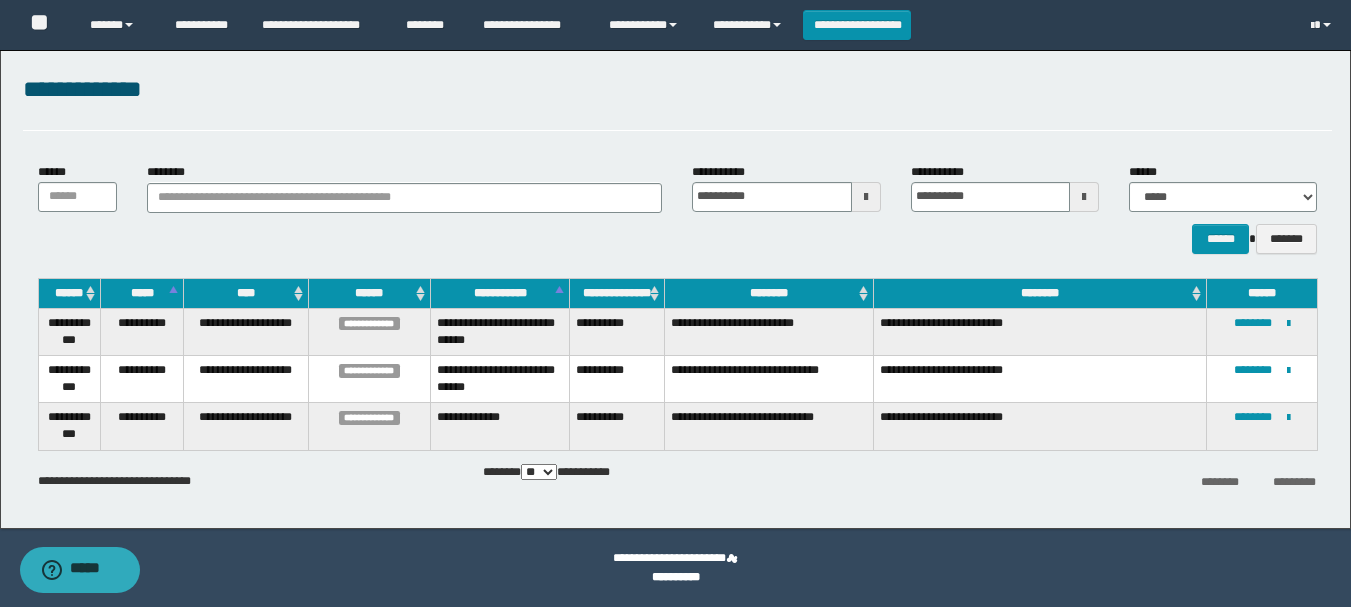 scroll, scrollTop: 0, scrollLeft: 0, axis: both 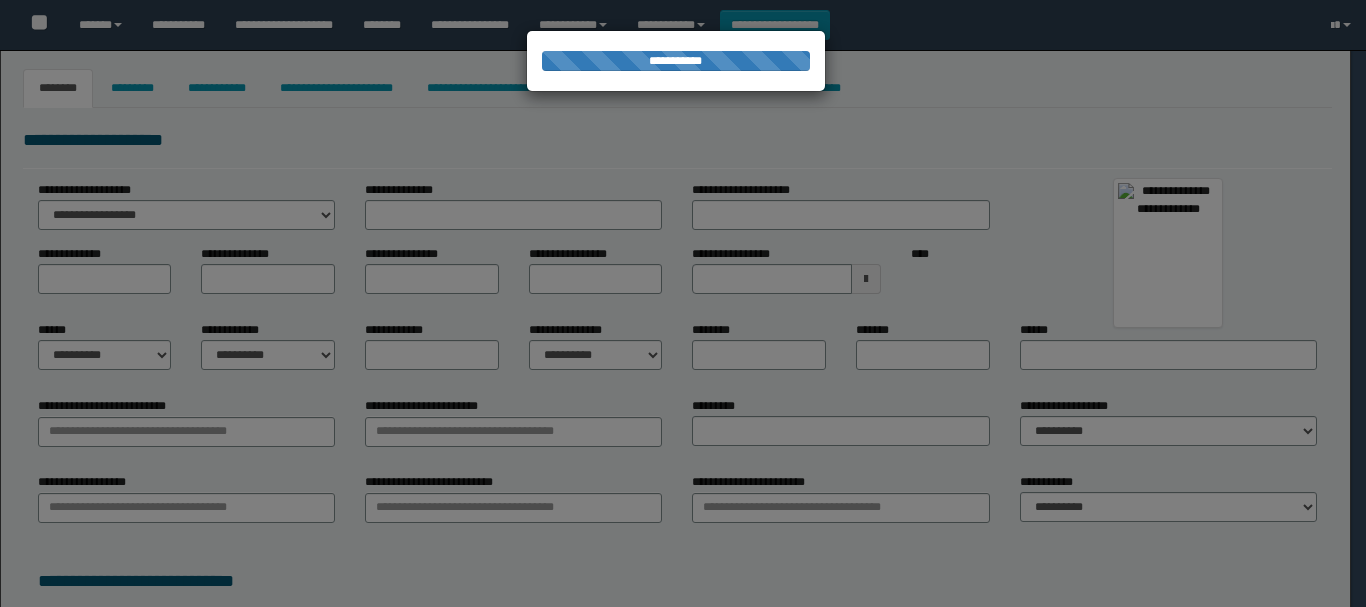 type on "*******" 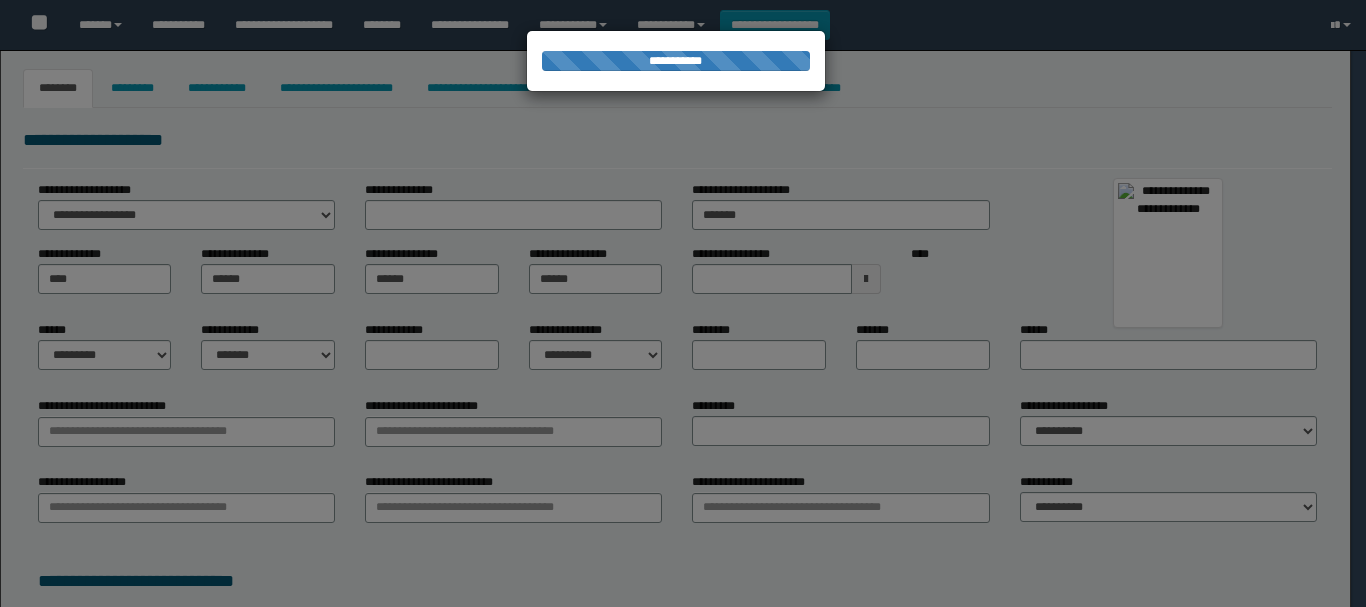 select on "*" 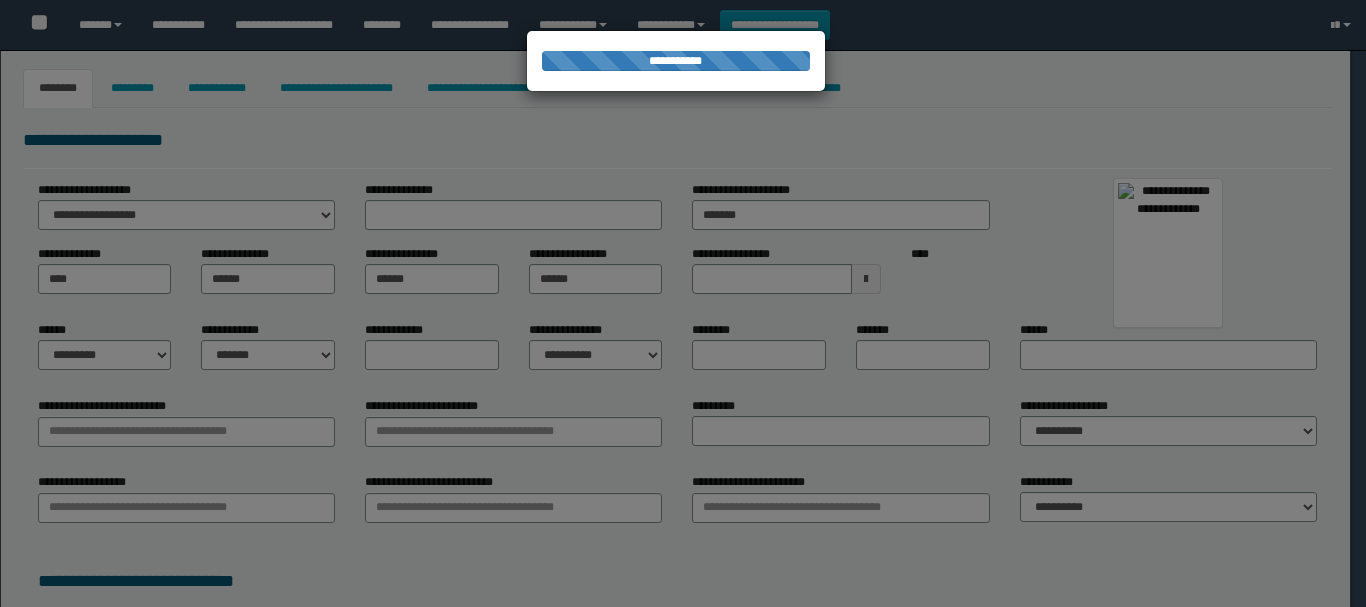 type on "**********" 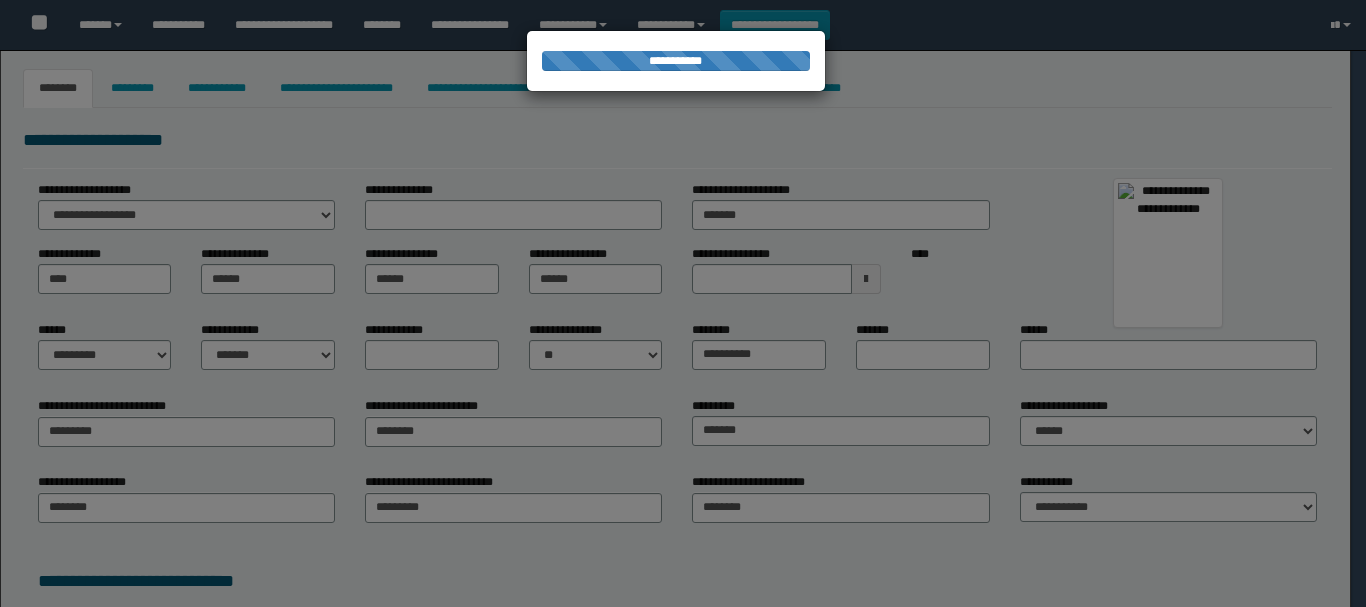 select on "*" 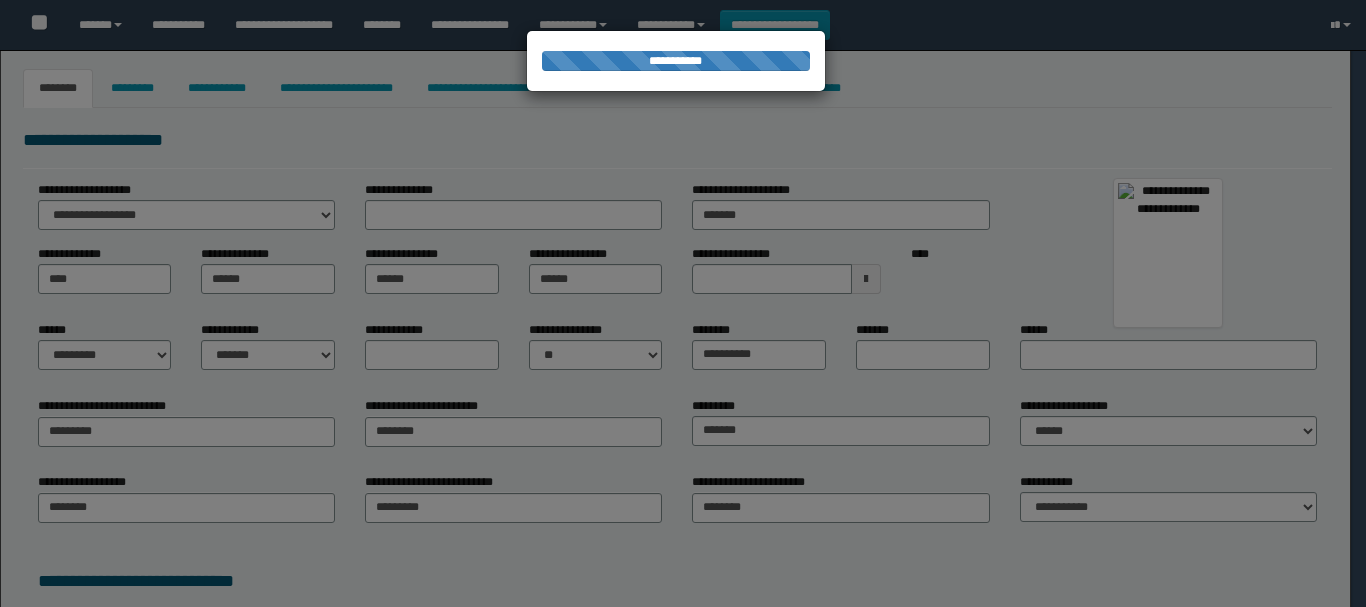 select on "*" 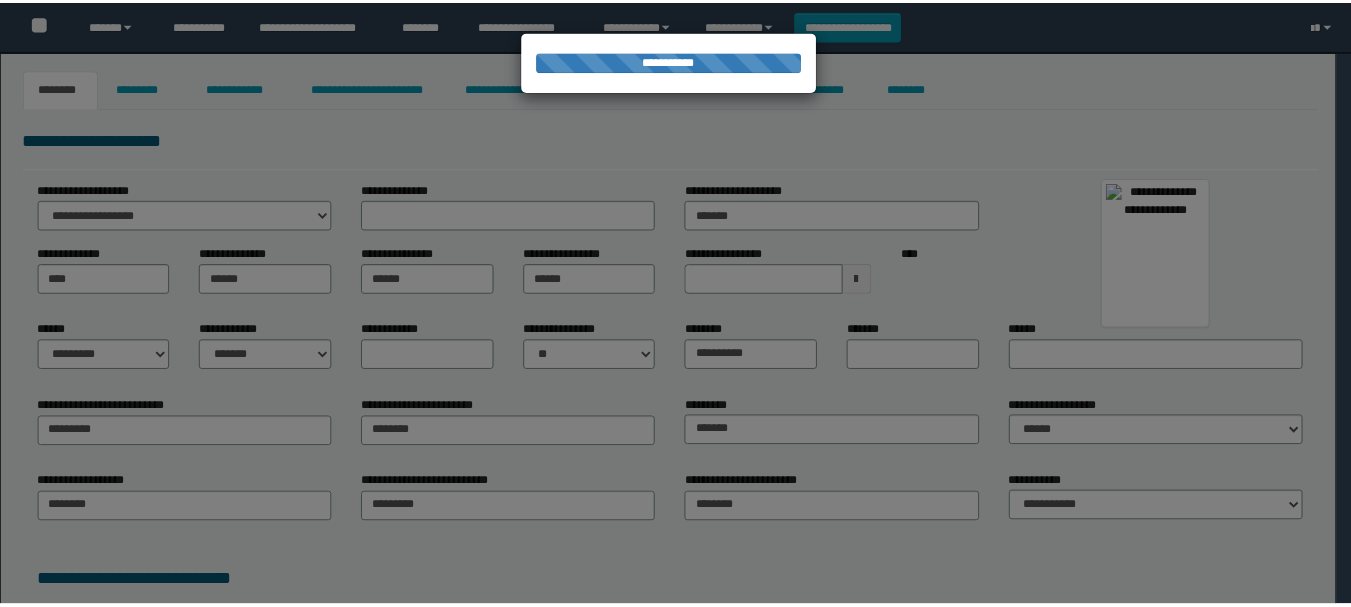 scroll, scrollTop: 0, scrollLeft: 0, axis: both 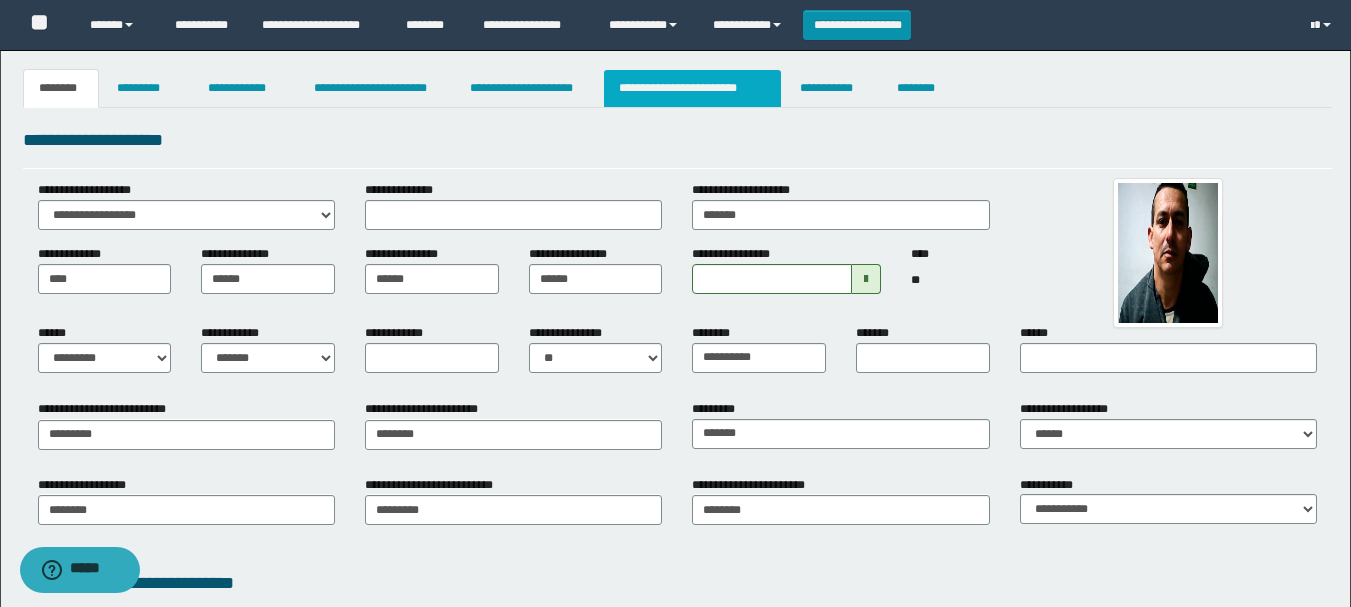 click on "**********" at bounding box center [693, 88] 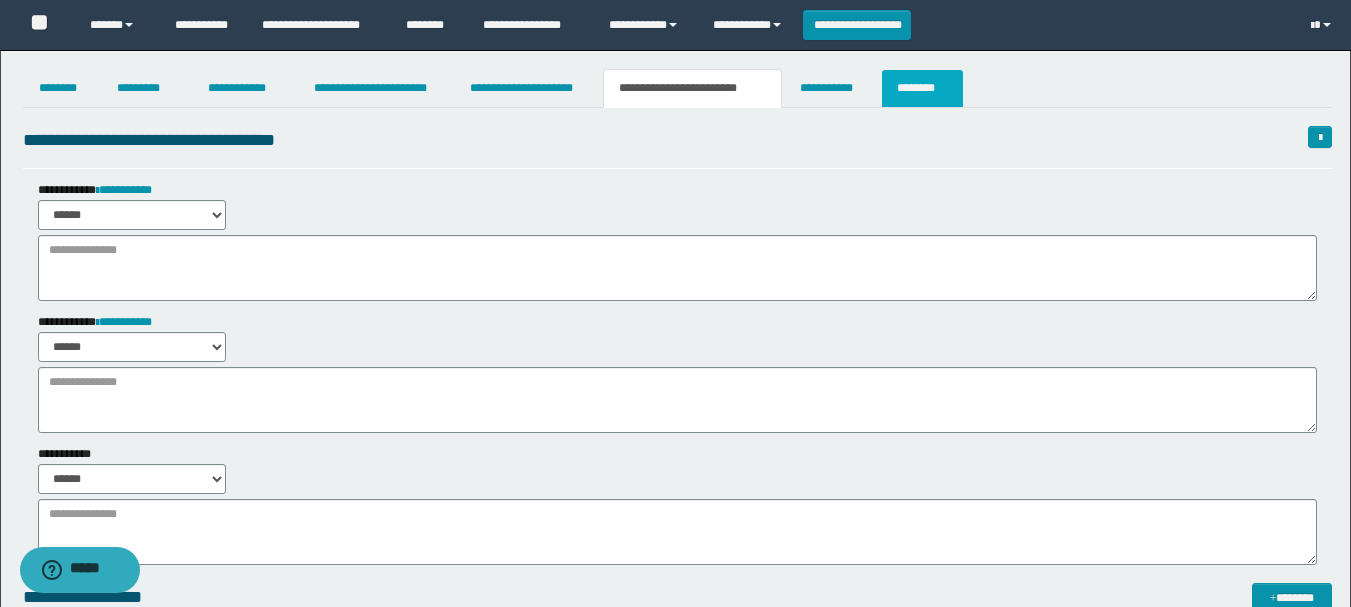 click on "********" at bounding box center (922, 88) 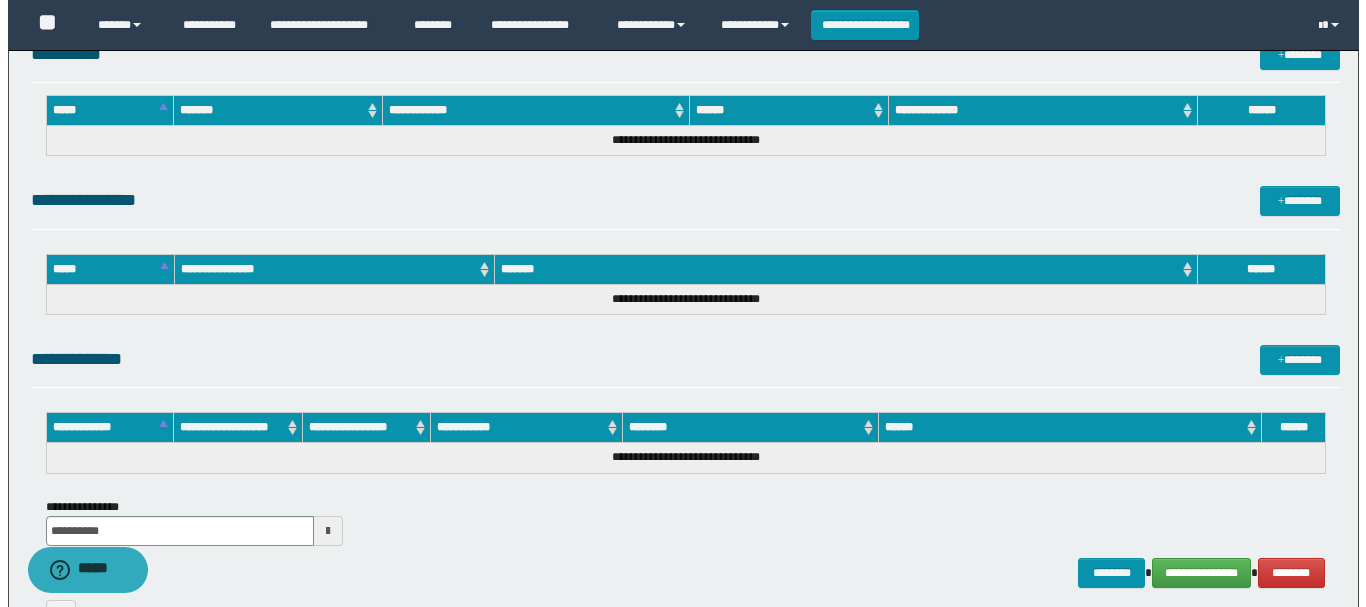 scroll, scrollTop: 1376, scrollLeft: 0, axis: vertical 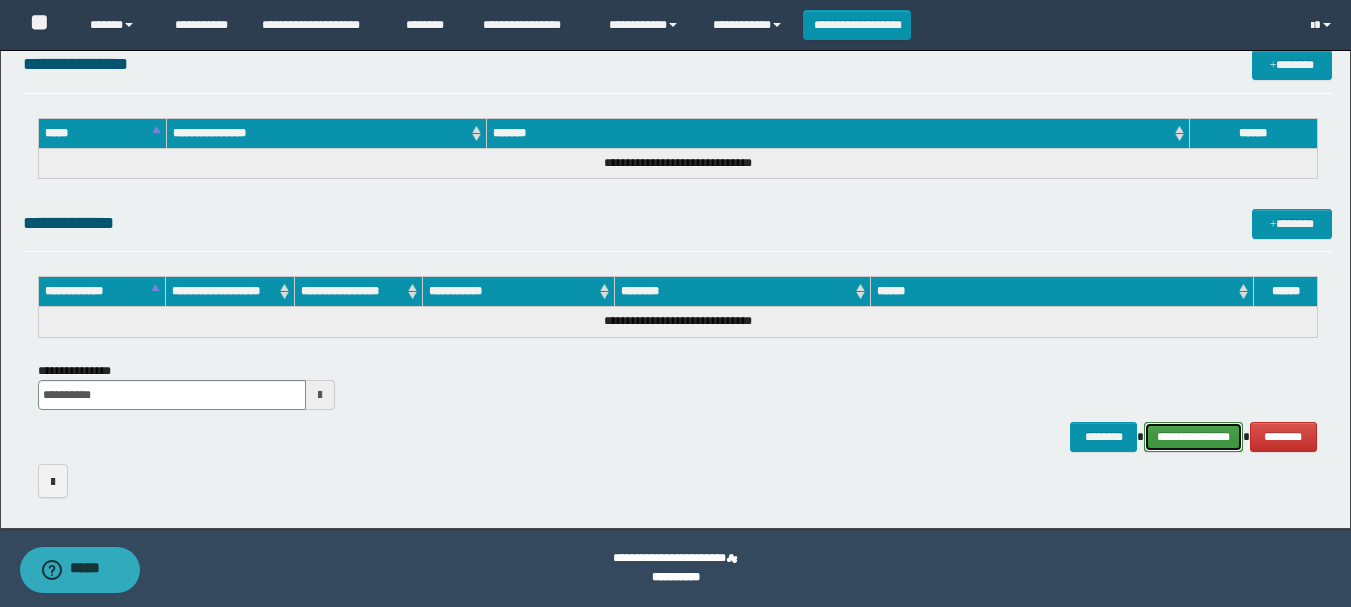 drag, startPoint x: 1190, startPoint y: 435, endPoint x: 778, endPoint y: 282, distance: 439.49176 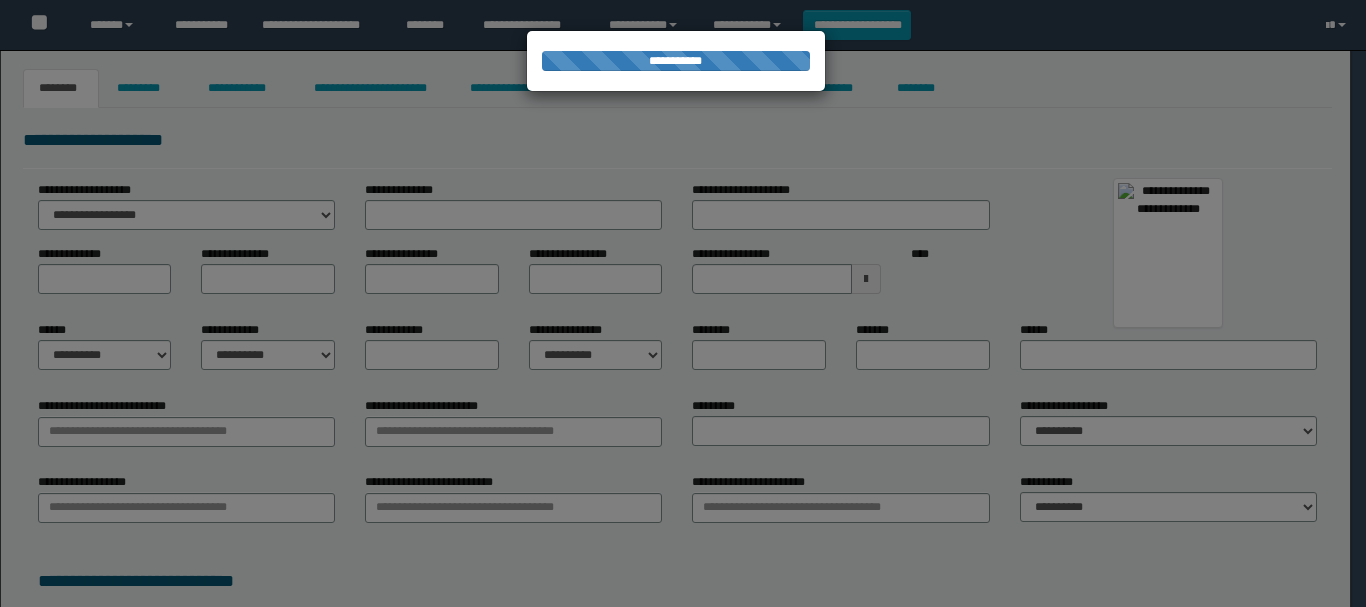 type on "******" 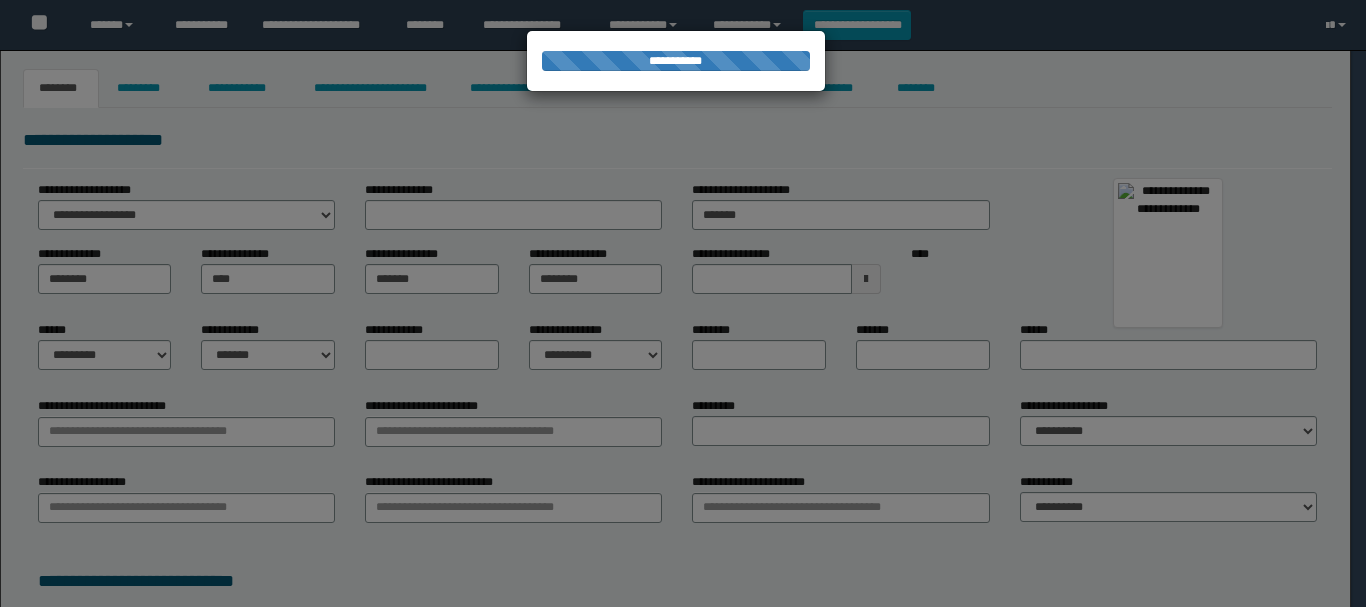 select on "*" 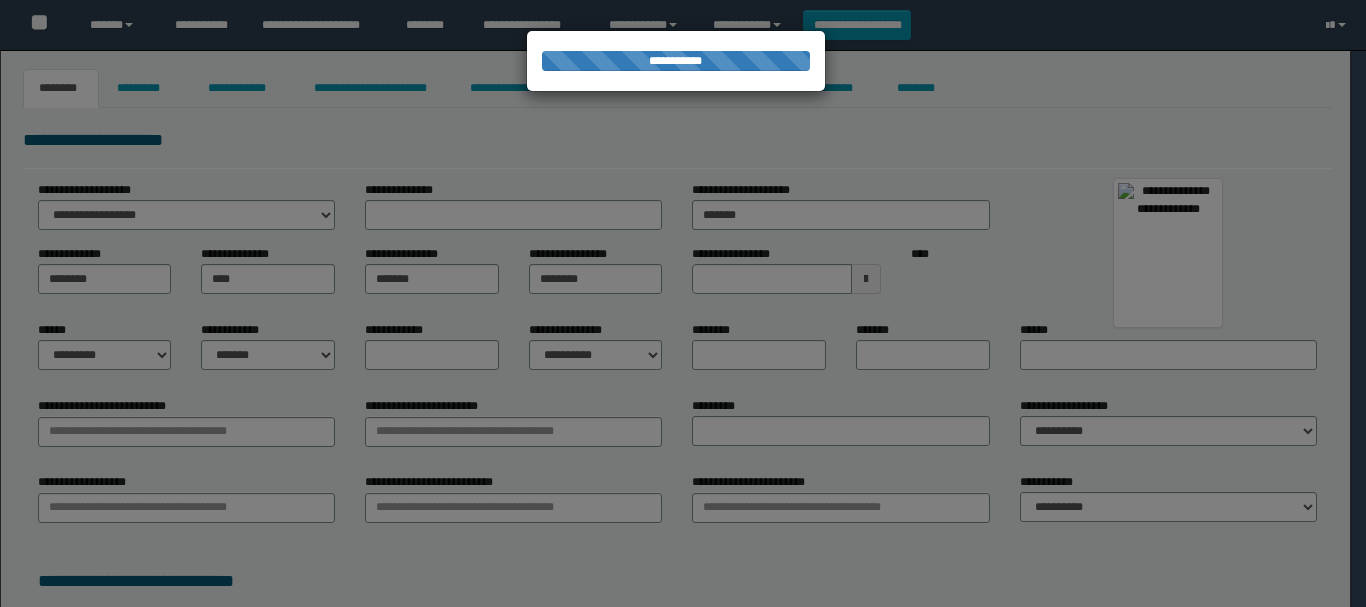 type on "**********" 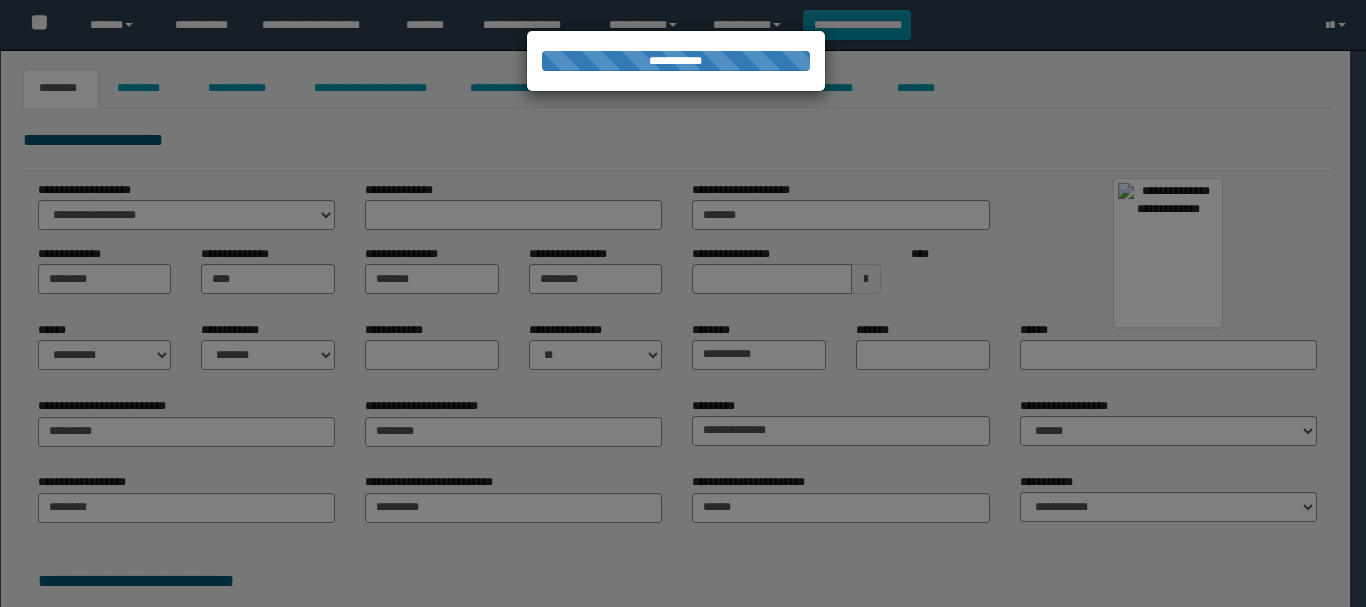 select on "*" 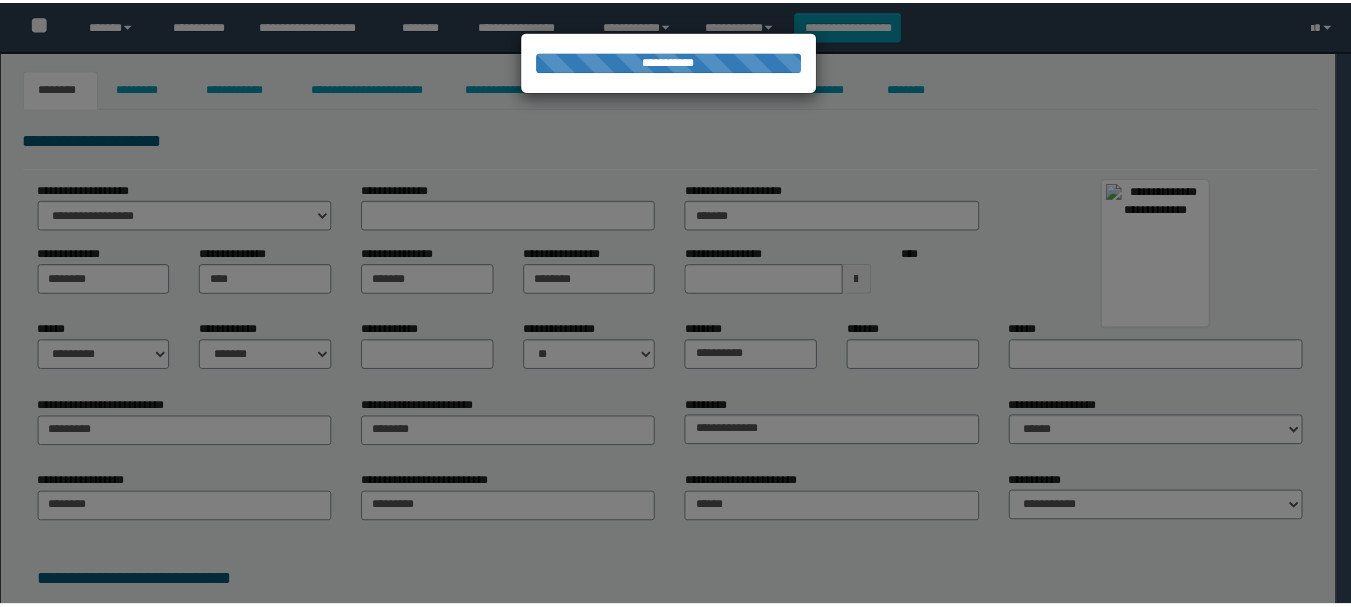 scroll, scrollTop: 0, scrollLeft: 0, axis: both 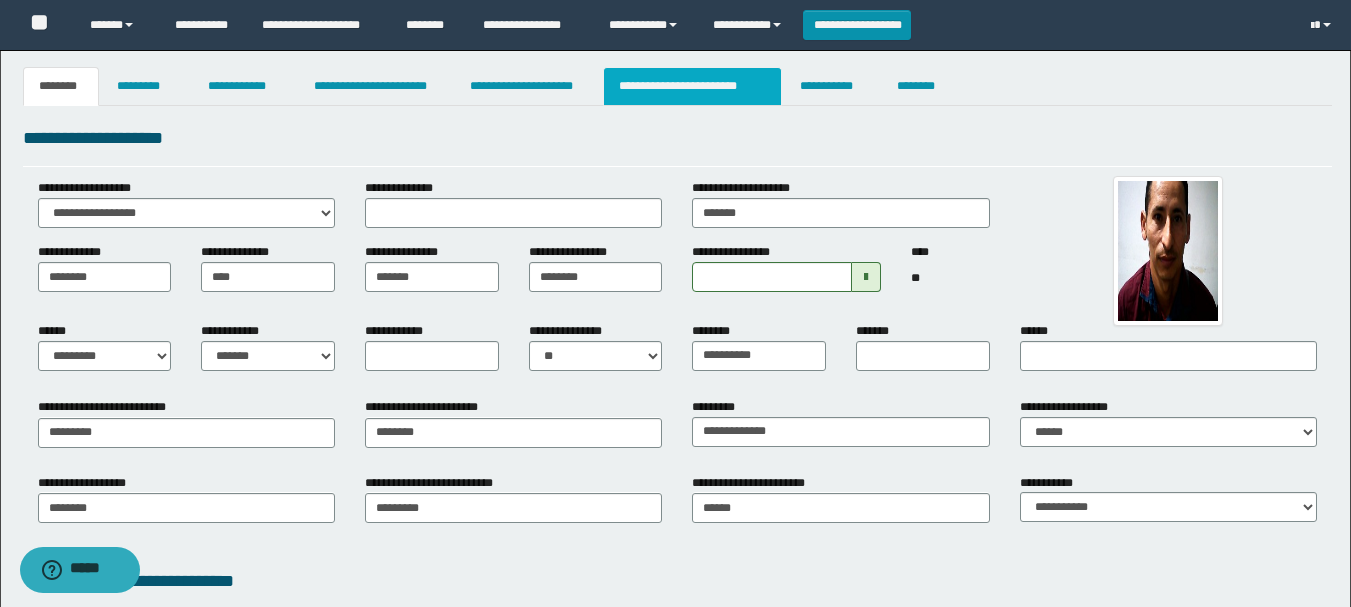 click on "**********" at bounding box center (693, 86) 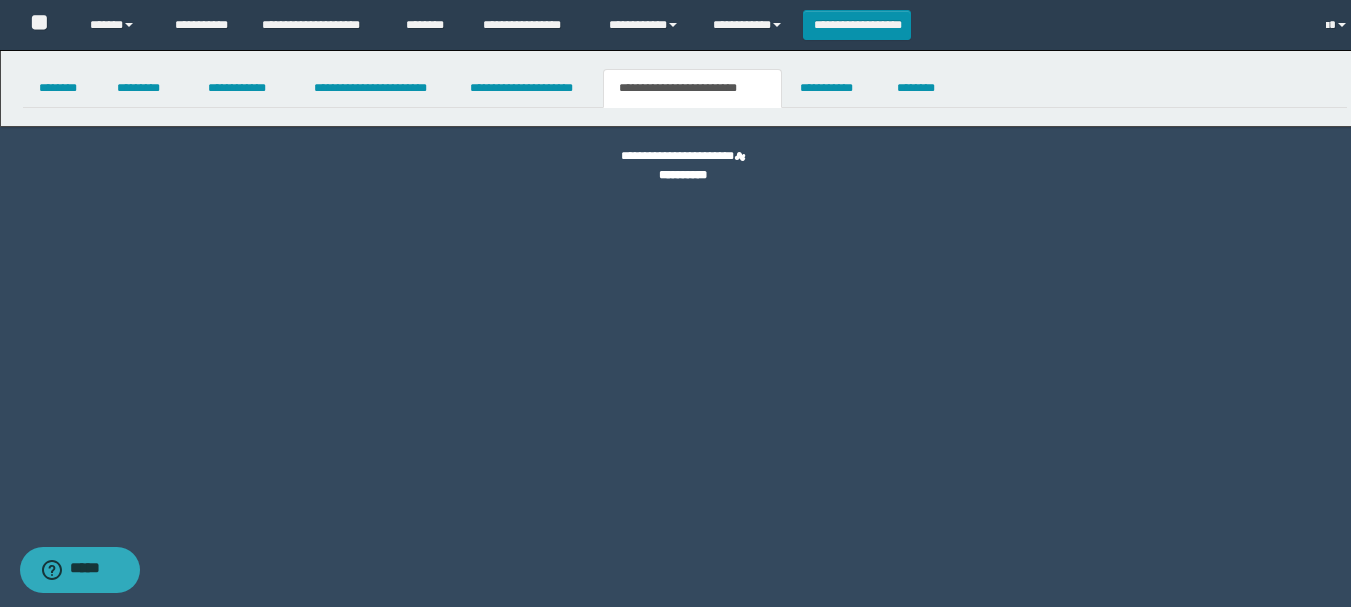 scroll, scrollTop: 0, scrollLeft: 0, axis: both 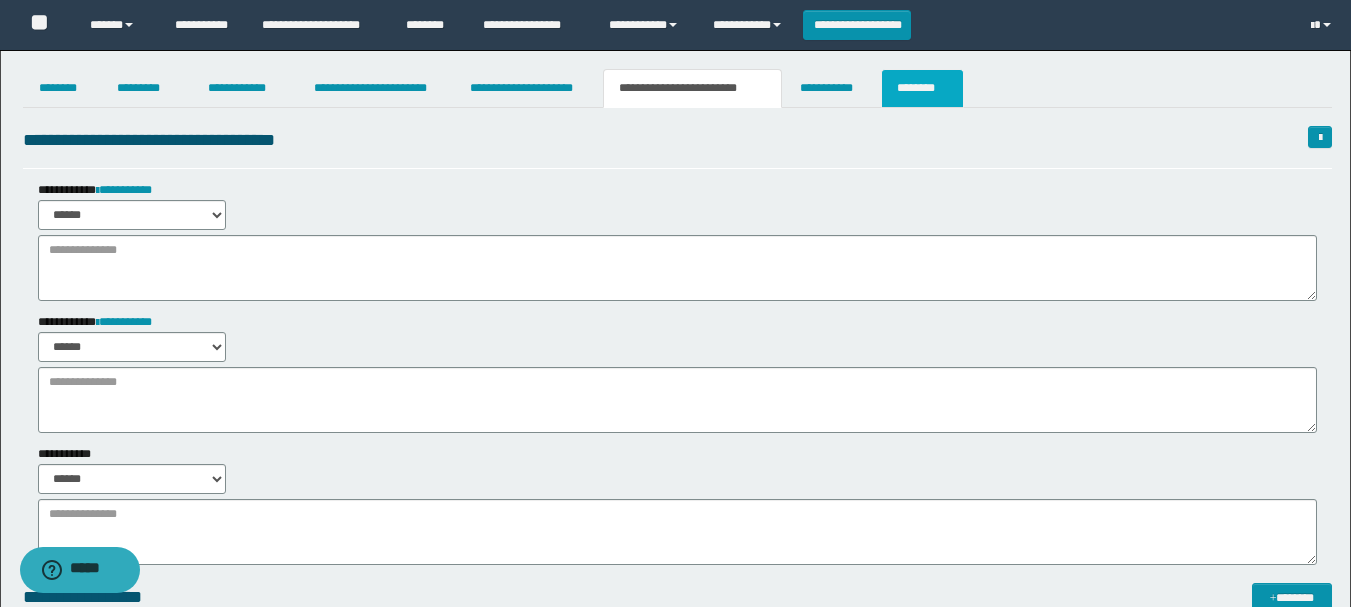 click on "********" at bounding box center [922, 88] 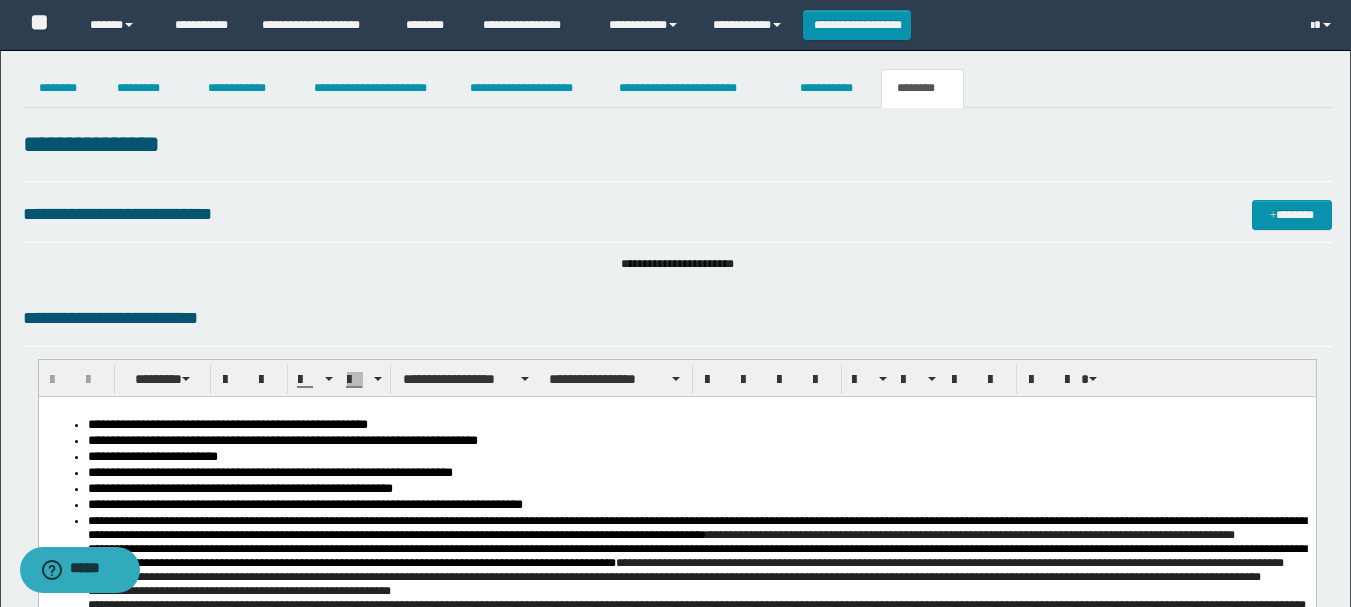 scroll, scrollTop: 0, scrollLeft: 0, axis: both 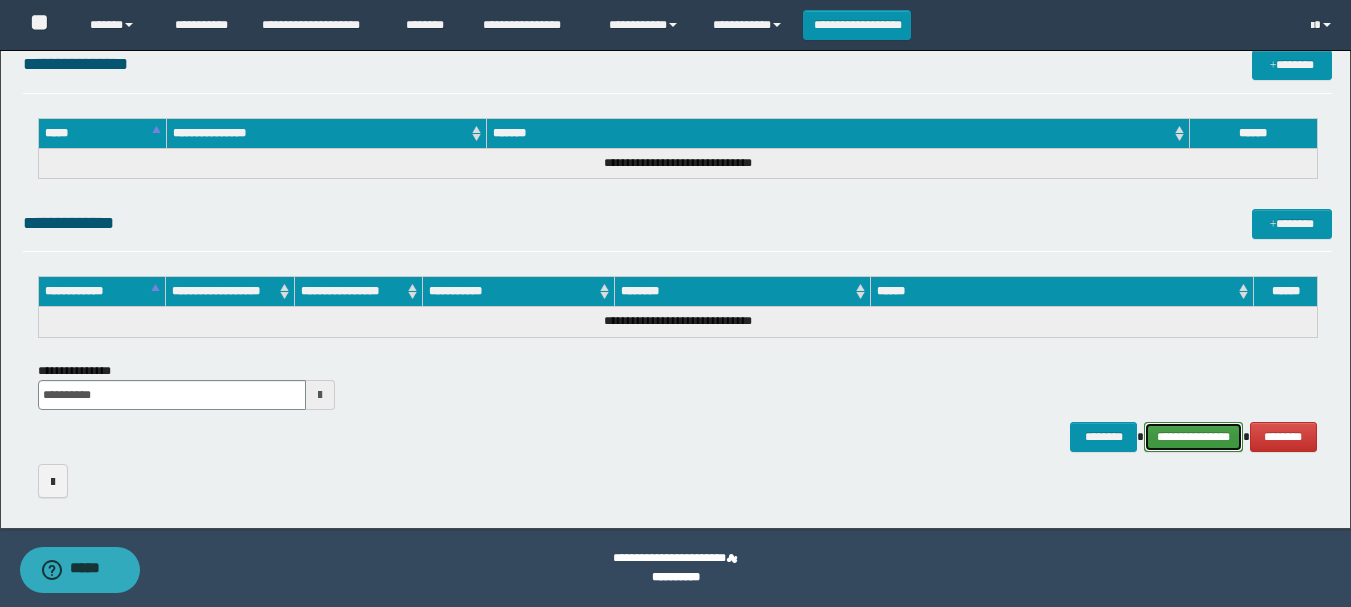 click on "**********" at bounding box center (1193, 437) 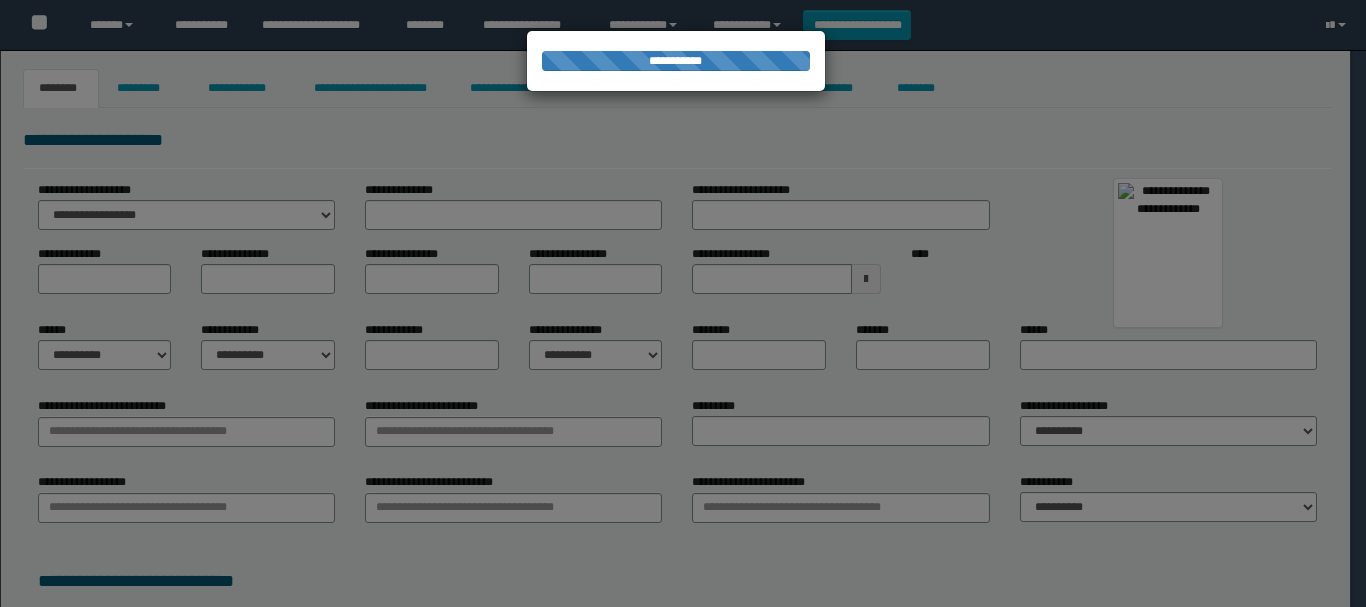type on "******" 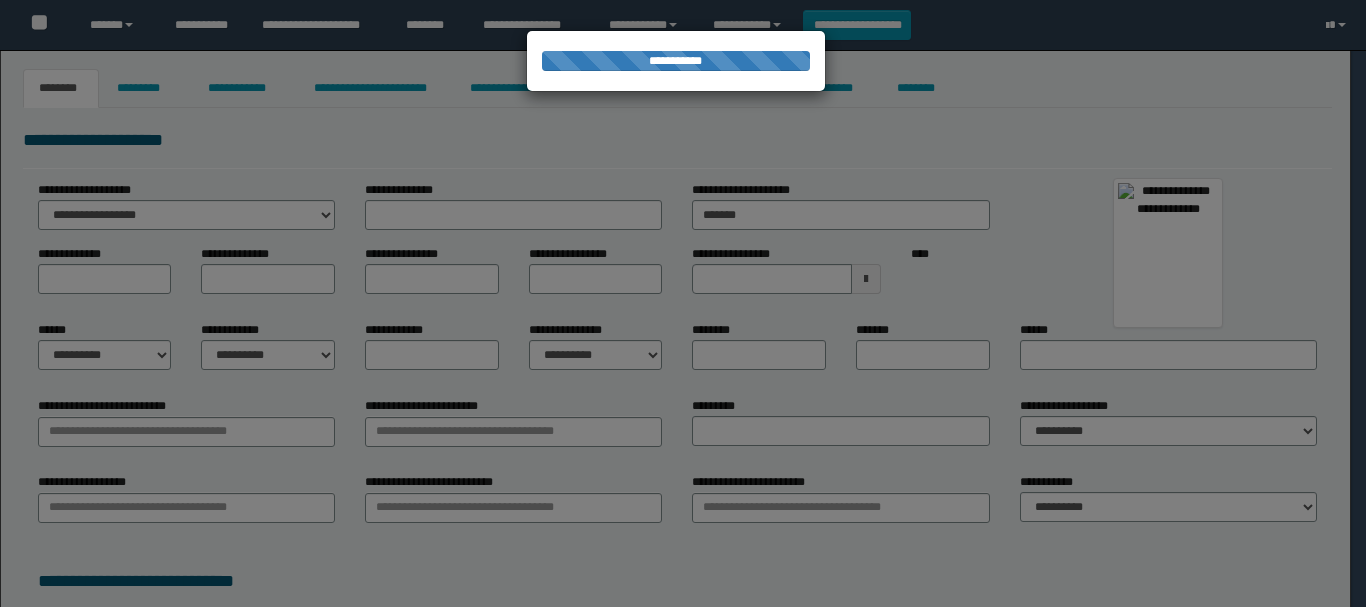 type on "********" 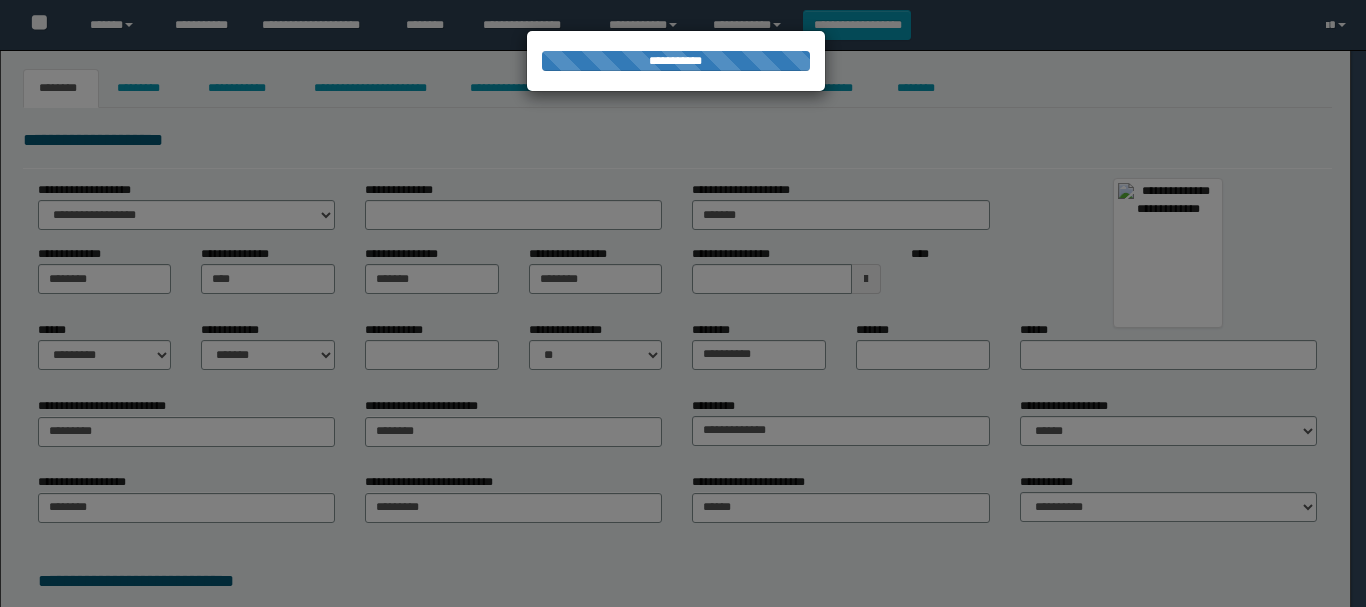 select on "*" 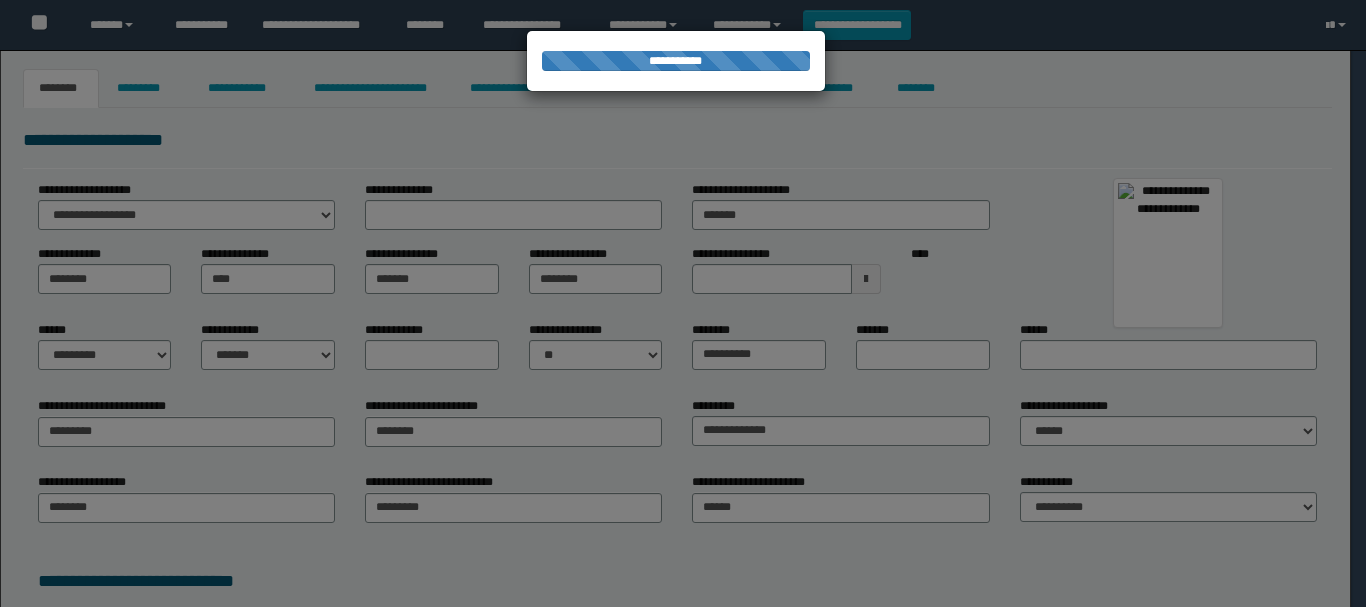 select on "**" 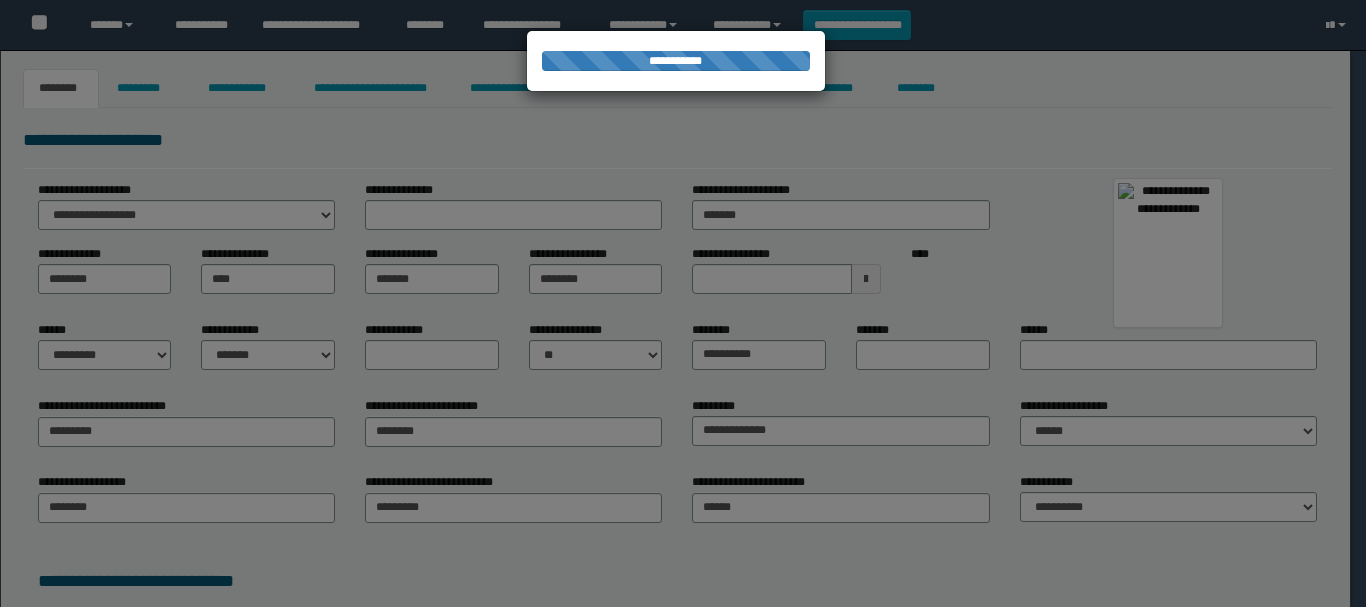 type on "**********" 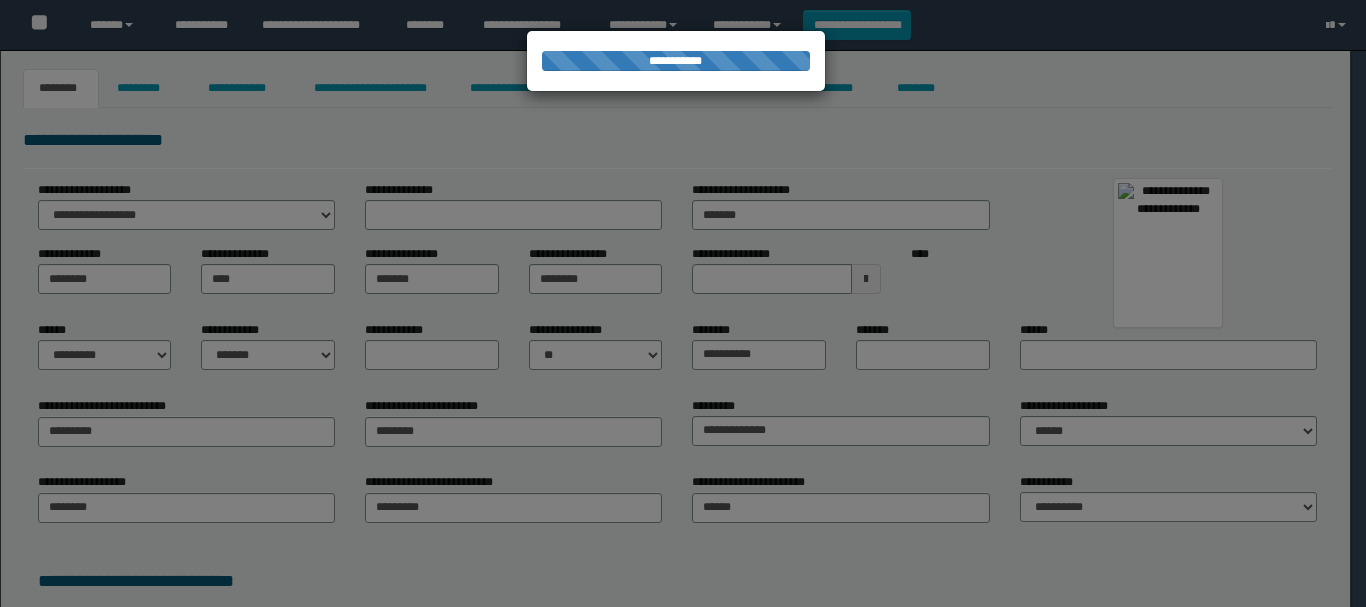 select on "*" 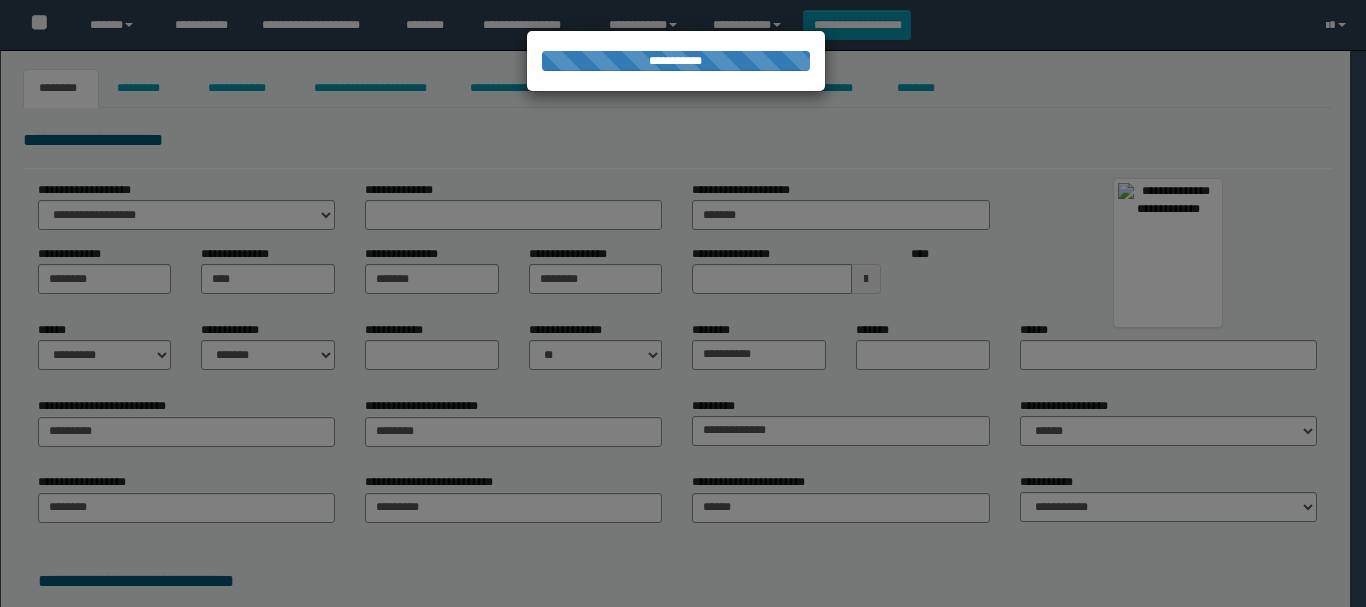 scroll, scrollTop: 0, scrollLeft: 0, axis: both 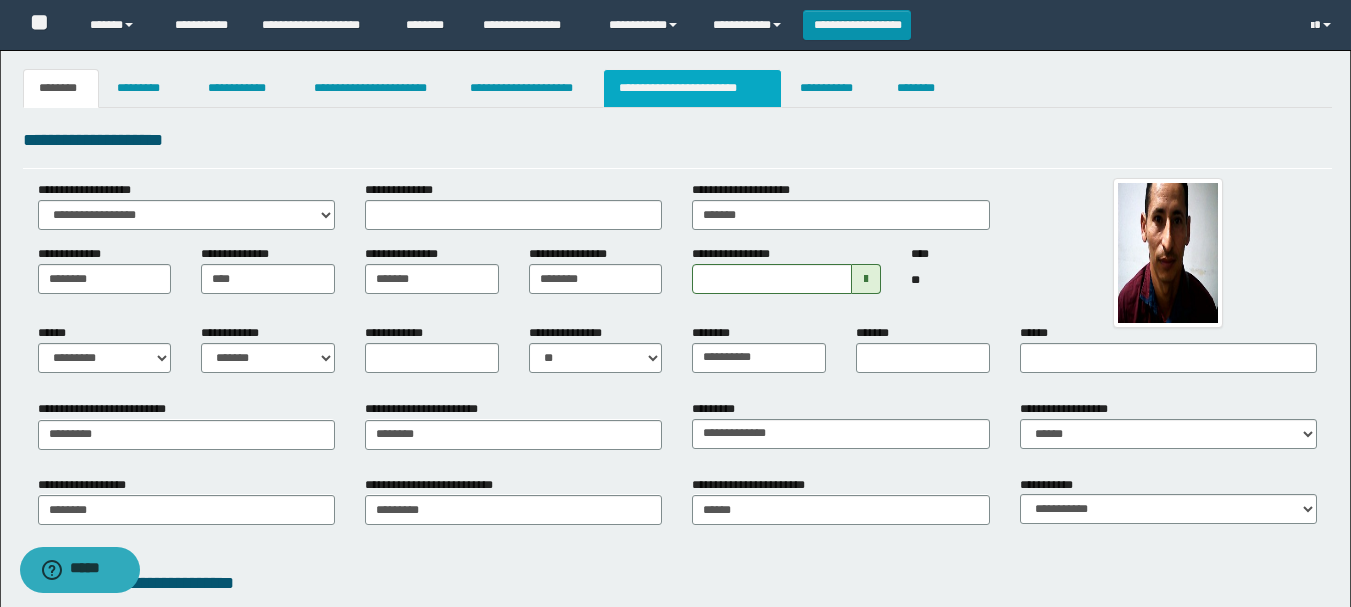 click on "**********" at bounding box center [693, 88] 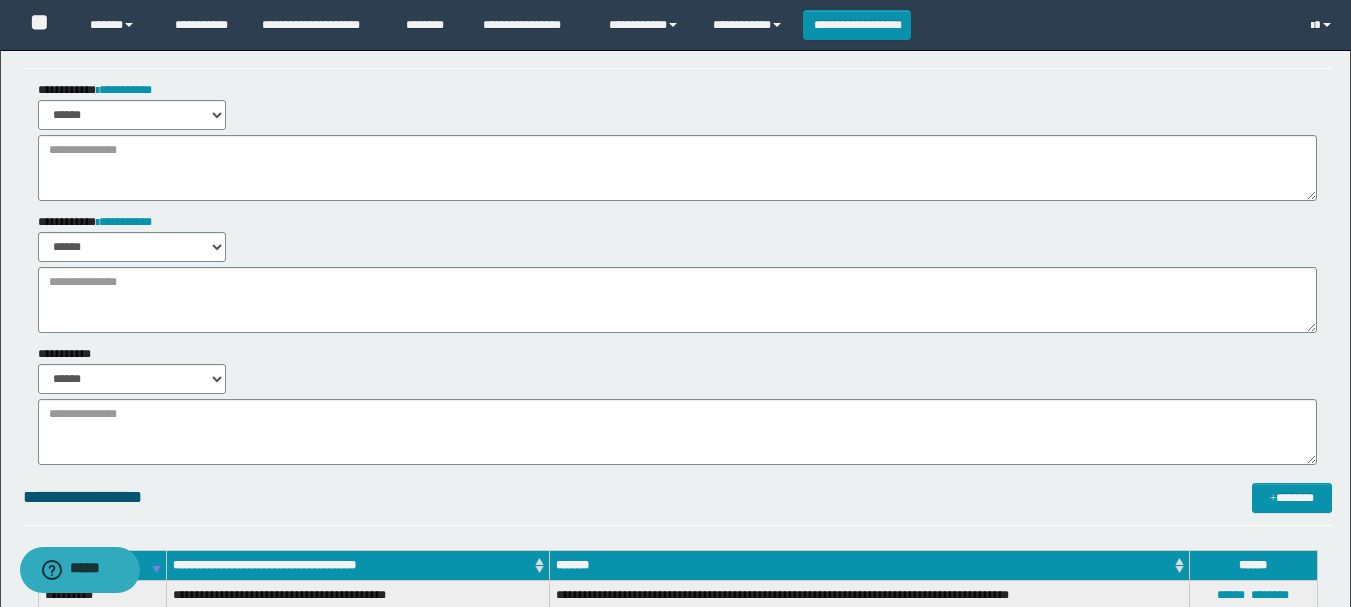 scroll, scrollTop: 0, scrollLeft: 0, axis: both 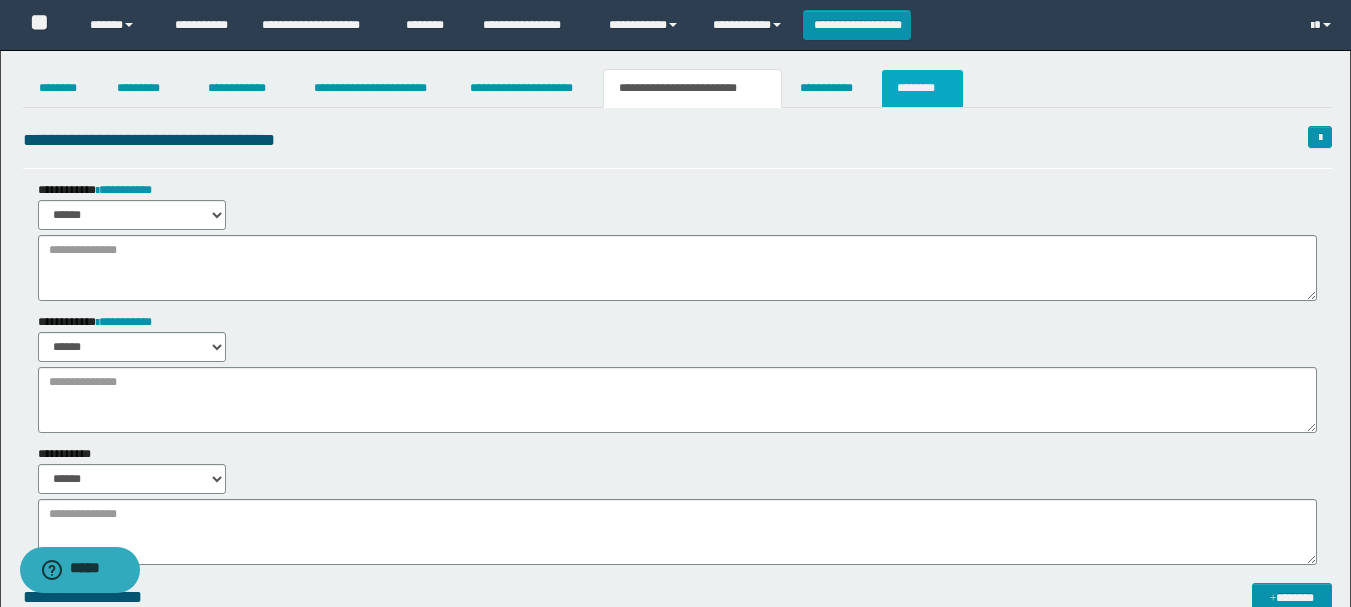 click on "********" at bounding box center (922, 88) 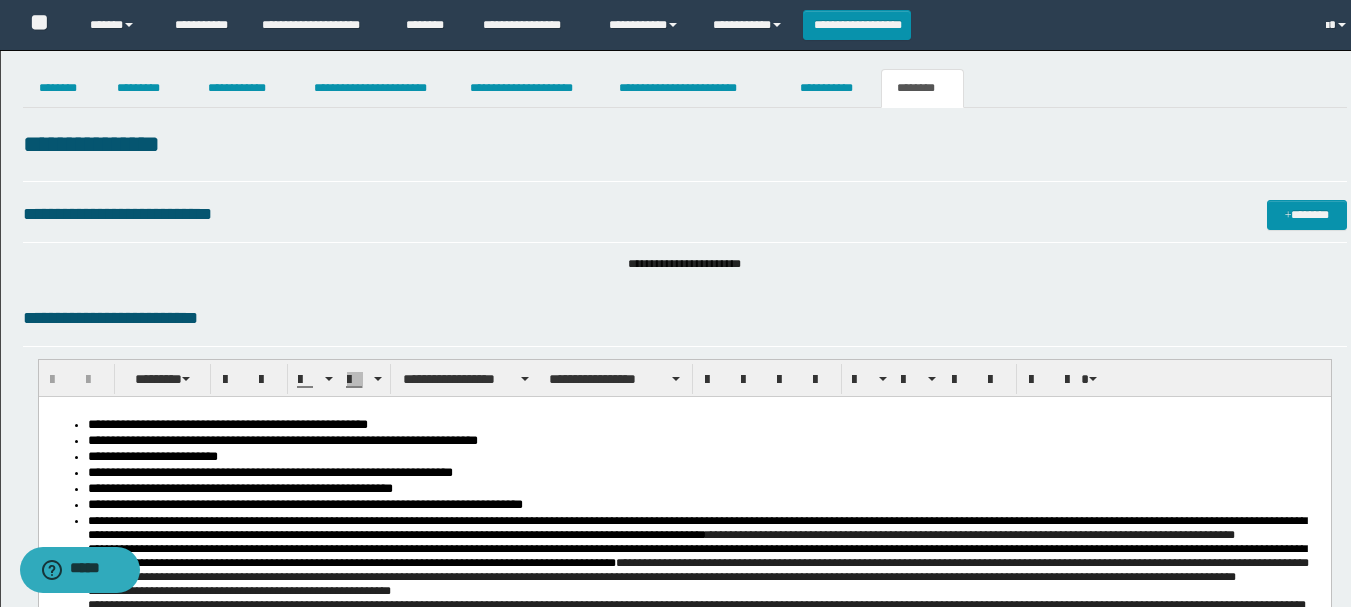 scroll, scrollTop: 0, scrollLeft: 0, axis: both 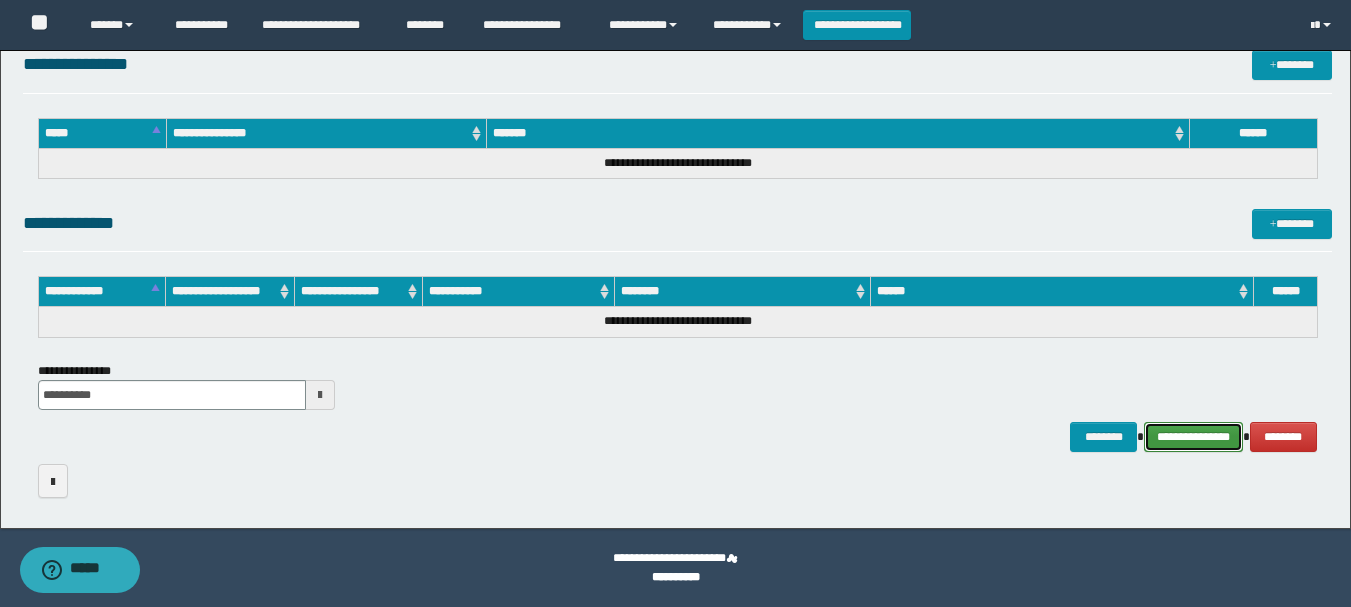 drag, startPoint x: 1207, startPoint y: 437, endPoint x: 979, endPoint y: 279, distance: 277.39502 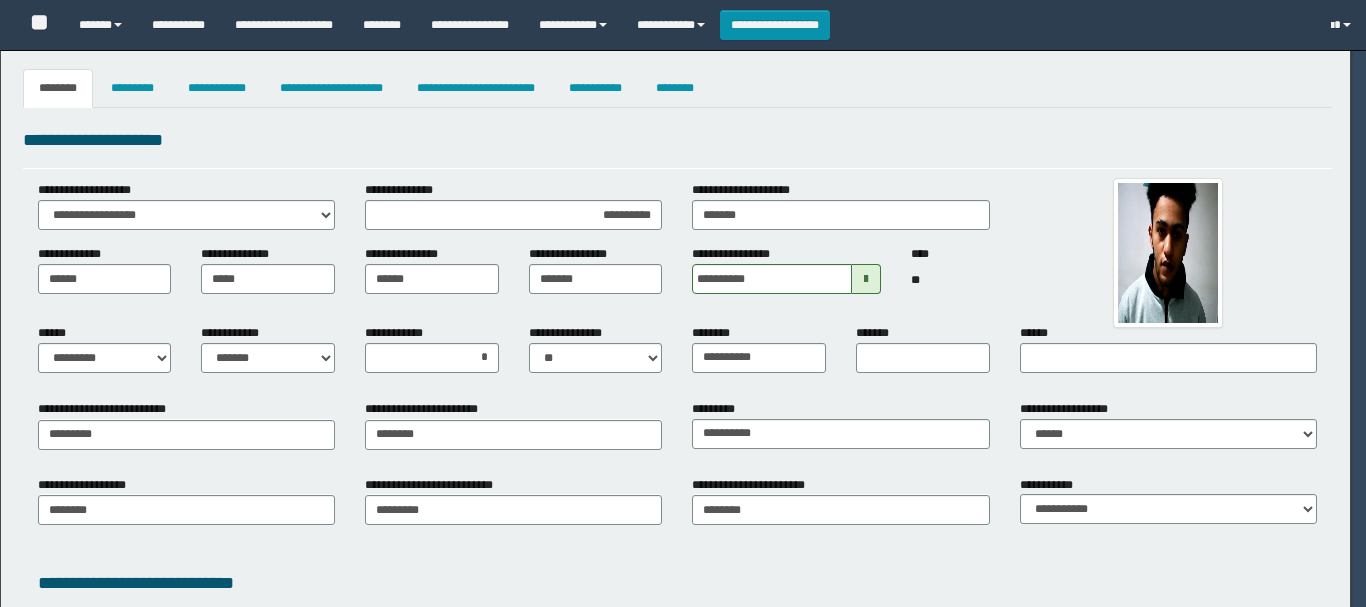 select on "*" 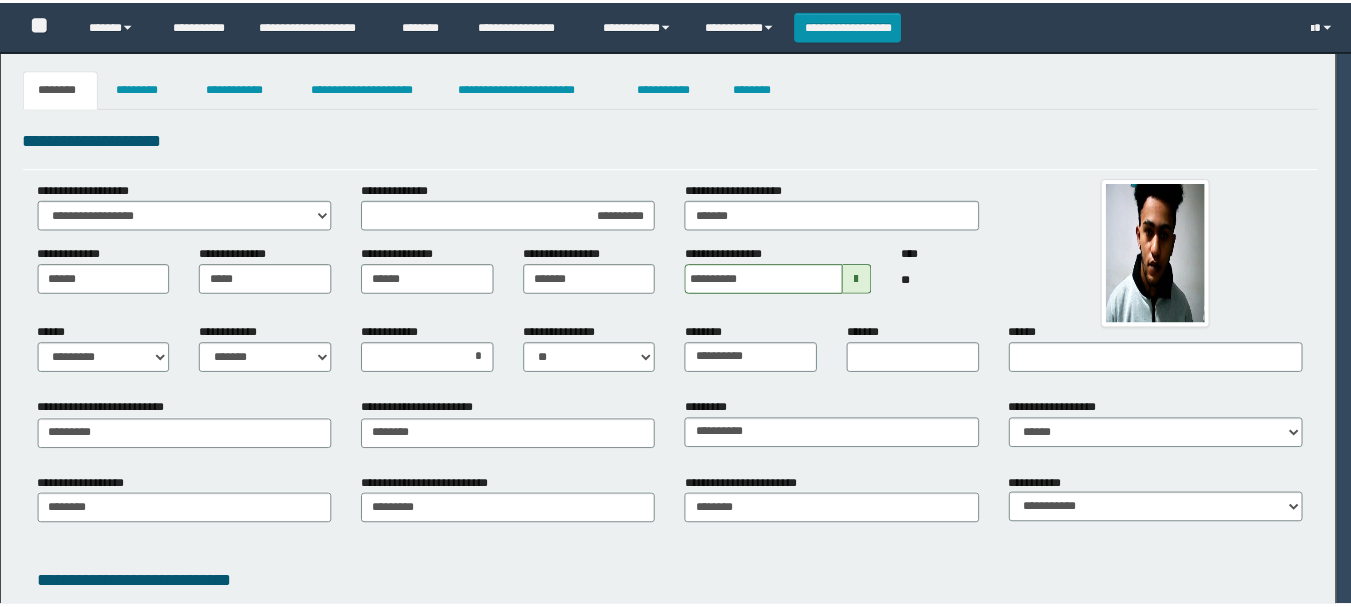 scroll, scrollTop: 0, scrollLeft: 0, axis: both 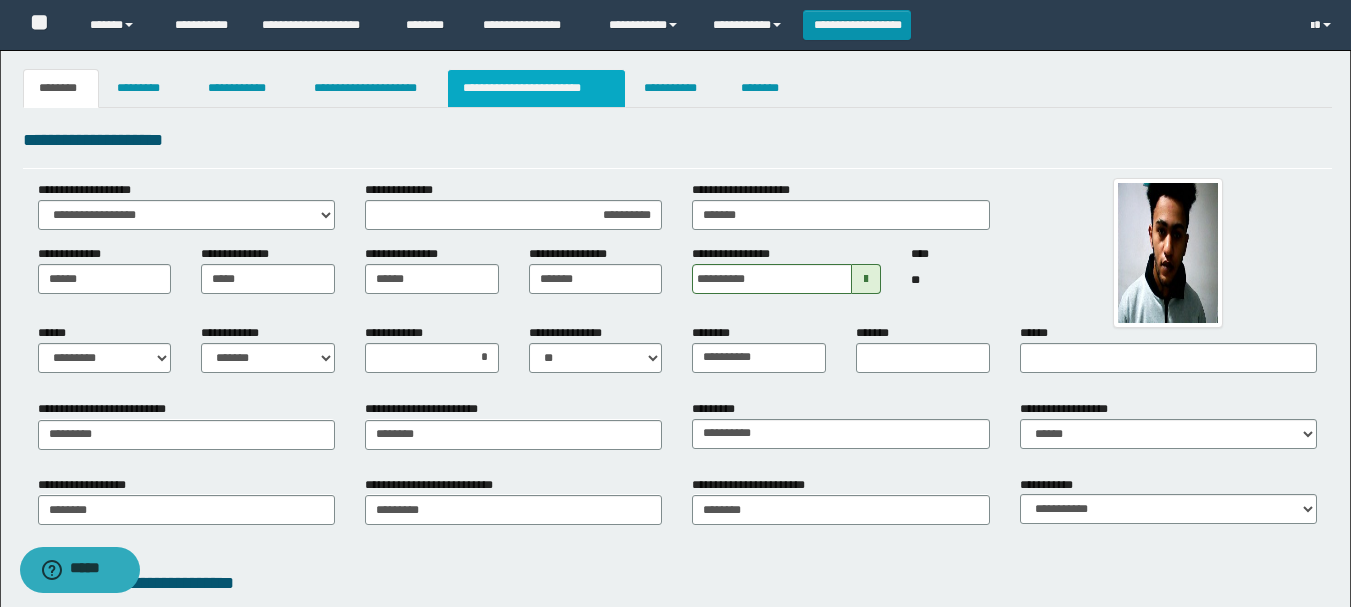 click on "**********" at bounding box center (537, 88) 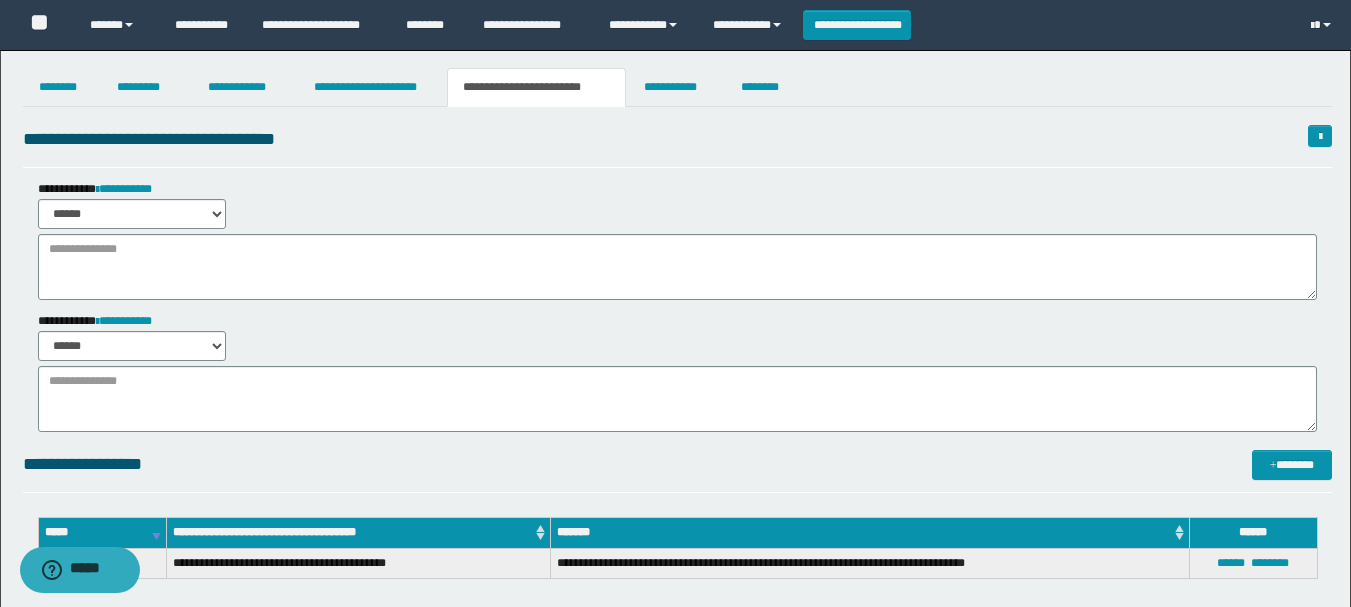 scroll, scrollTop: 0, scrollLeft: 0, axis: both 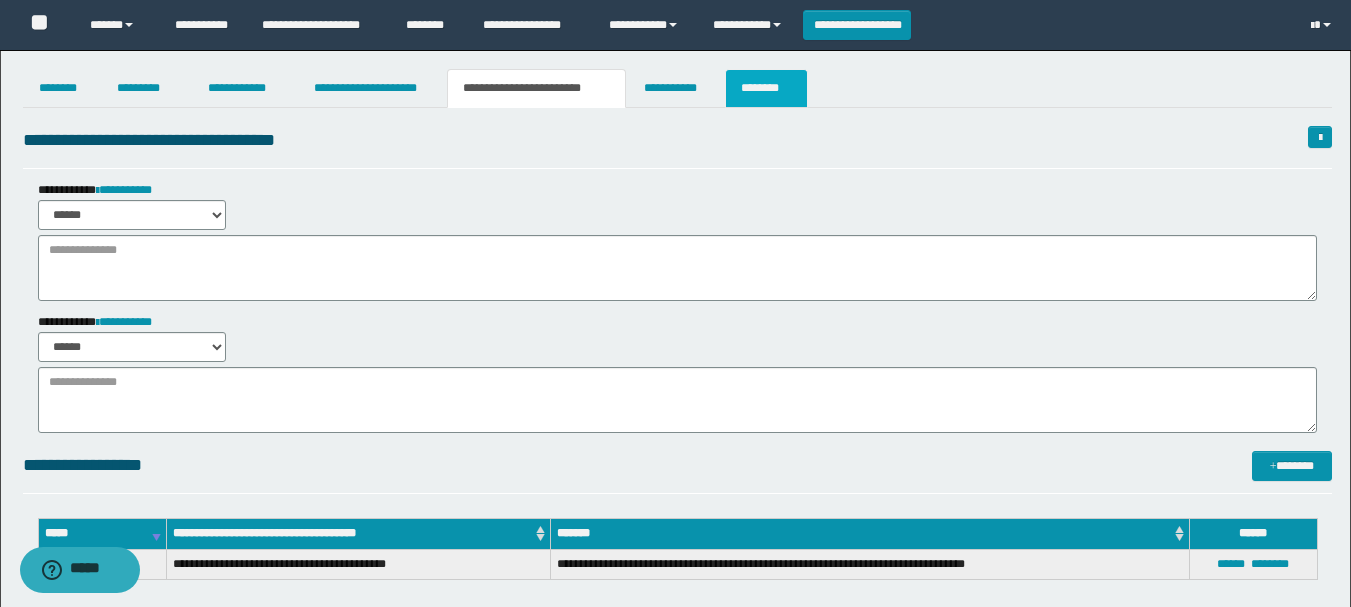 click on "********" at bounding box center (766, 88) 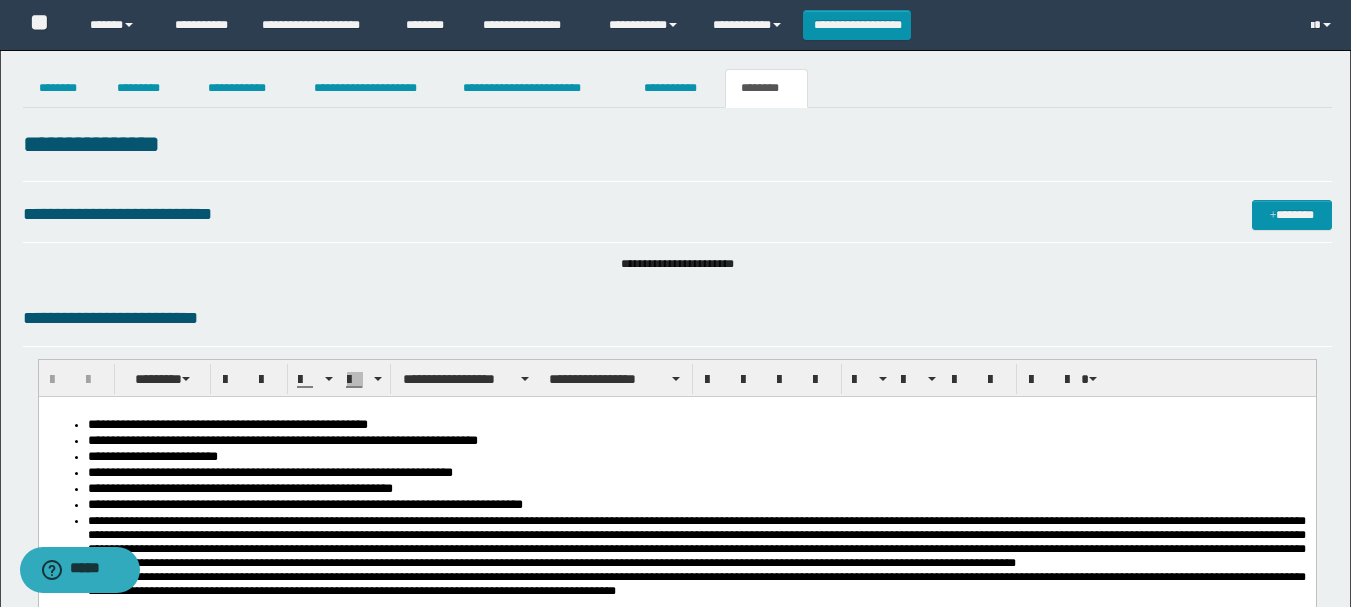 scroll, scrollTop: 0, scrollLeft: 0, axis: both 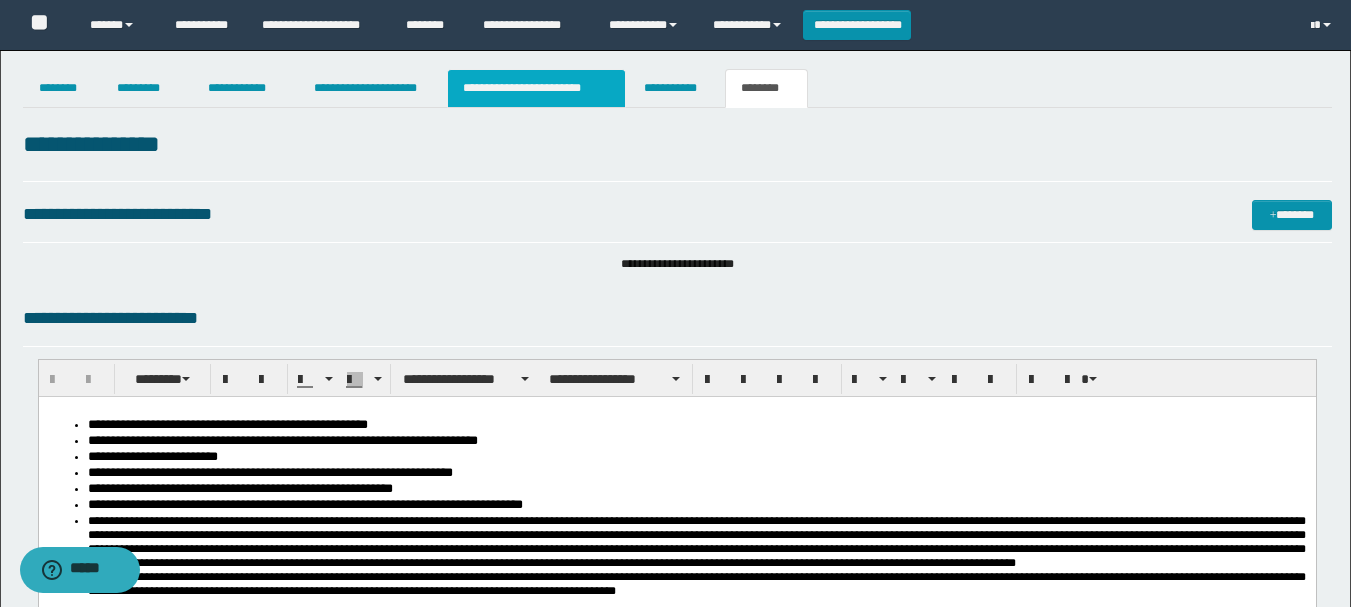 click on "**********" at bounding box center [537, 88] 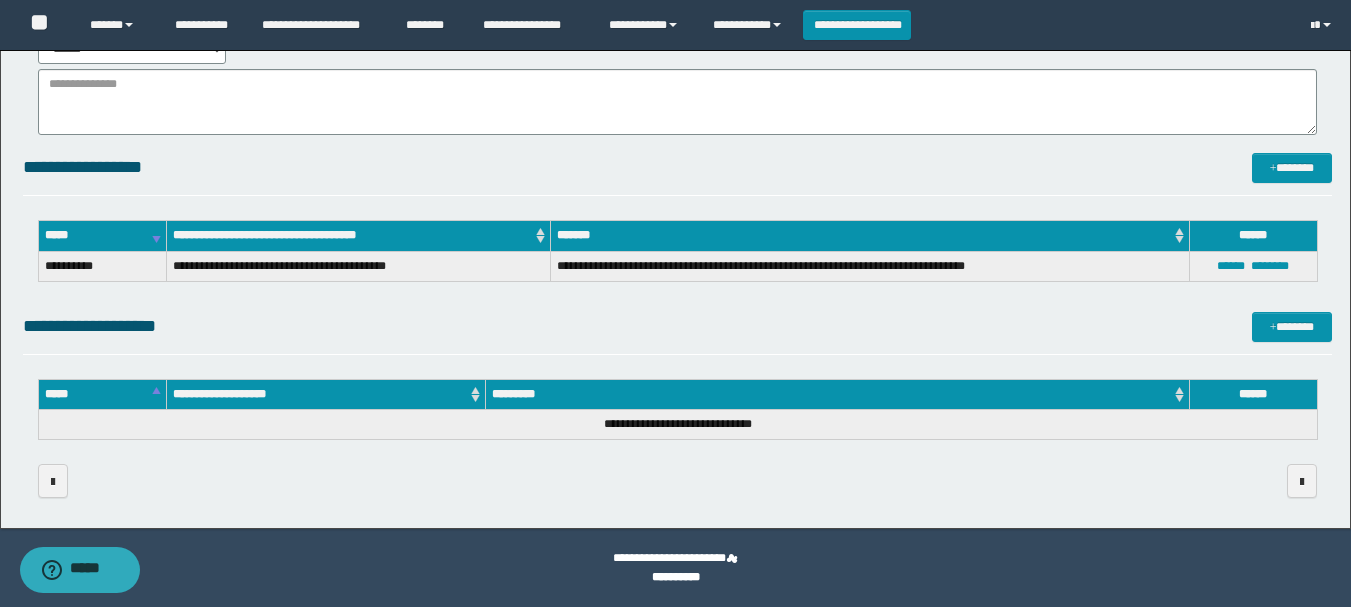 scroll, scrollTop: 0, scrollLeft: 0, axis: both 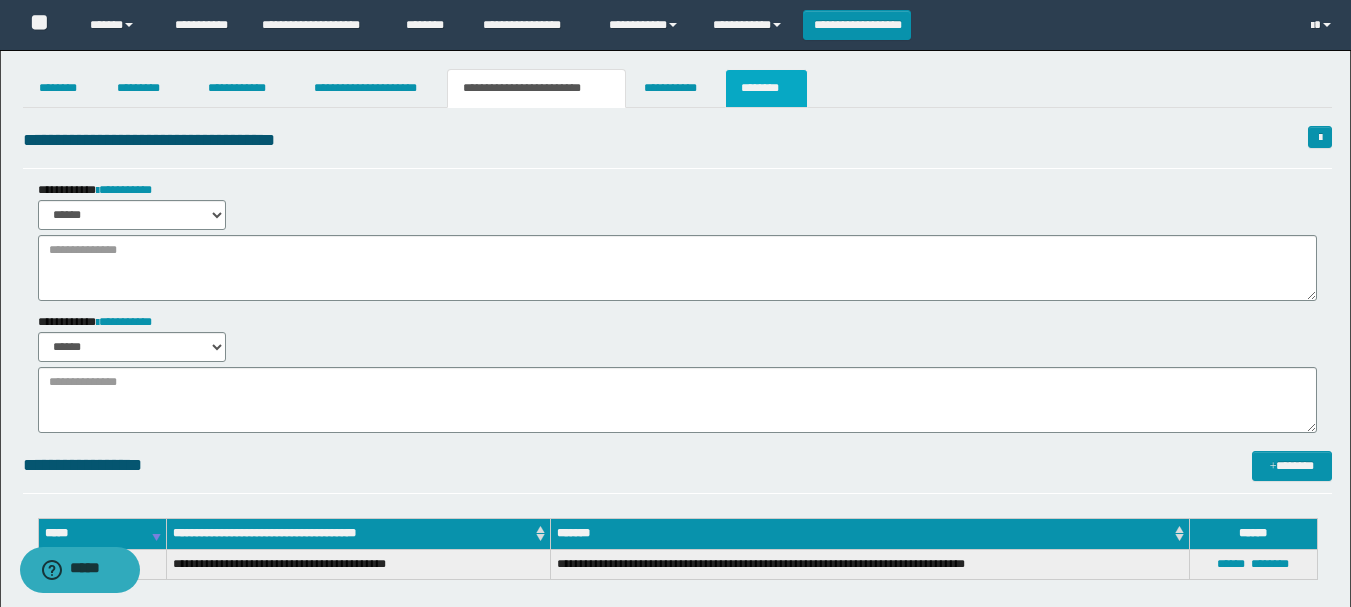click on "********" at bounding box center [766, 88] 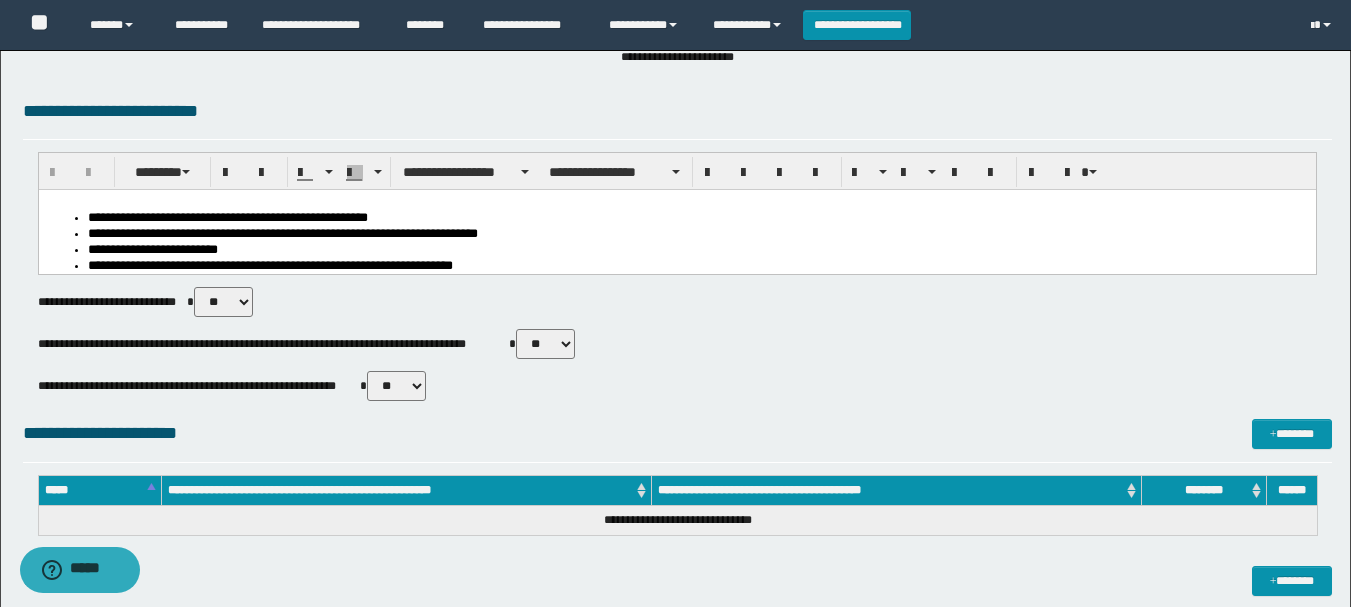 scroll, scrollTop: 0, scrollLeft: 0, axis: both 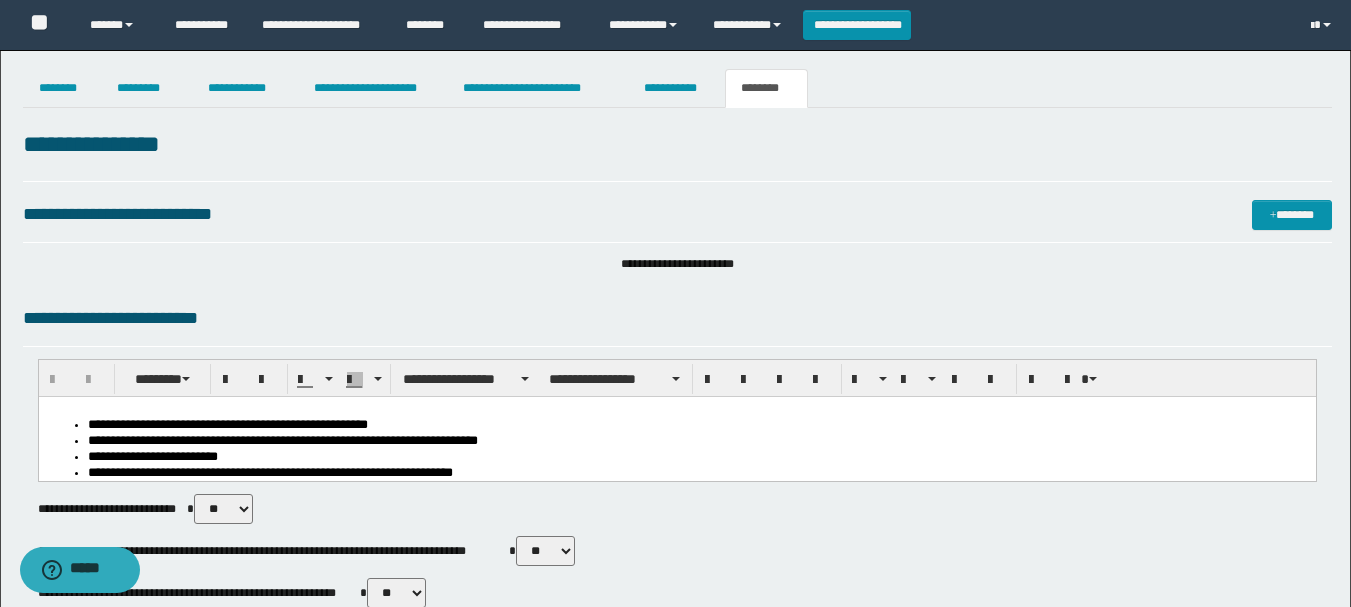 click on "**********" at bounding box center [696, 458] 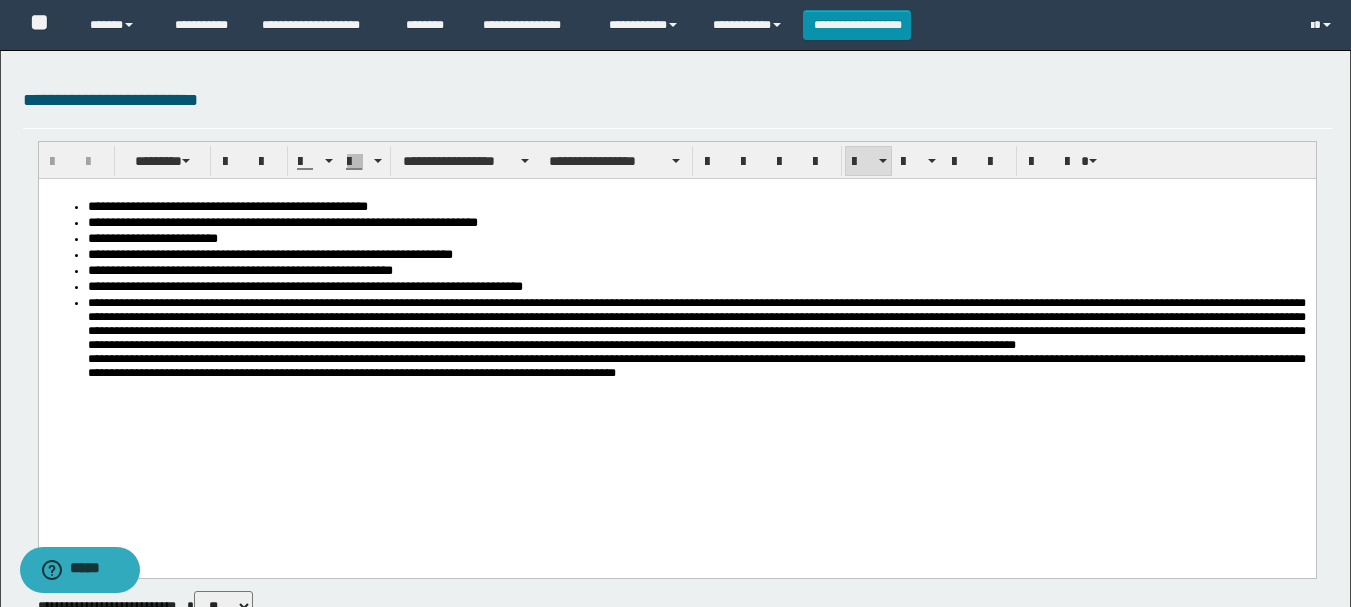 scroll, scrollTop: 400, scrollLeft: 0, axis: vertical 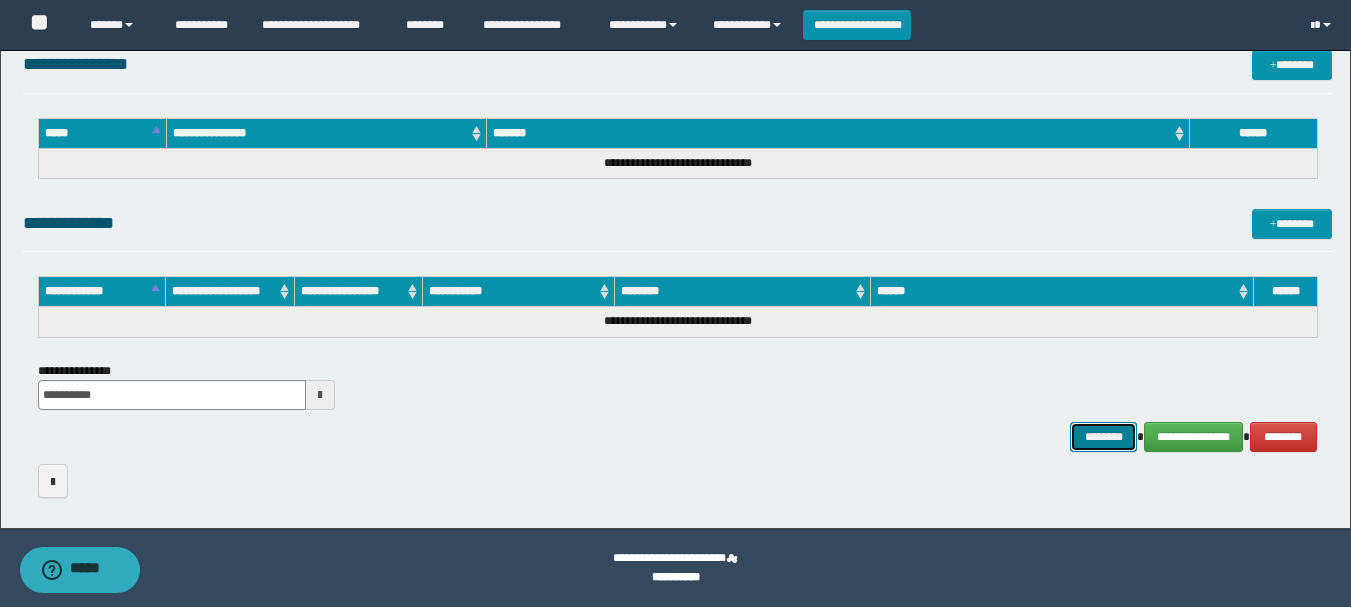 click on "********" at bounding box center (1104, 437) 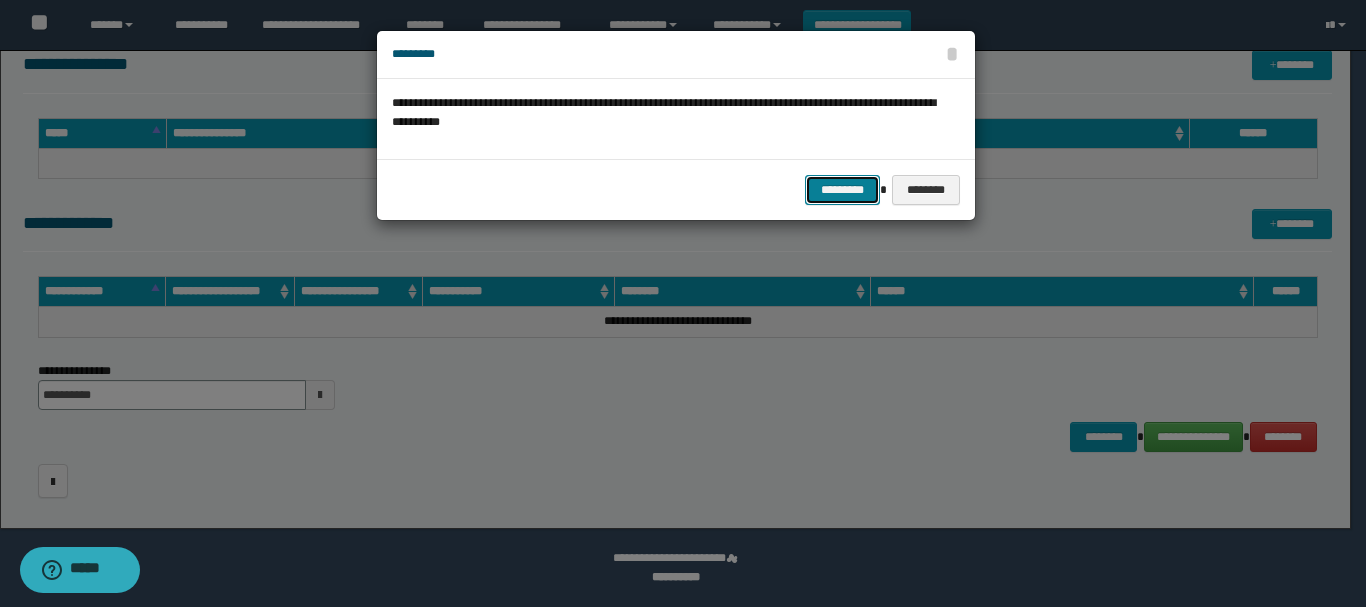 click on "*********" at bounding box center (842, 190) 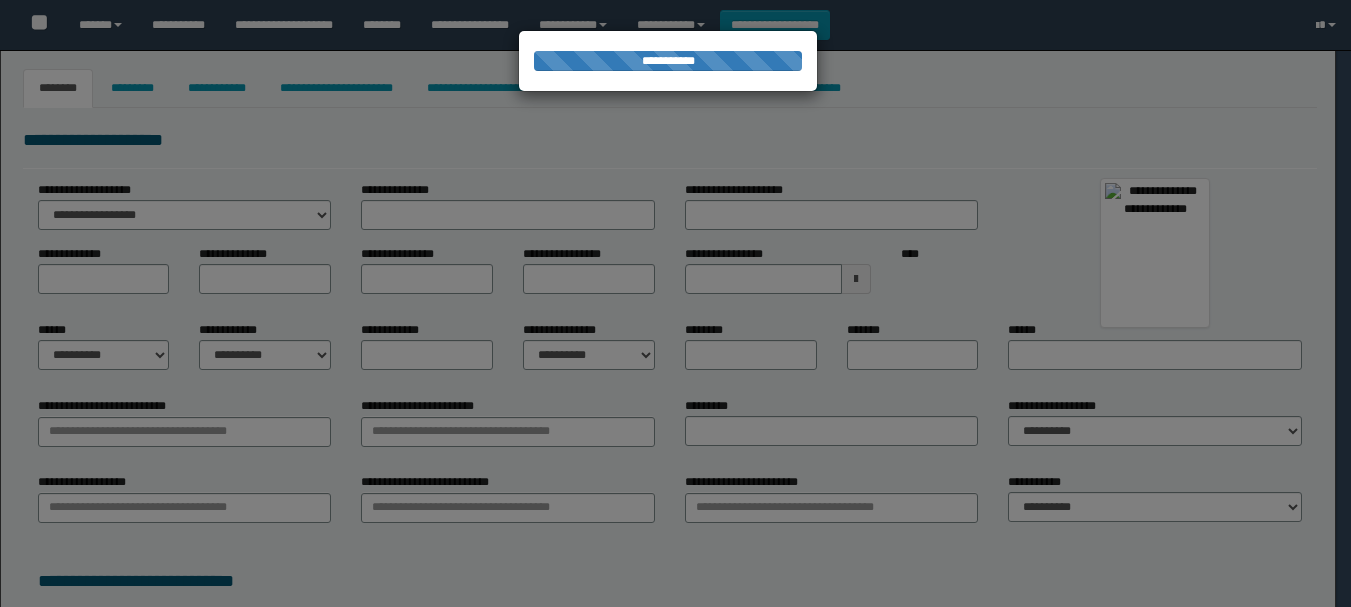 scroll, scrollTop: 0, scrollLeft: 0, axis: both 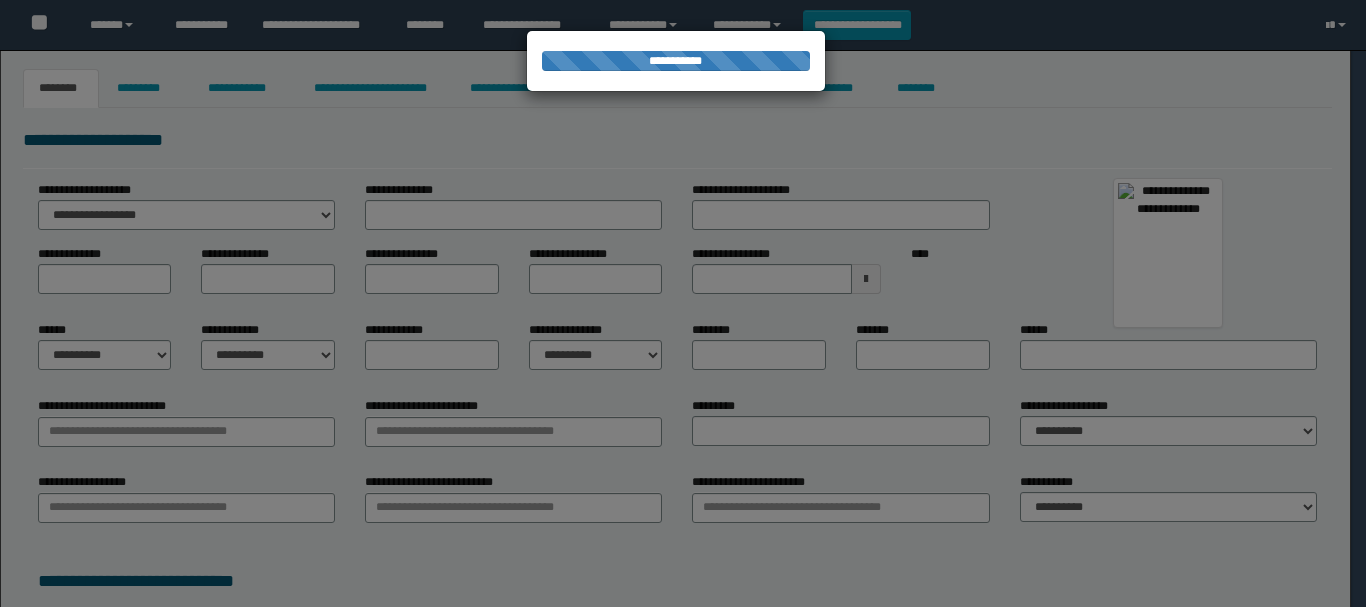 type on "**********" 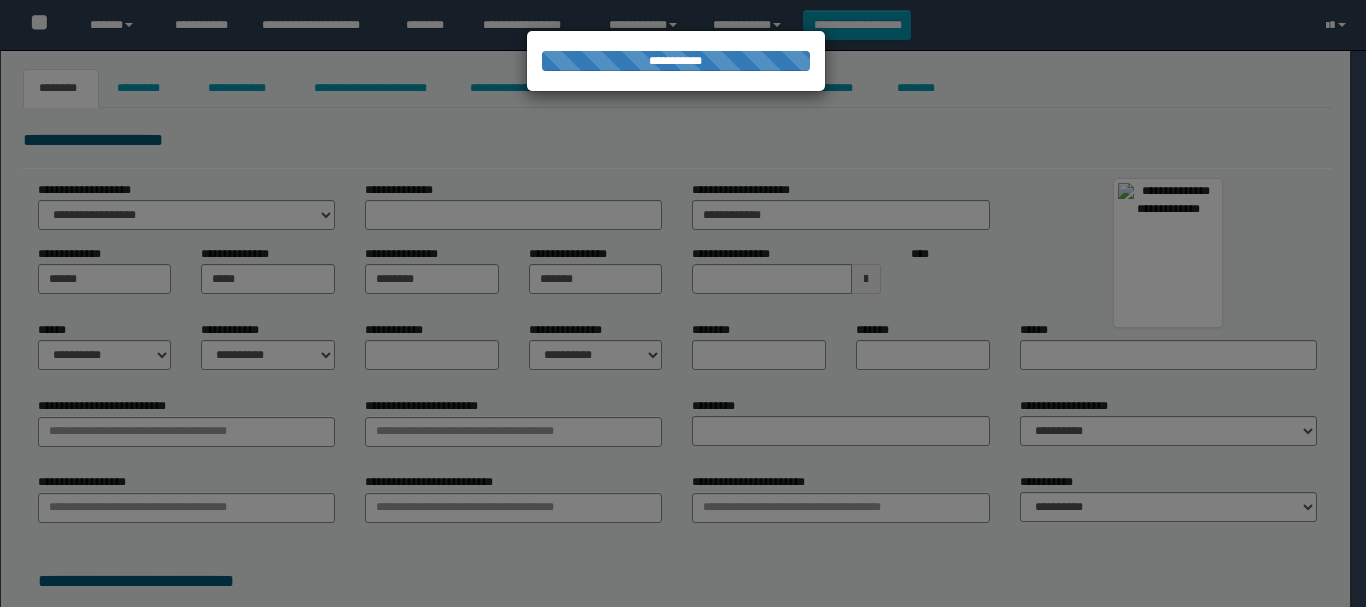 select on "*" 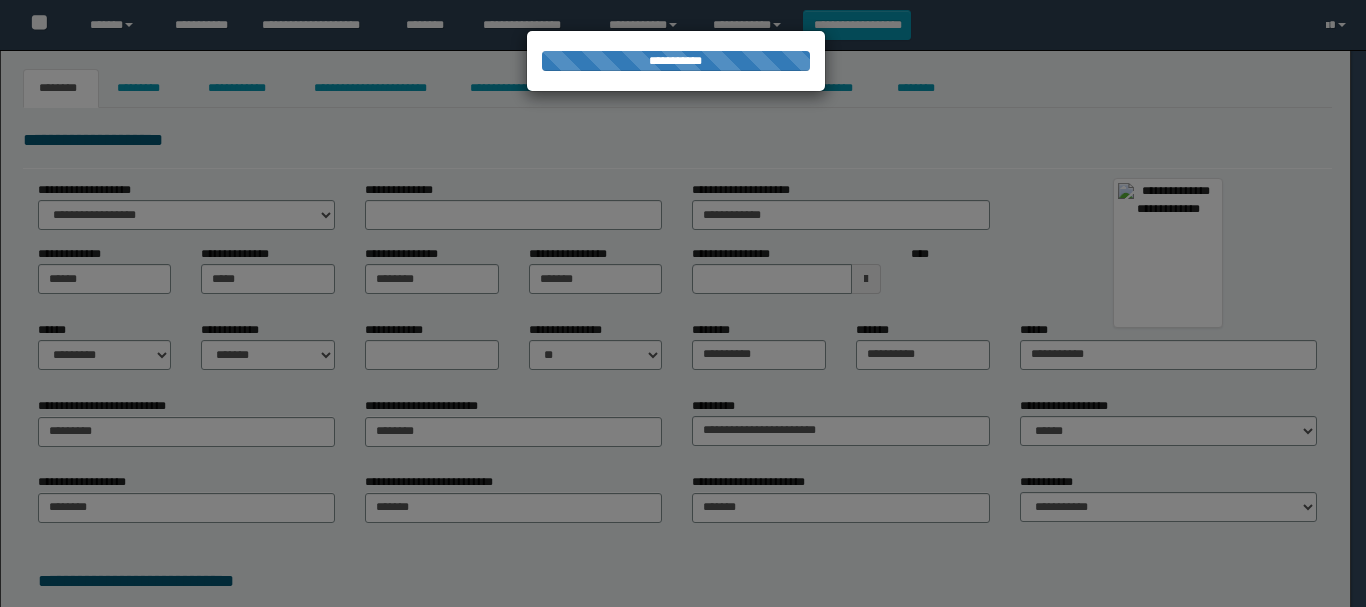 type on "**********" 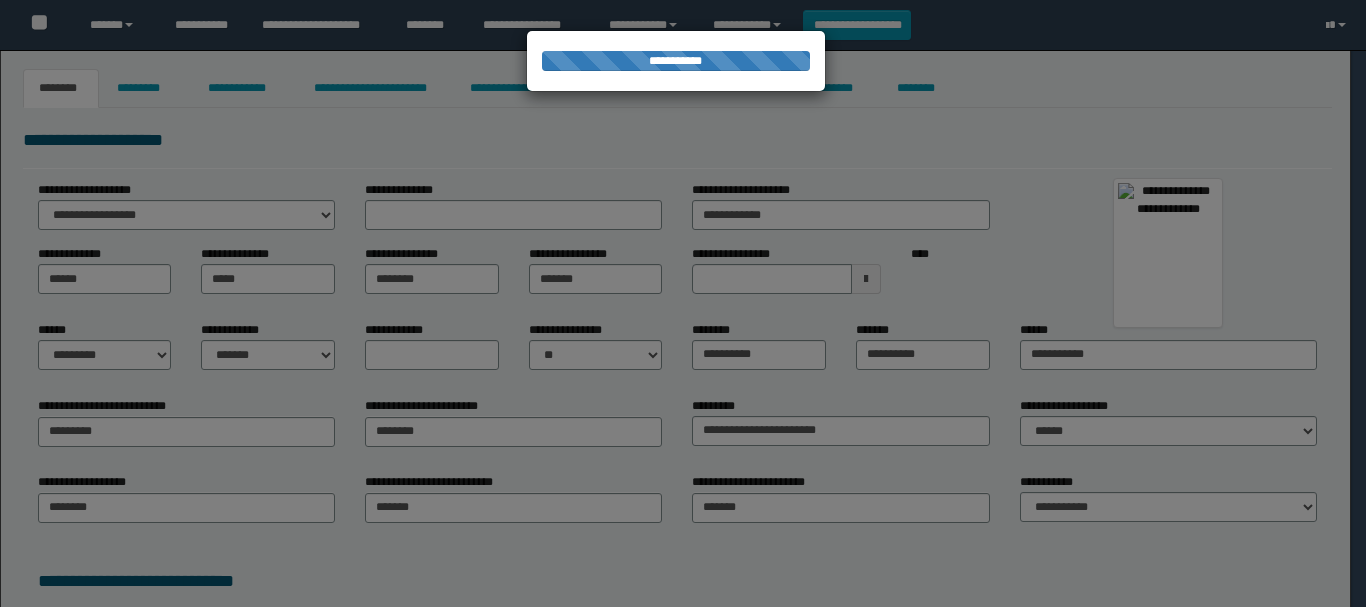 type on "**********" 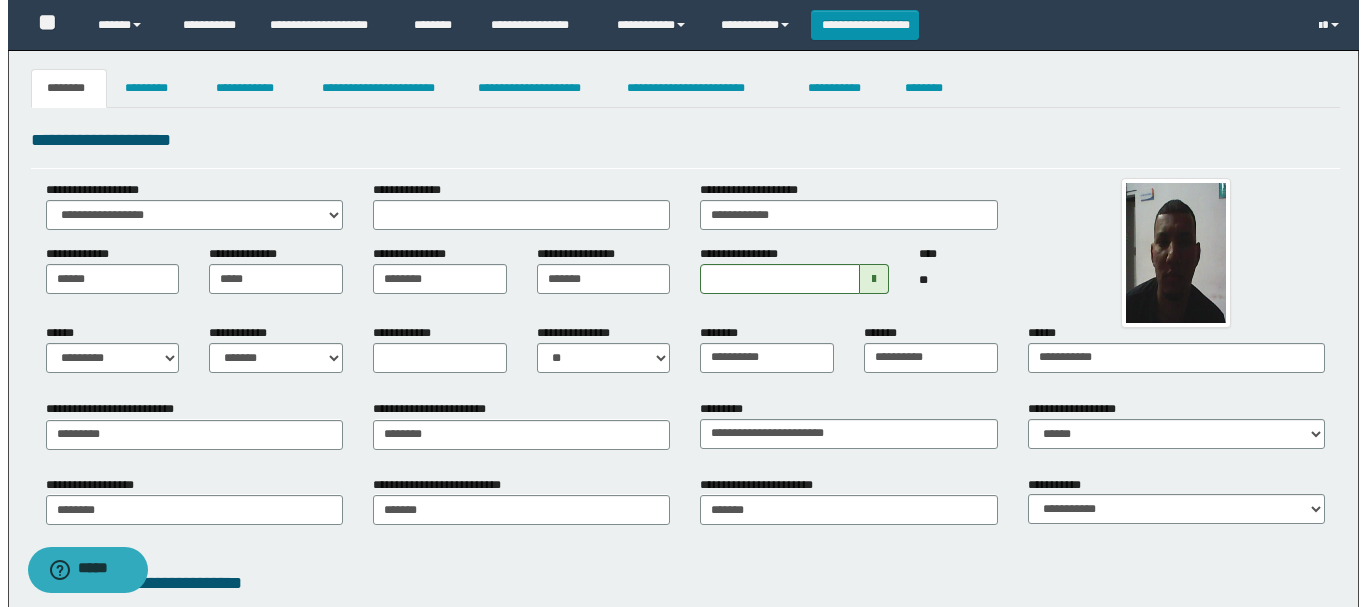 scroll, scrollTop: 0, scrollLeft: 0, axis: both 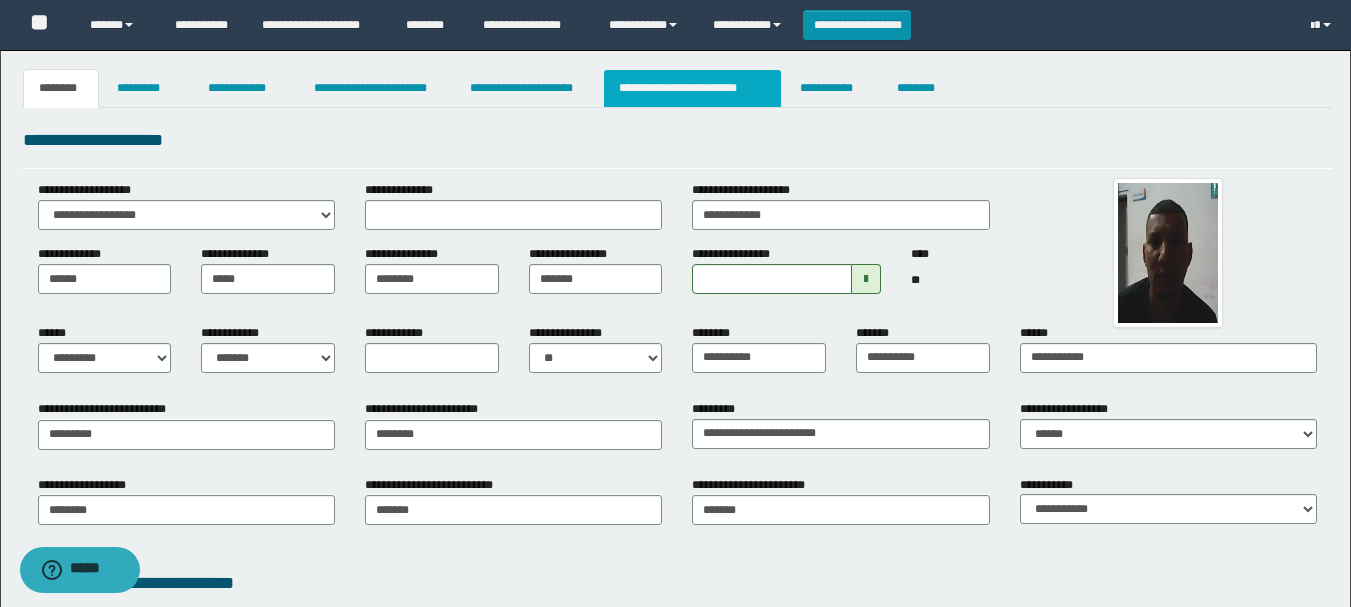 click on "**********" at bounding box center [693, 88] 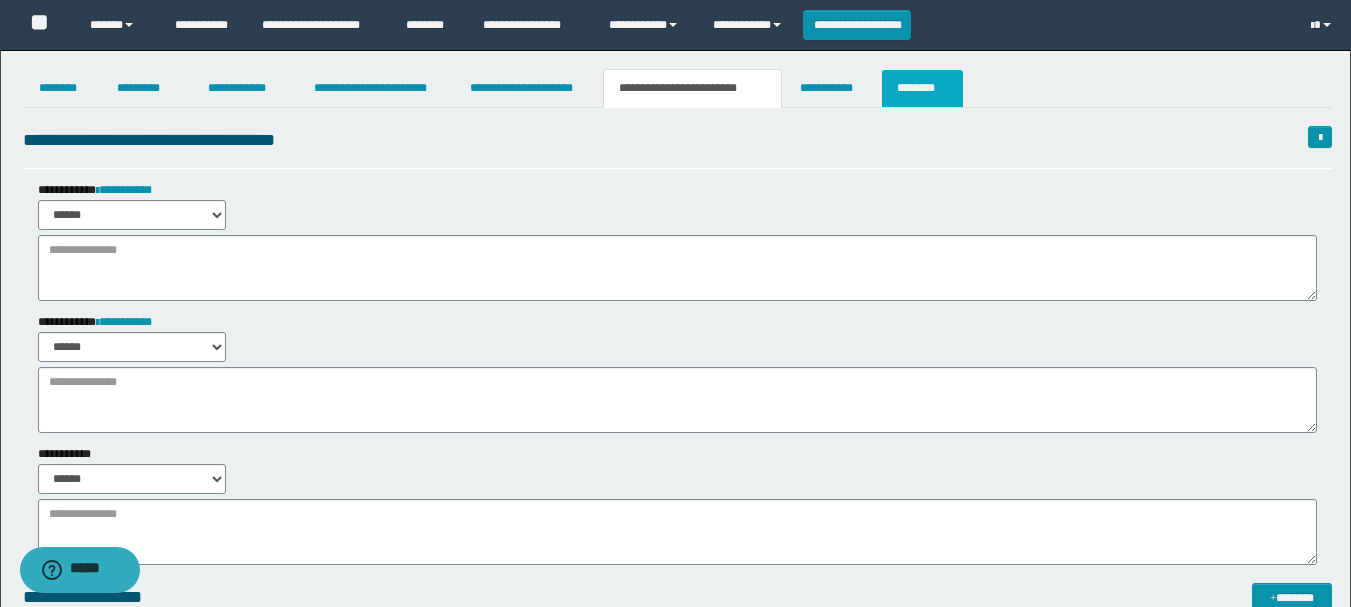 click on "********" at bounding box center [922, 88] 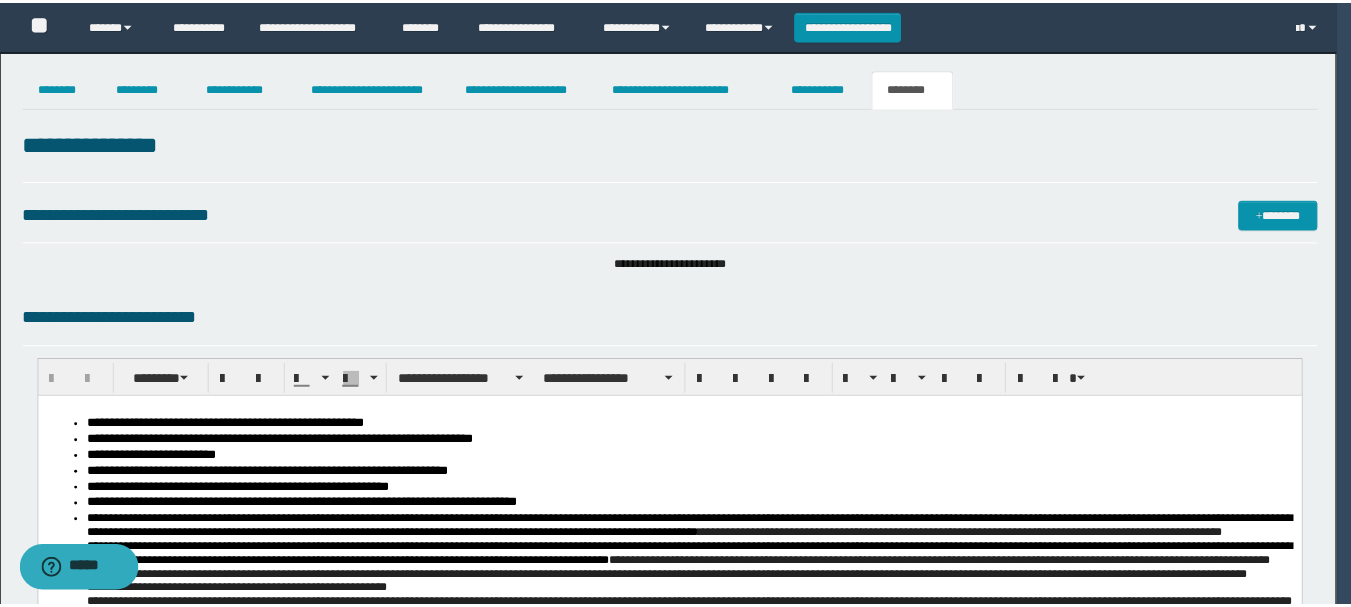 scroll, scrollTop: 0, scrollLeft: 0, axis: both 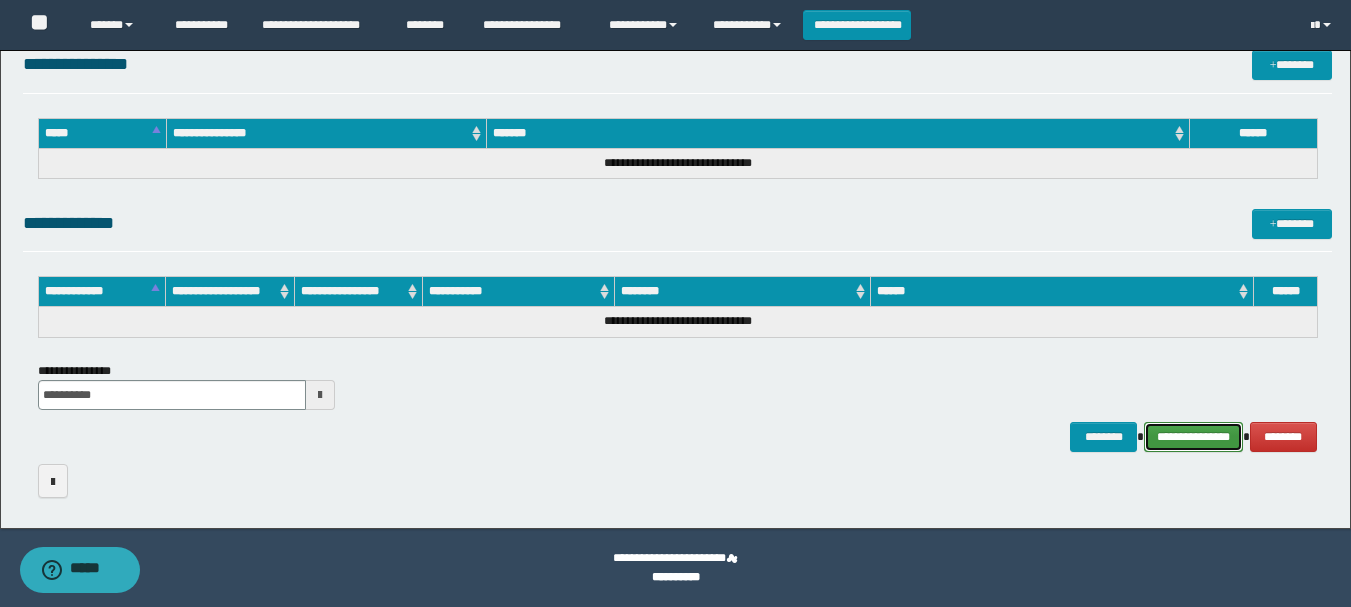 click on "**********" at bounding box center (1193, 437) 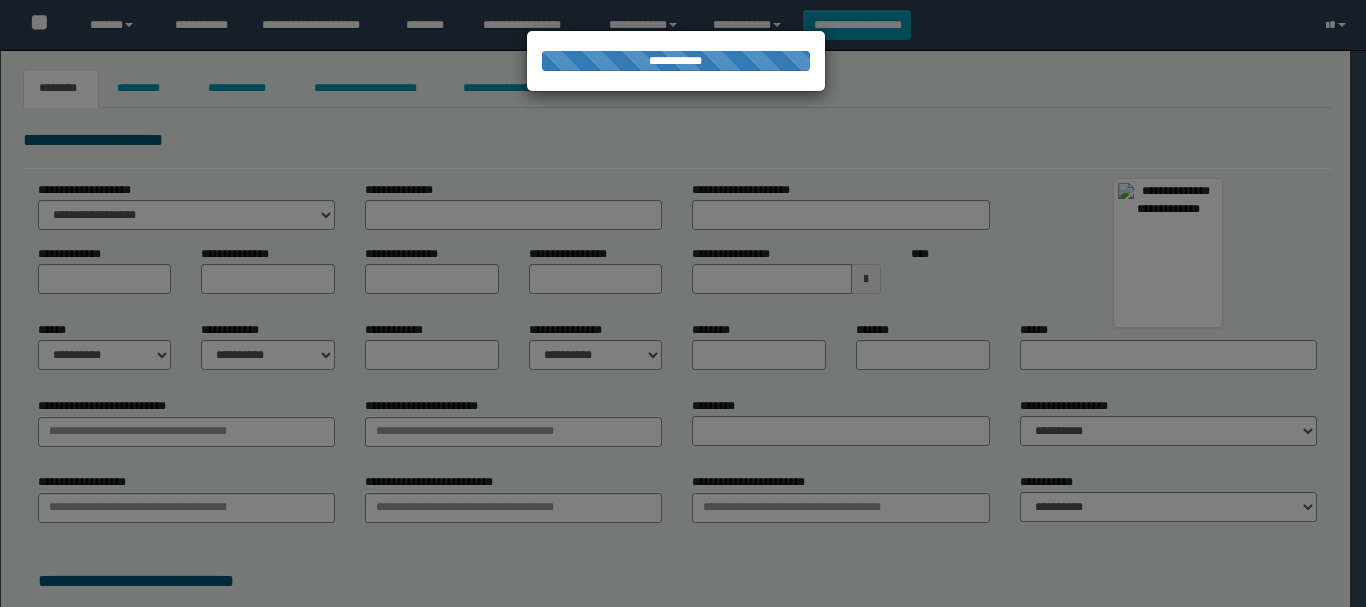 type on "******" 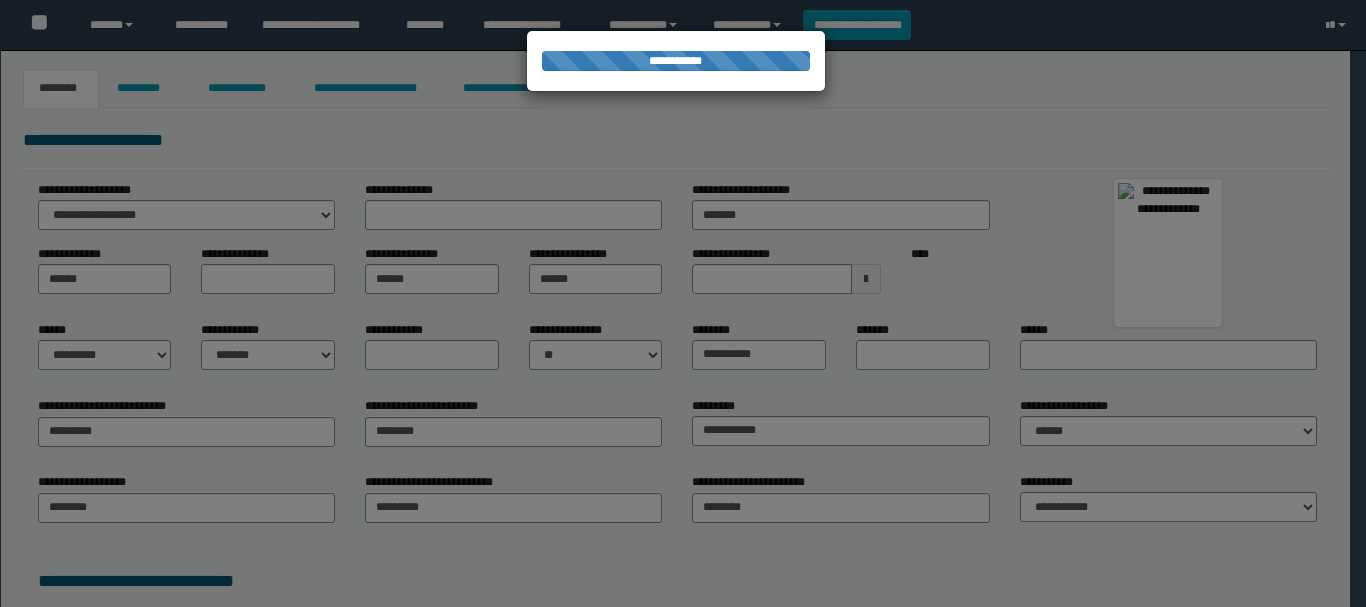 select on "**" 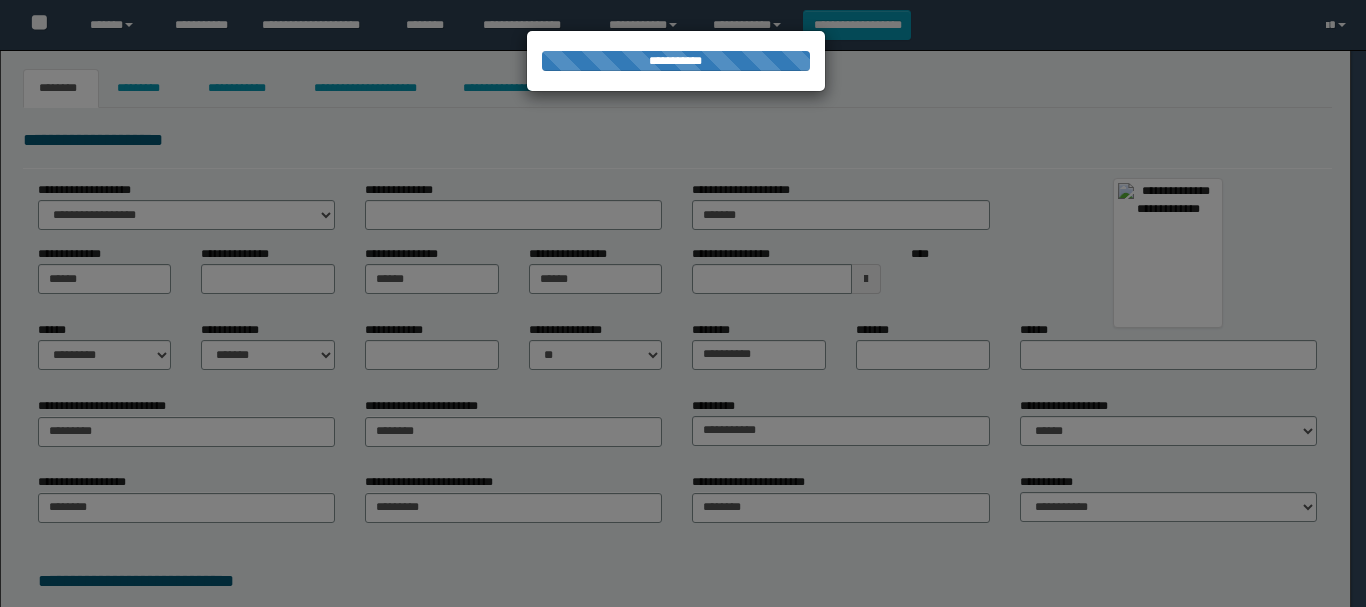 type on "********" 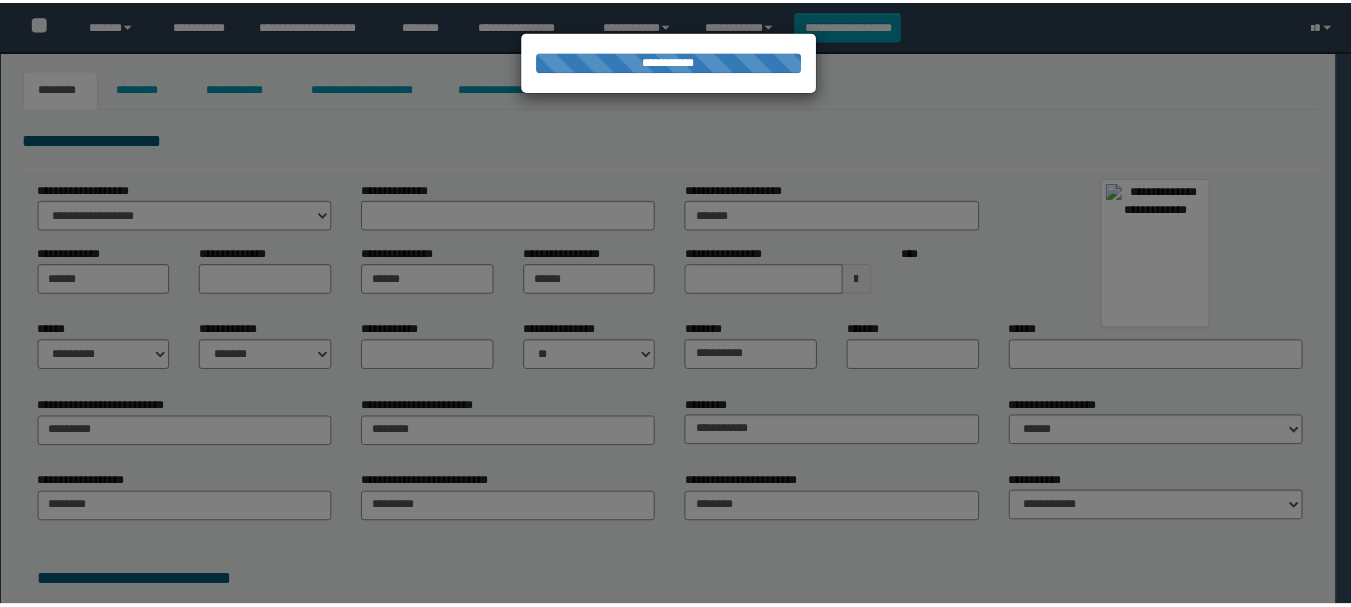 scroll, scrollTop: 0, scrollLeft: 0, axis: both 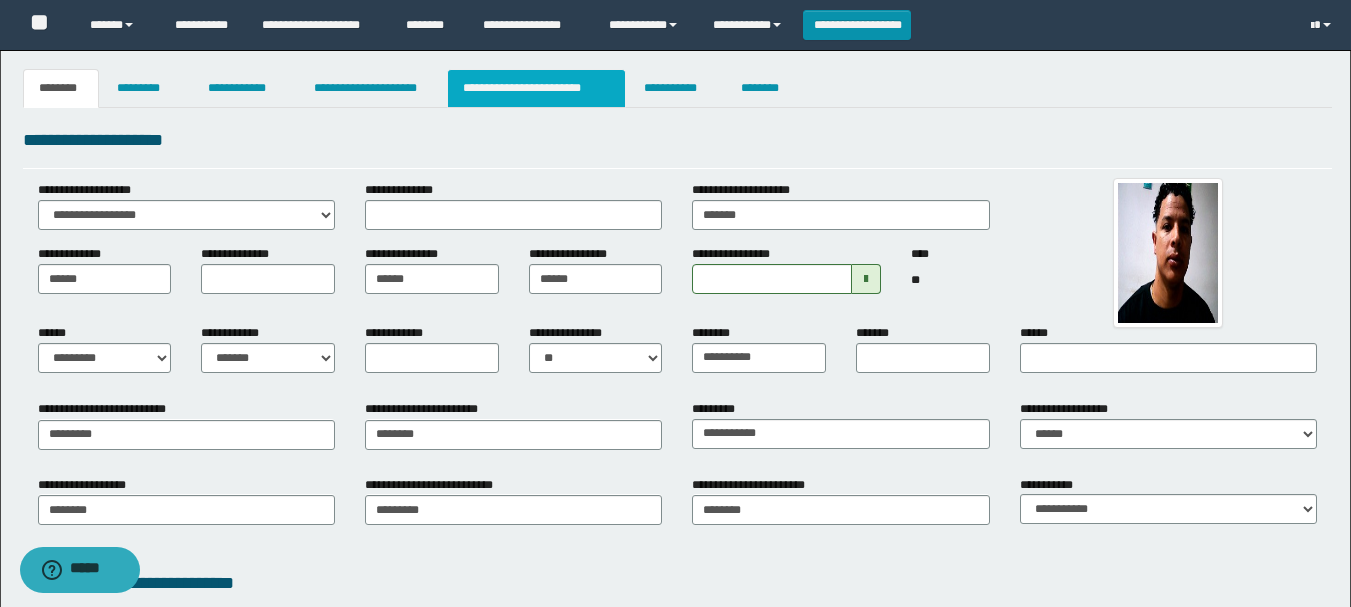 click on "**********" at bounding box center [537, 88] 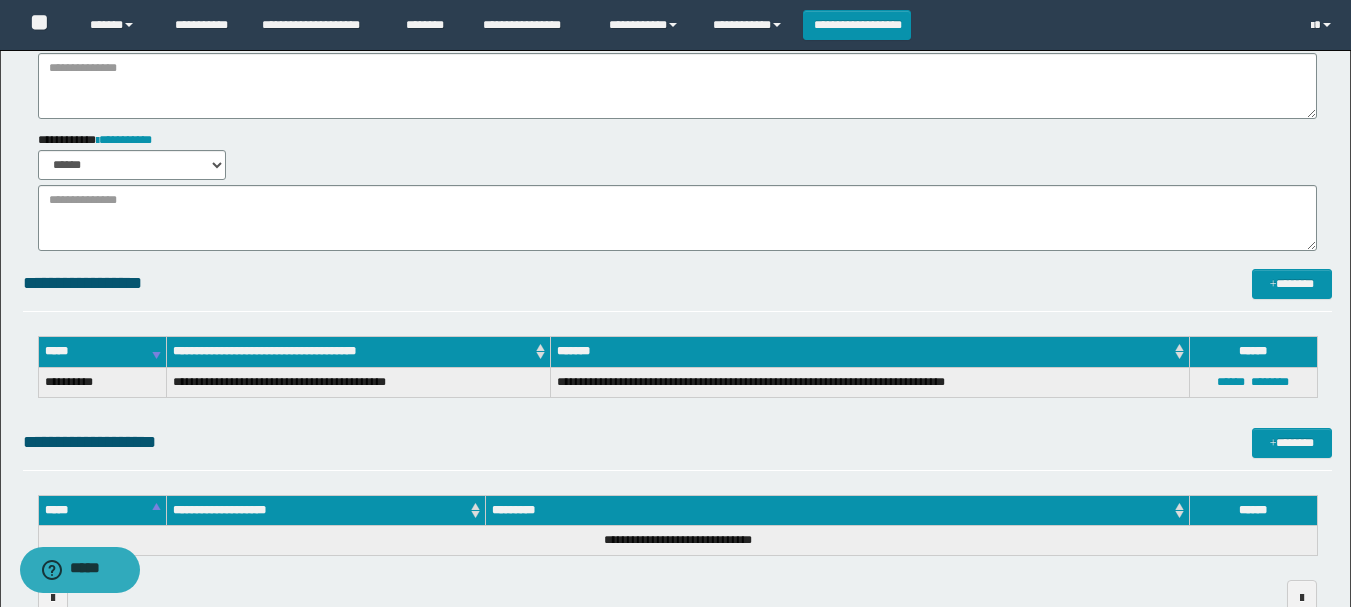 scroll, scrollTop: 0, scrollLeft: 0, axis: both 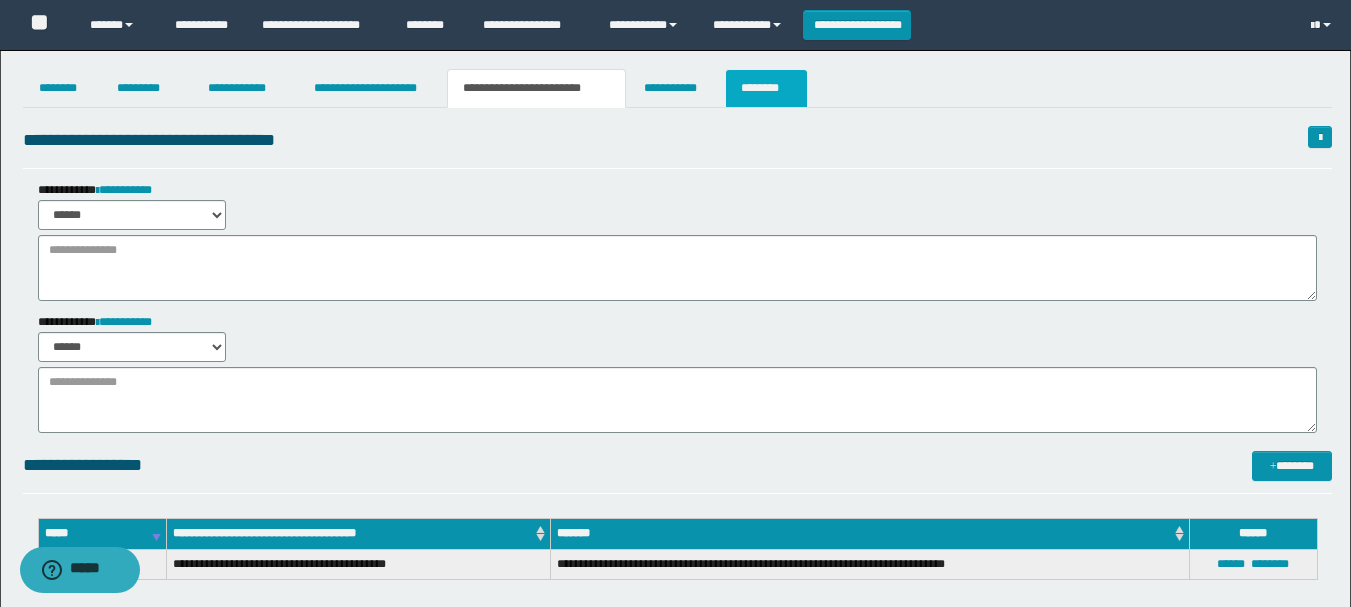 click on "********" at bounding box center [766, 88] 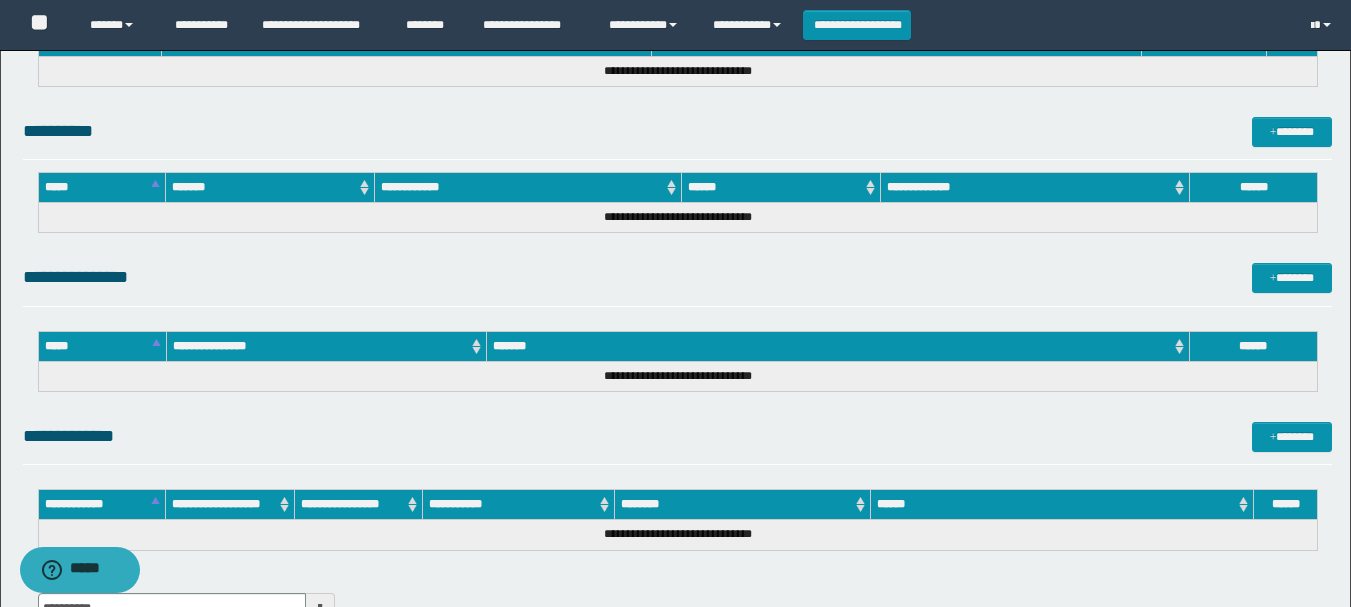 scroll, scrollTop: 1168, scrollLeft: 0, axis: vertical 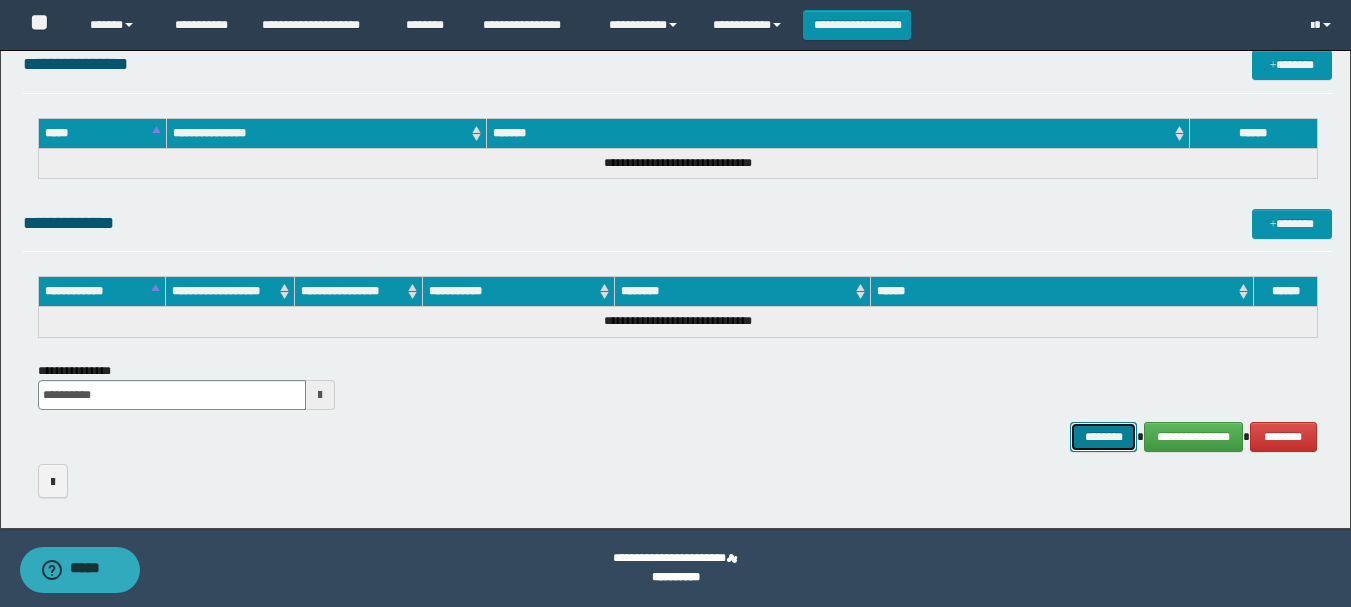 drag, startPoint x: 1106, startPoint y: 439, endPoint x: 1045, endPoint y: 402, distance: 71.34424 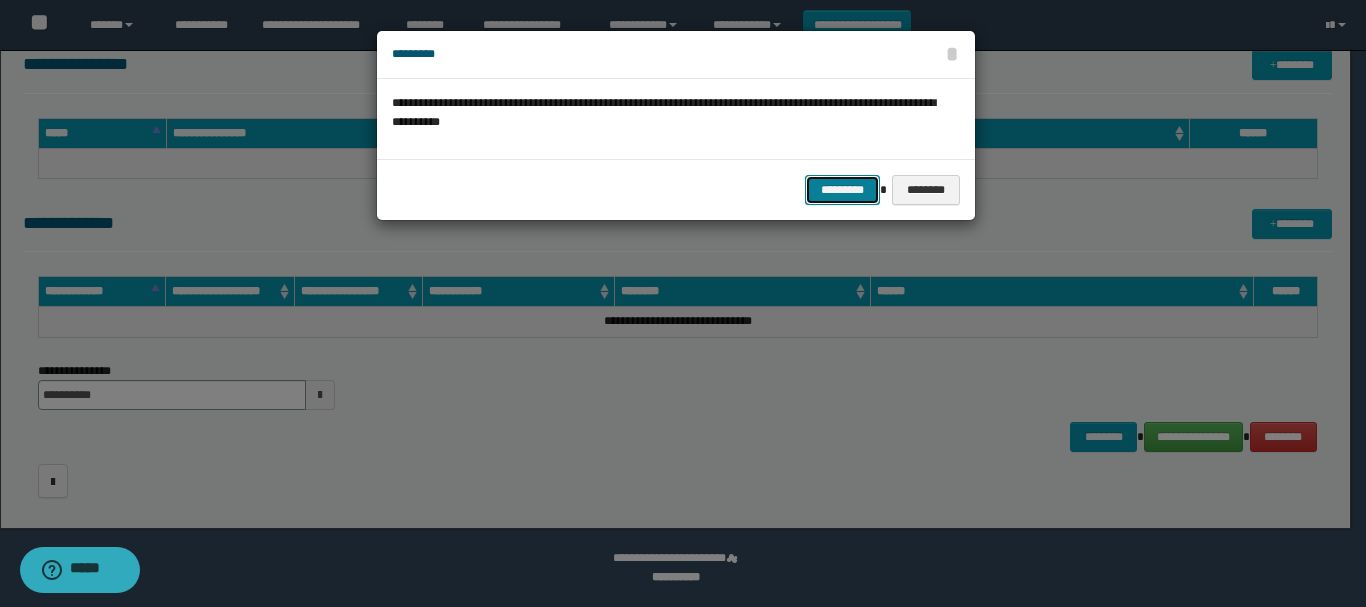 click on "*********" at bounding box center [842, 190] 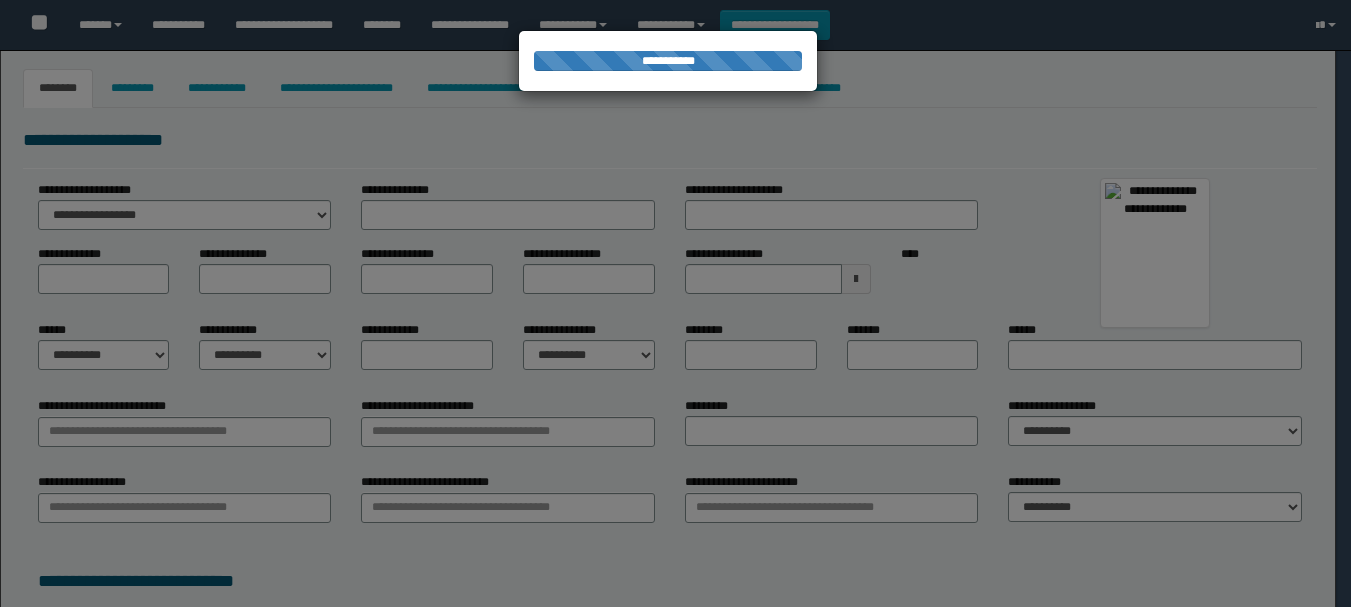 select on "****" 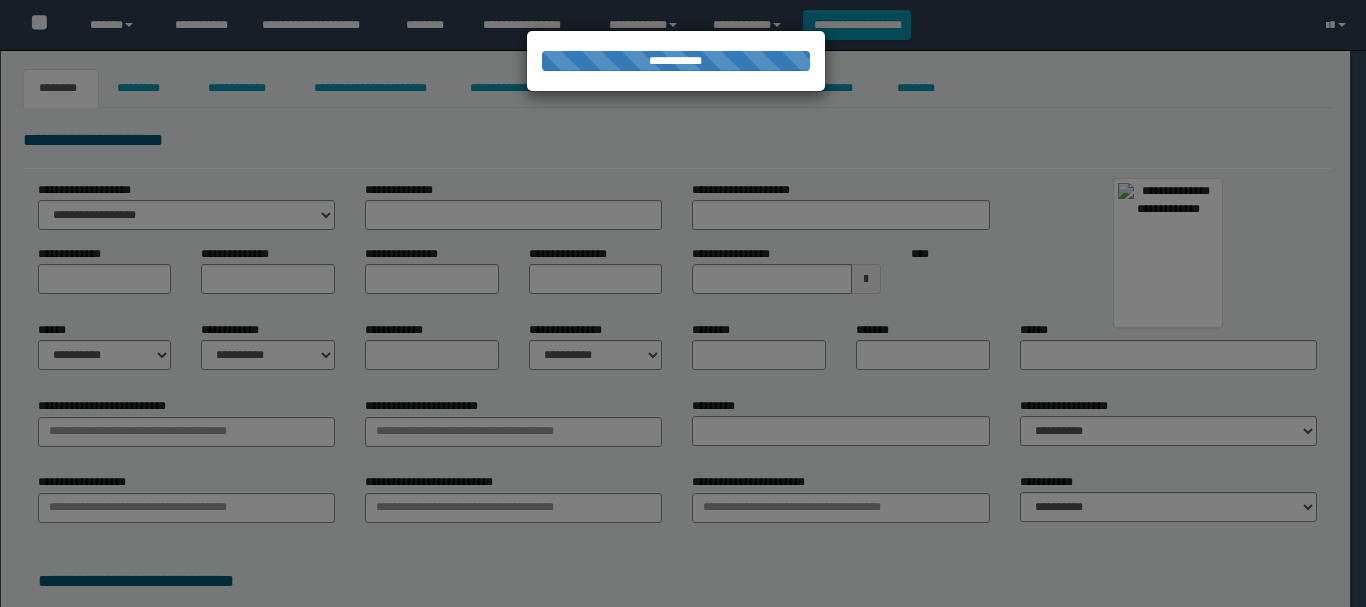 type on "**********" 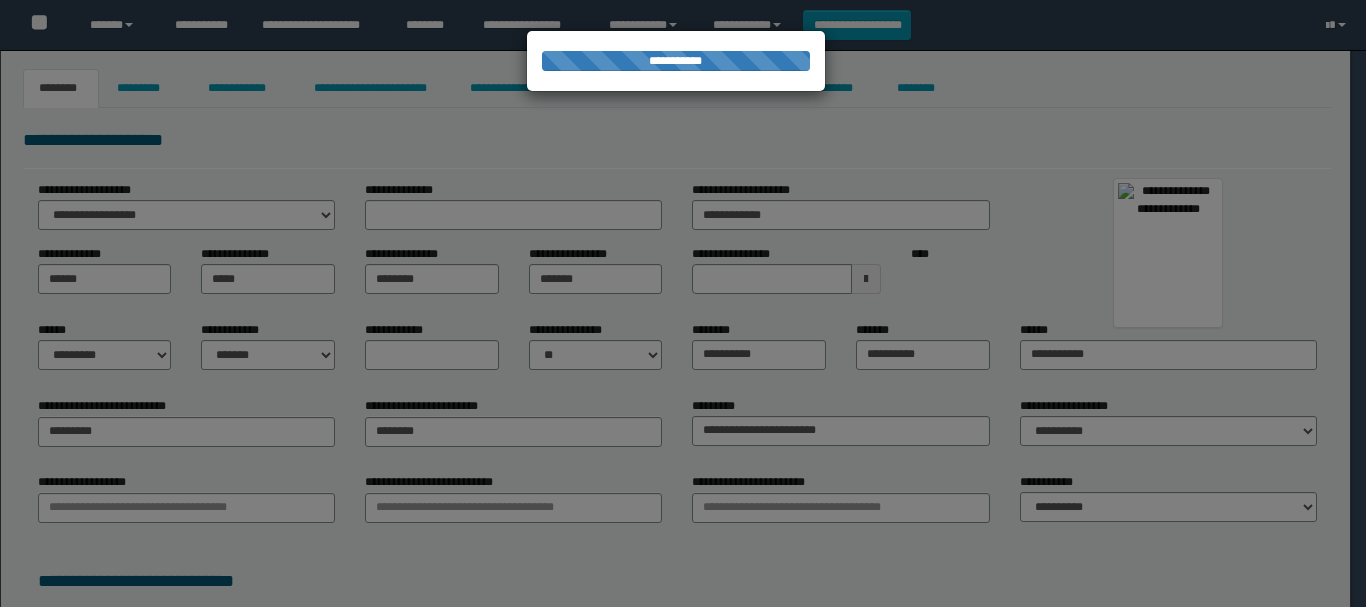 select on "*" 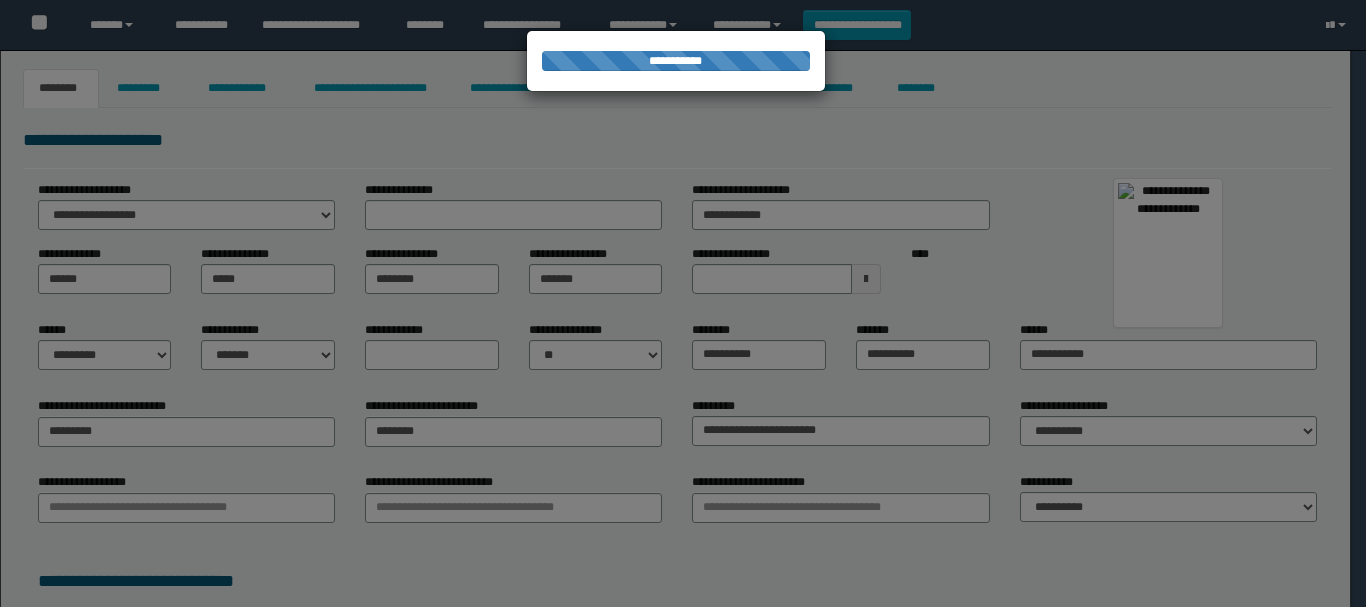 type on "********" 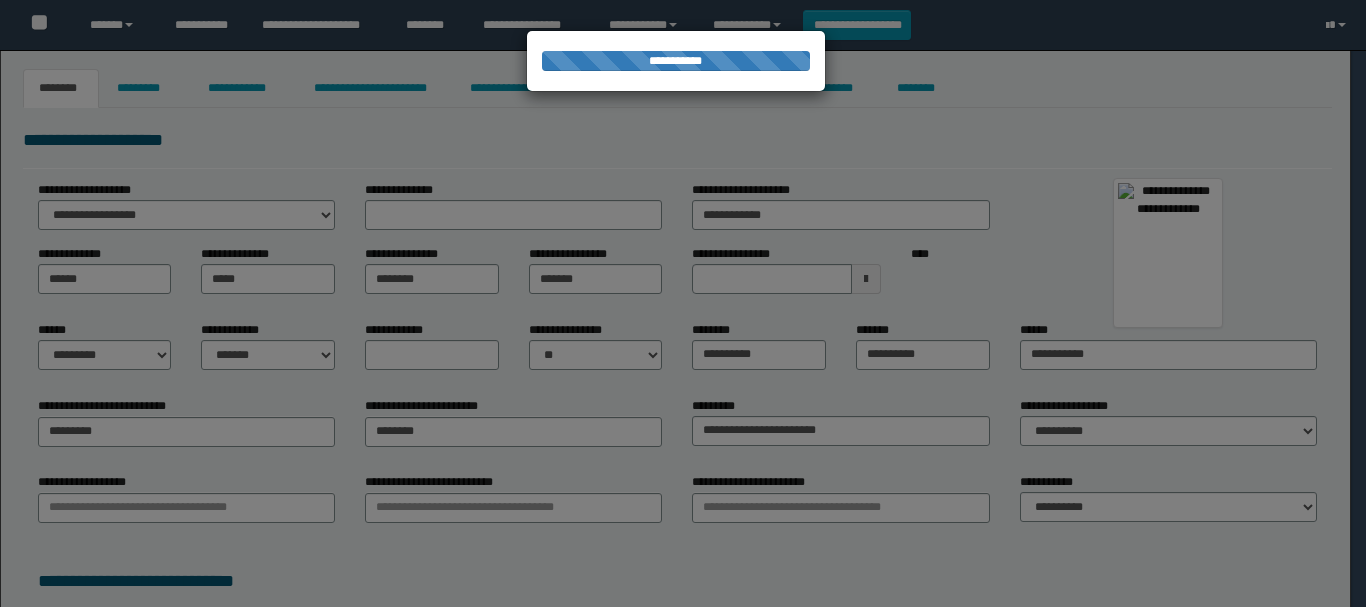type on "*******" 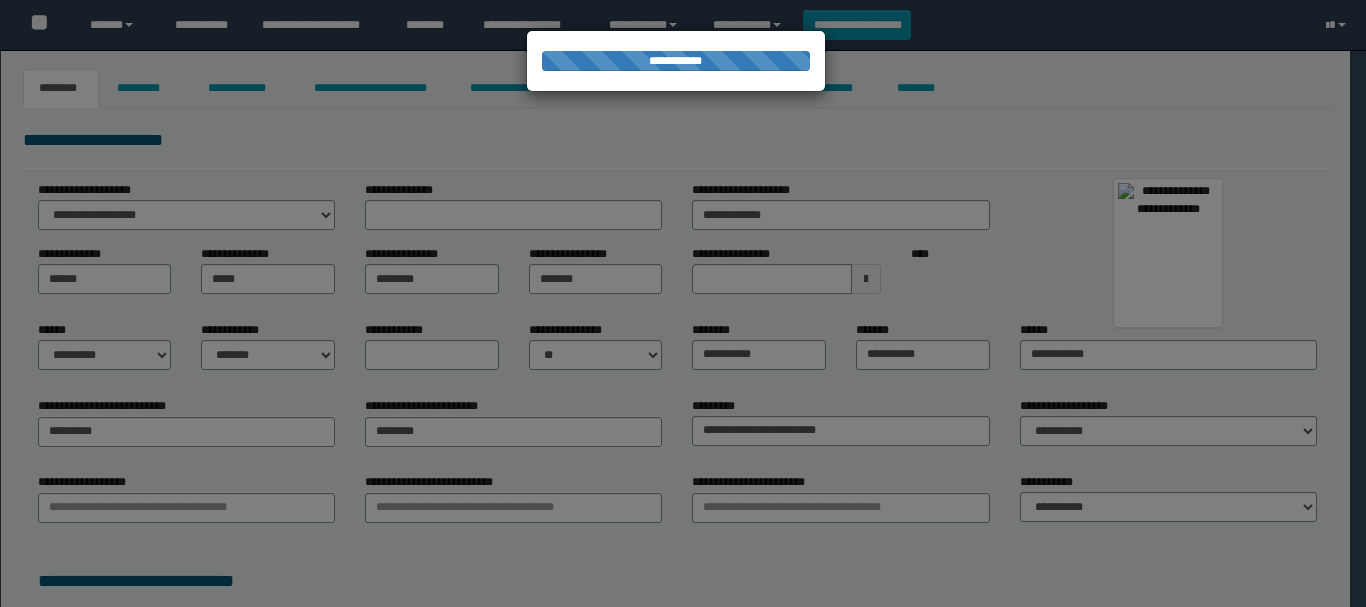 type on "*******" 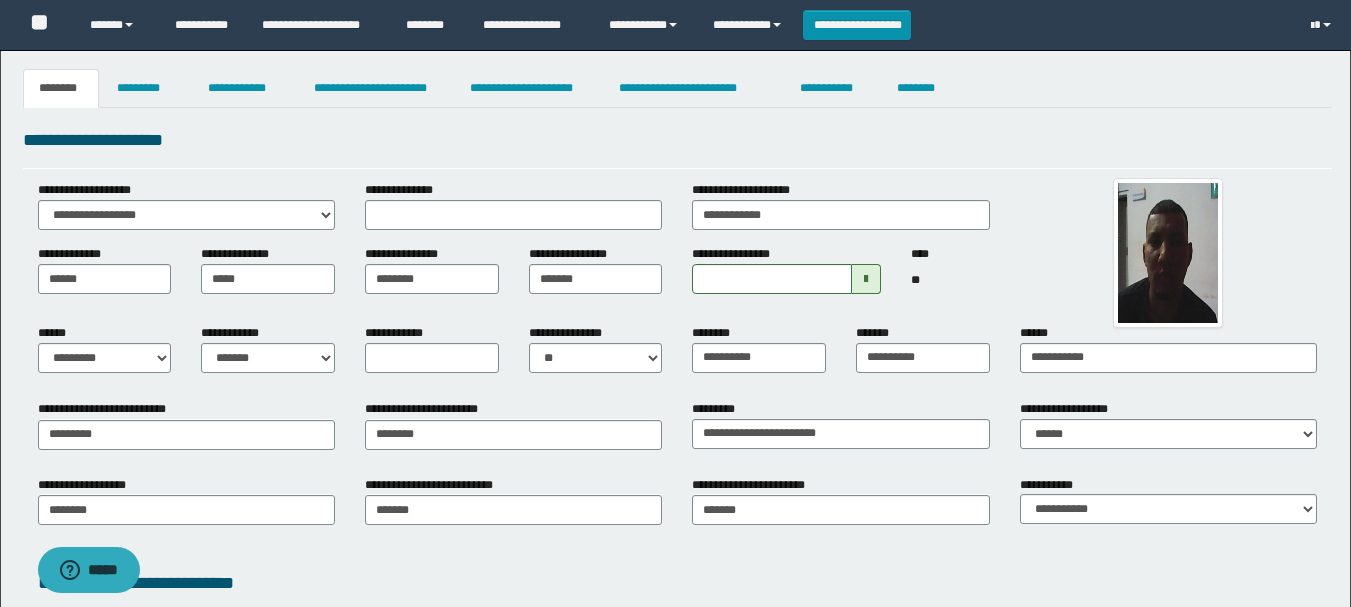scroll, scrollTop: 400, scrollLeft: 0, axis: vertical 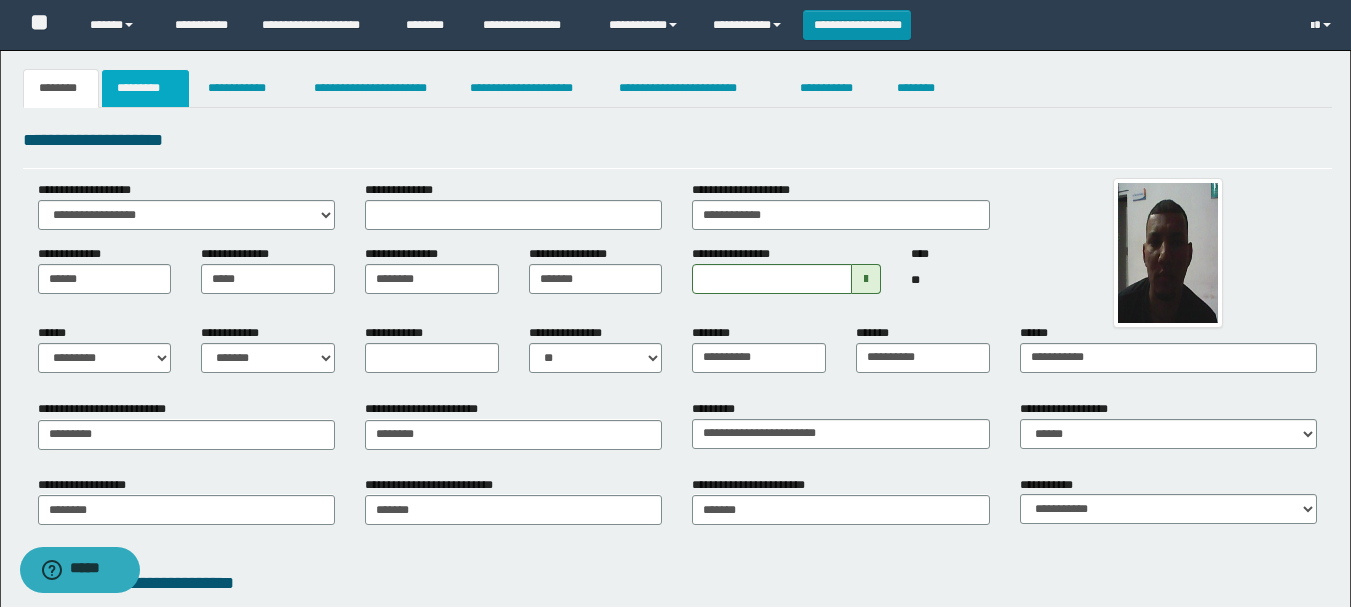 click on "*********" at bounding box center (145, 88) 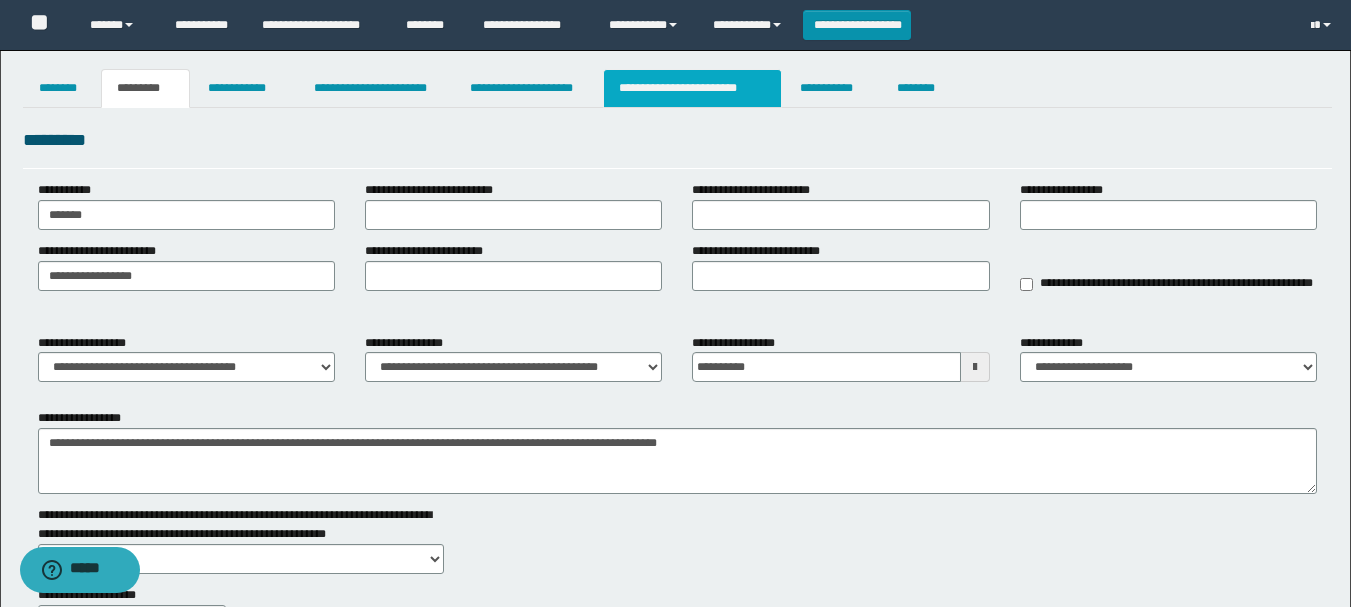 click on "**********" at bounding box center (693, 88) 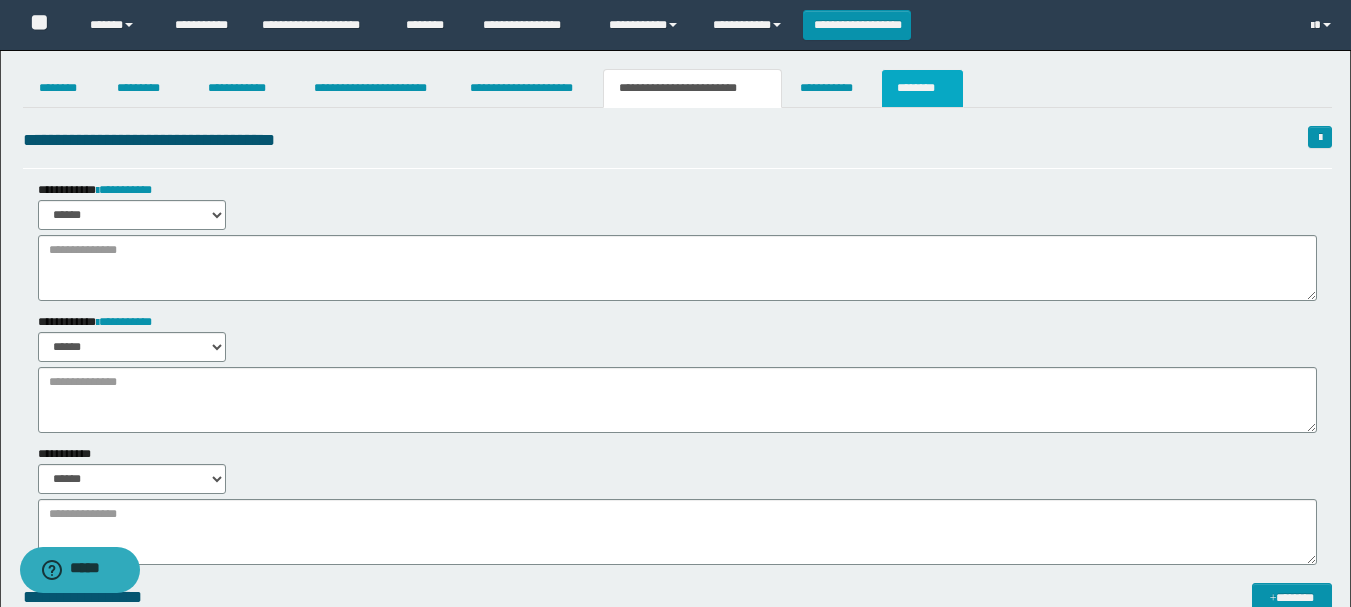 click on "********" at bounding box center [922, 88] 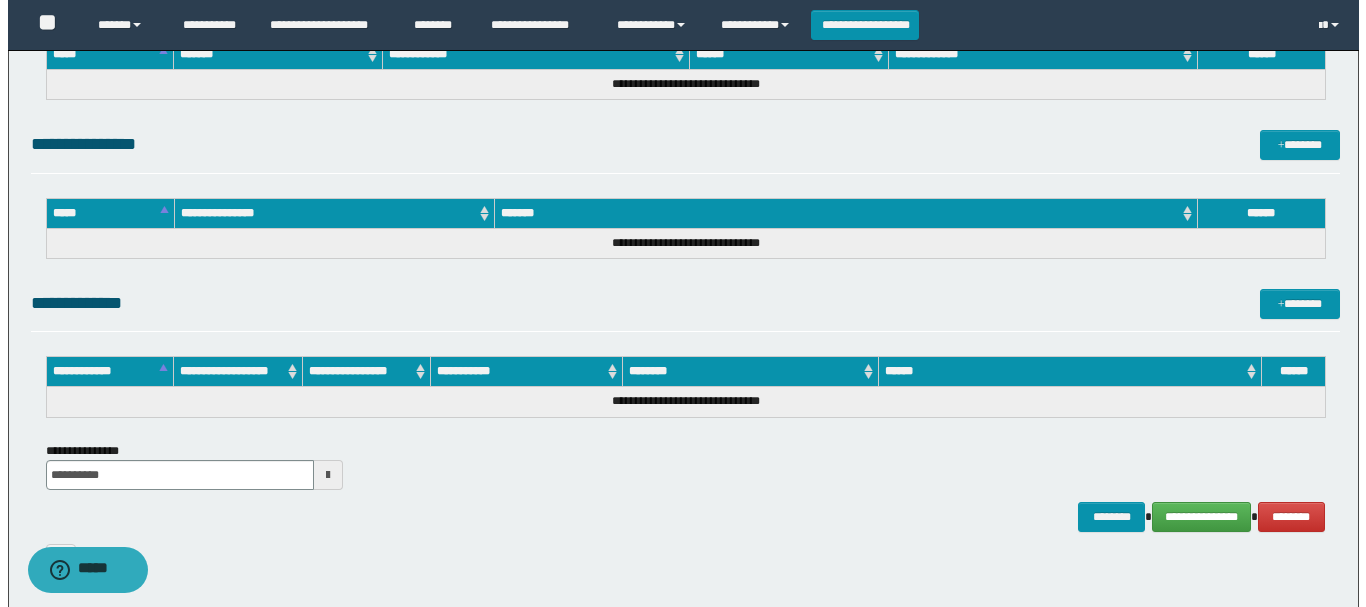 scroll, scrollTop: 1376, scrollLeft: 0, axis: vertical 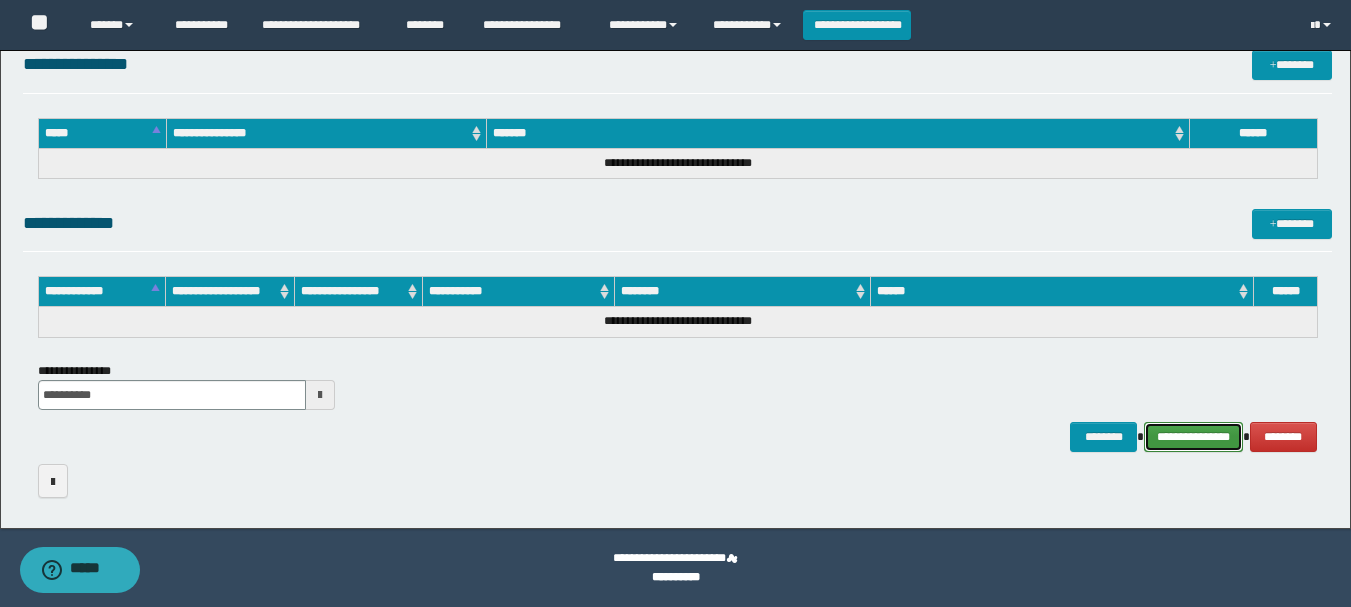 drag, startPoint x: 1208, startPoint y: 441, endPoint x: 1148, endPoint y: 400, distance: 72.67049 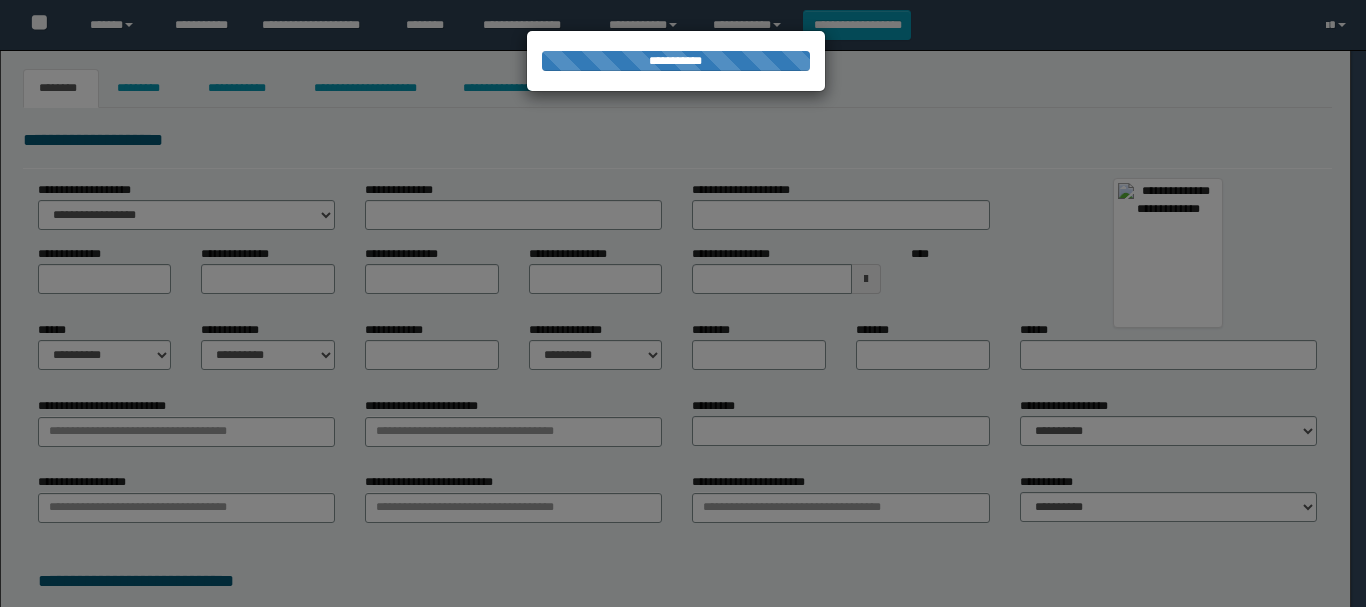 type on "**********" 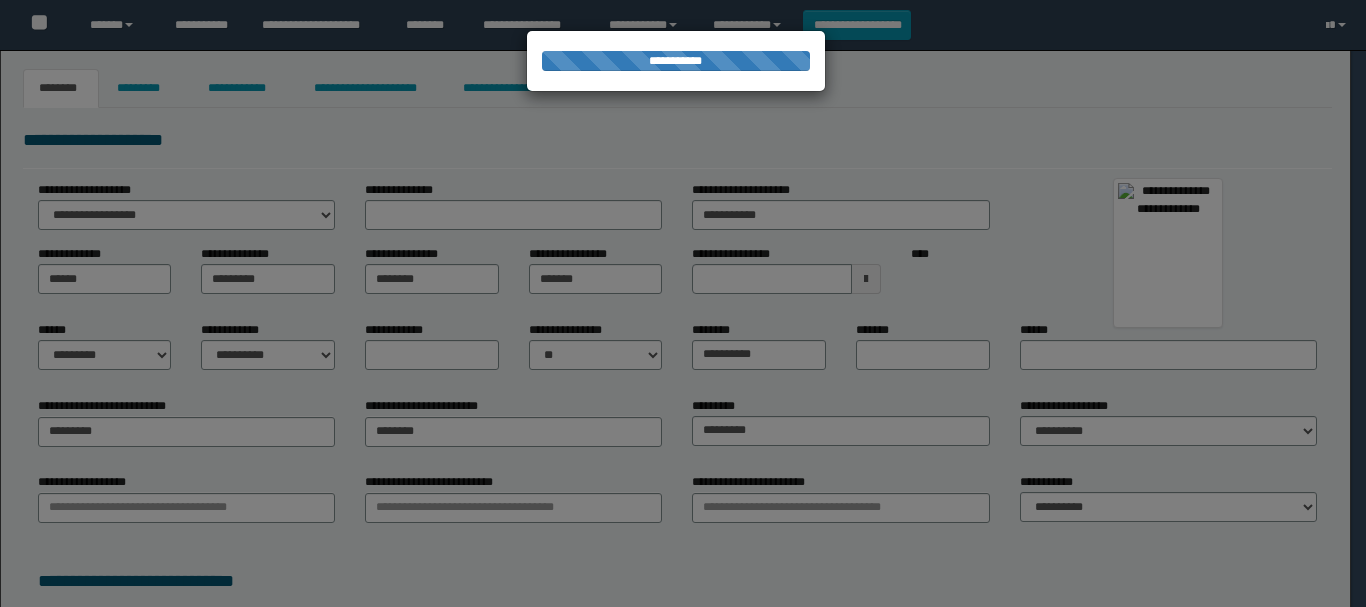 select on "*" 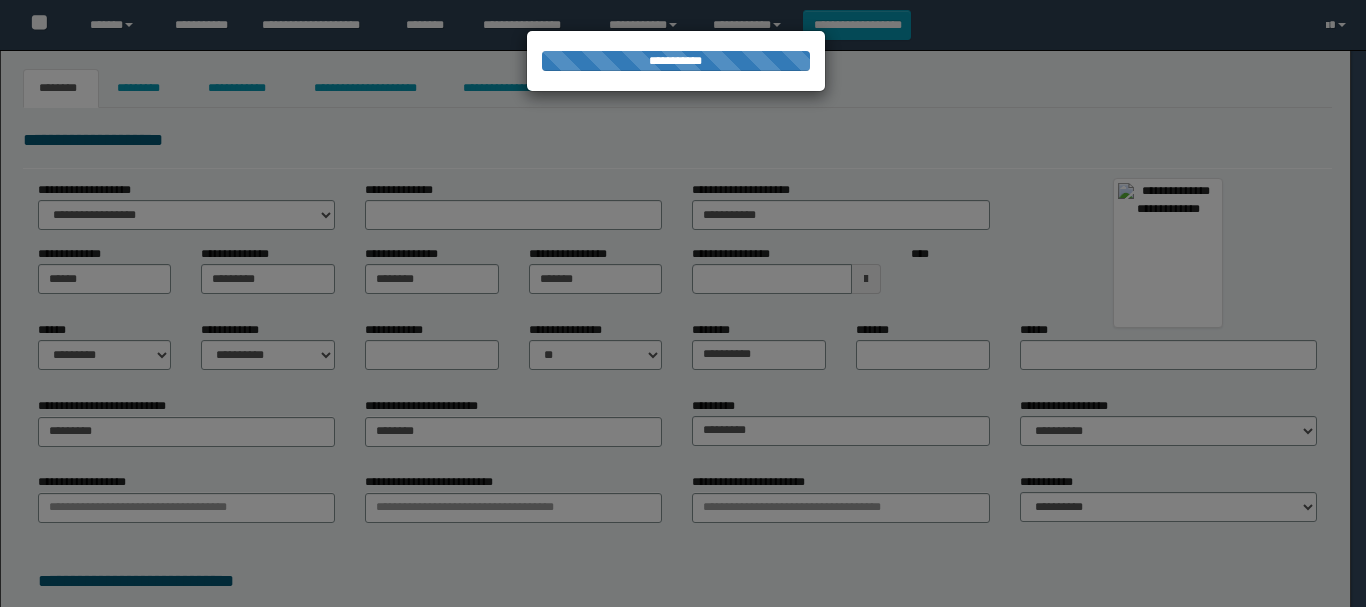 type on "********" 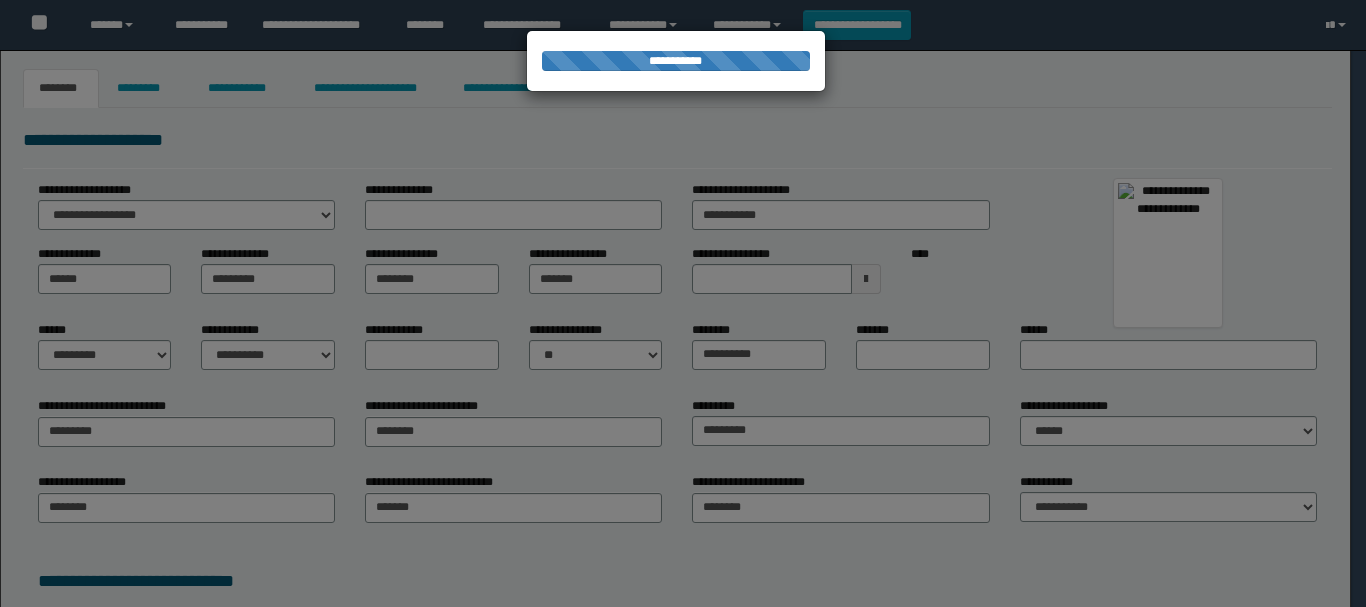 scroll, scrollTop: 0, scrollLeft: 0, axis: both 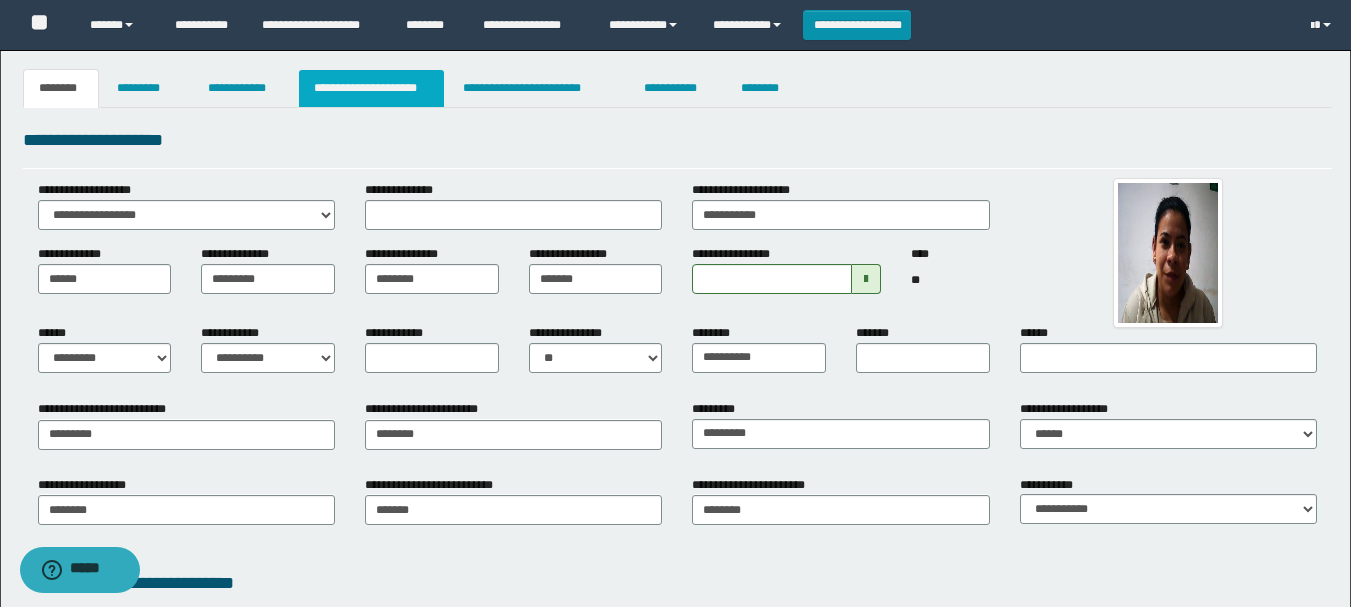 click on "**********" at bounding box center [371, 88] 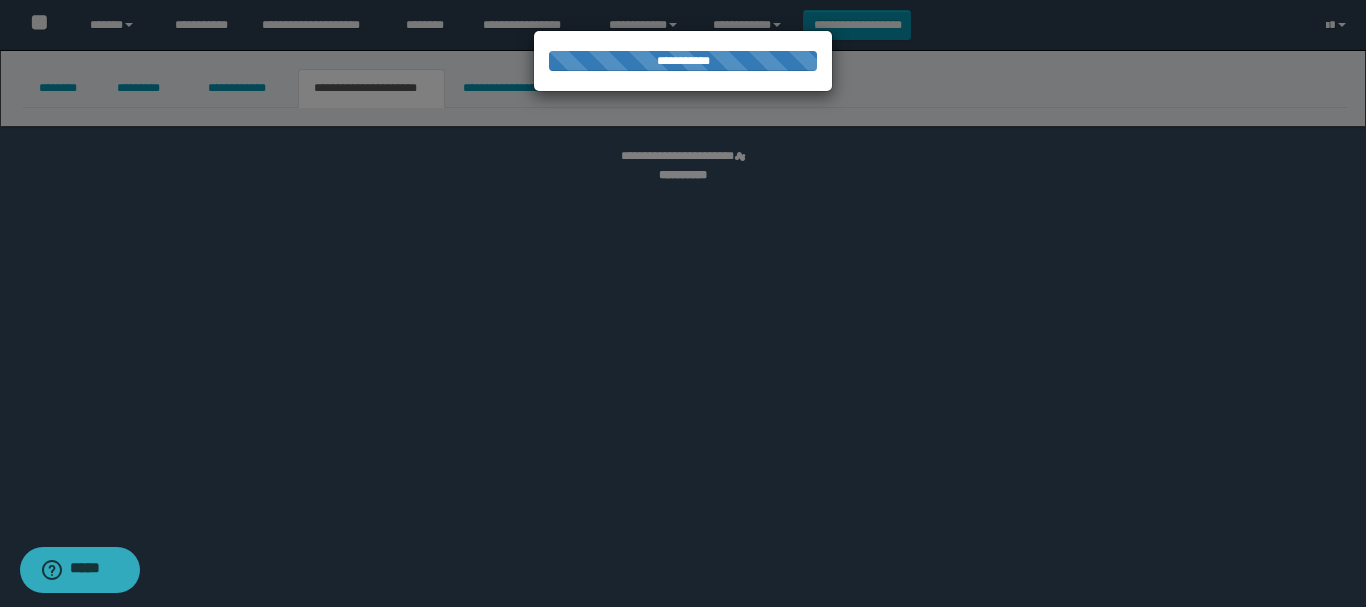 select on "*" 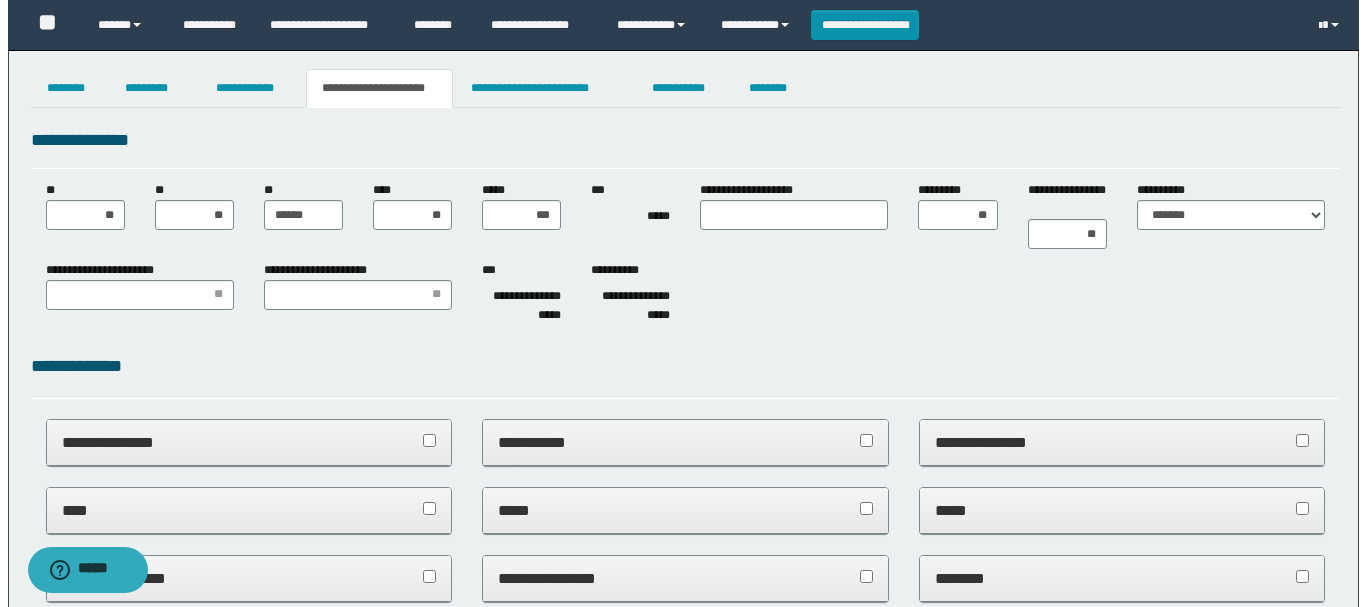 scroll, scrollTop: 0, scrollLeft: 0, axis: both 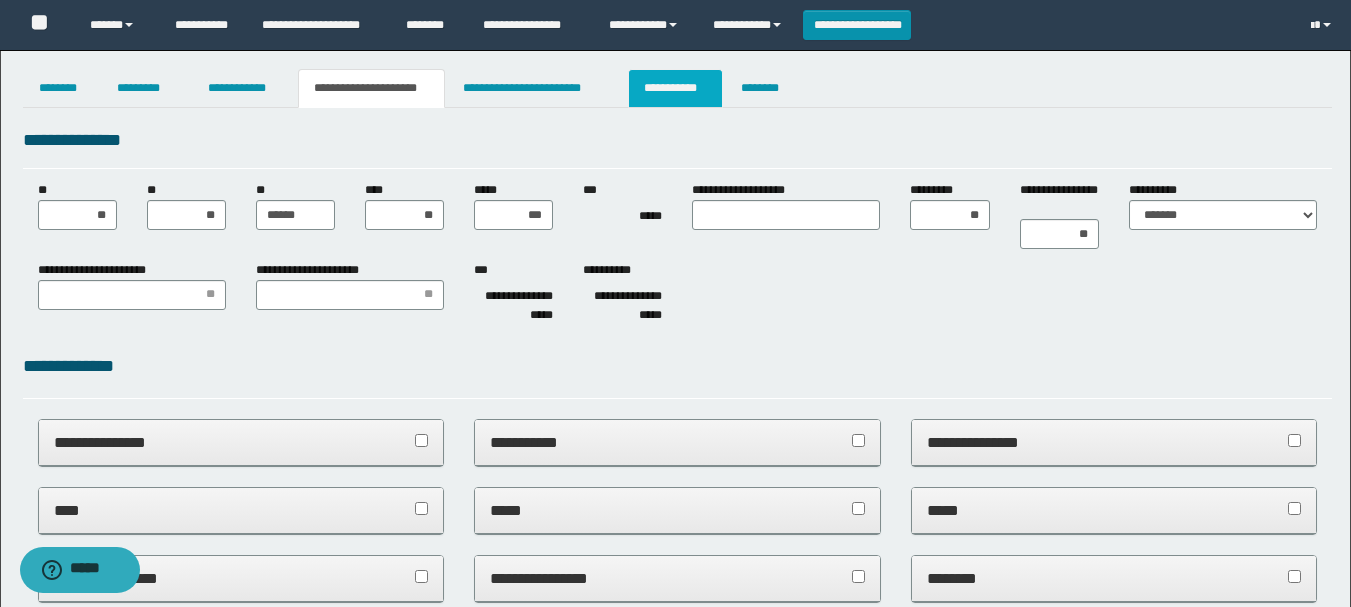 click on "**********" at bounding box center (675, 88) 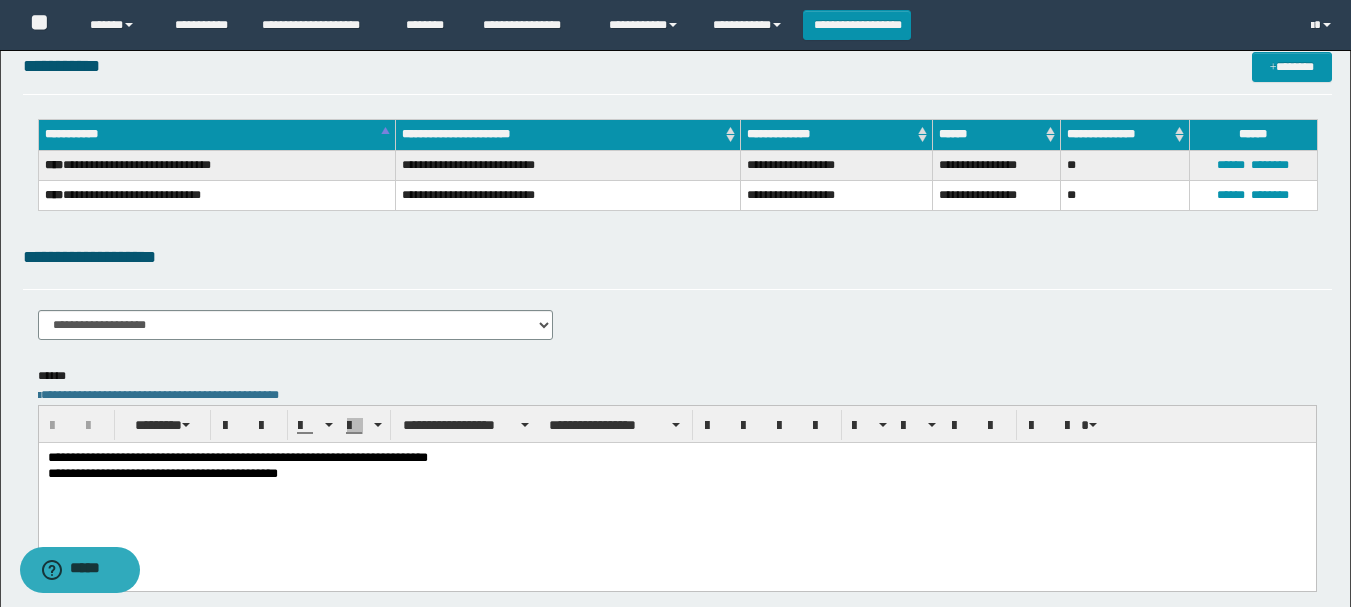 scroll, scrollTop: 0, scrollLeft: 0, axis: both 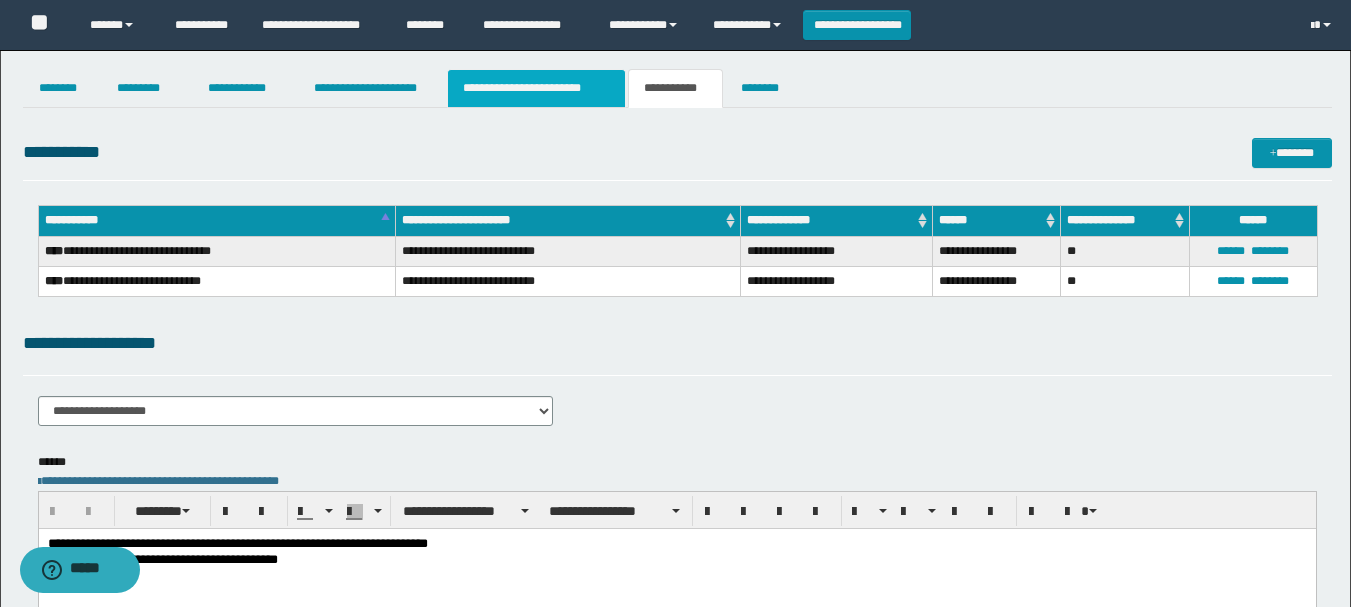 click on "**********" at bounding box center (537, 88) 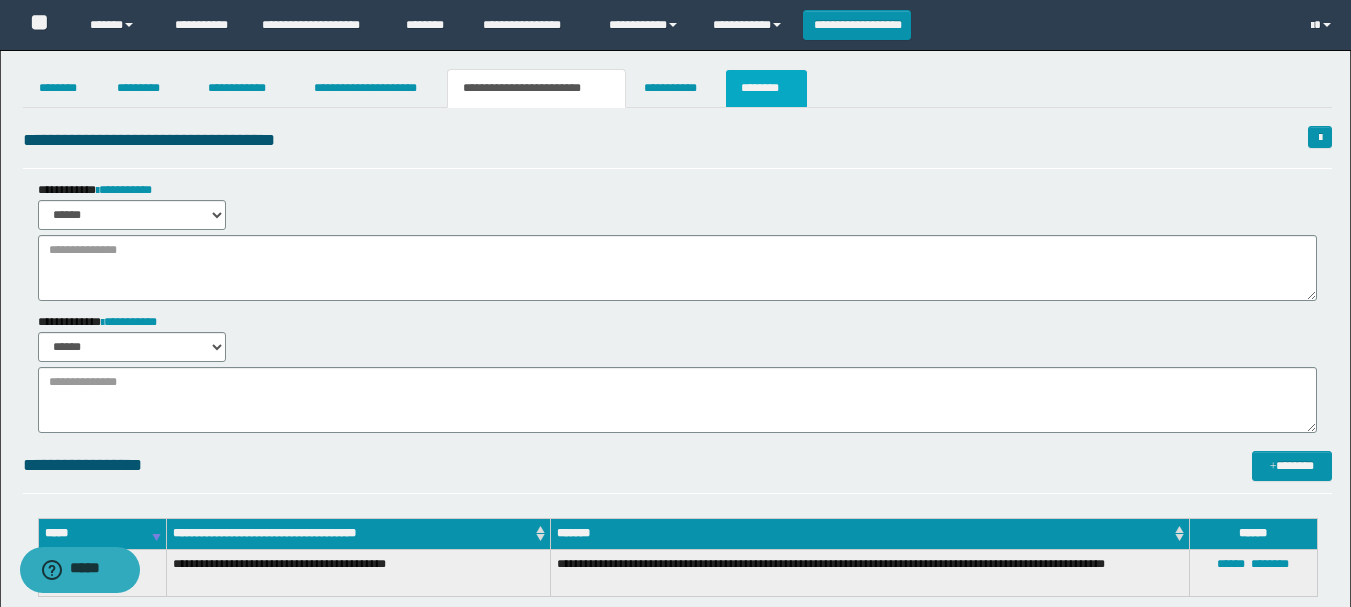 click on "********" at bounding box center (766, 88) 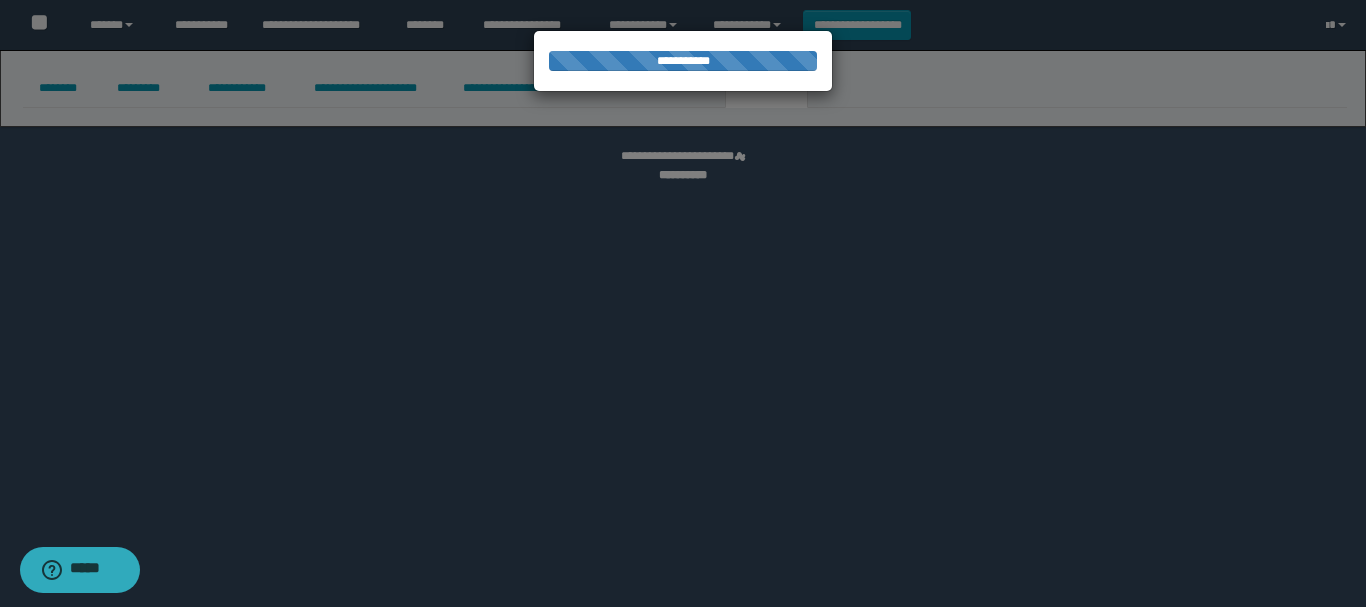 select on "****" 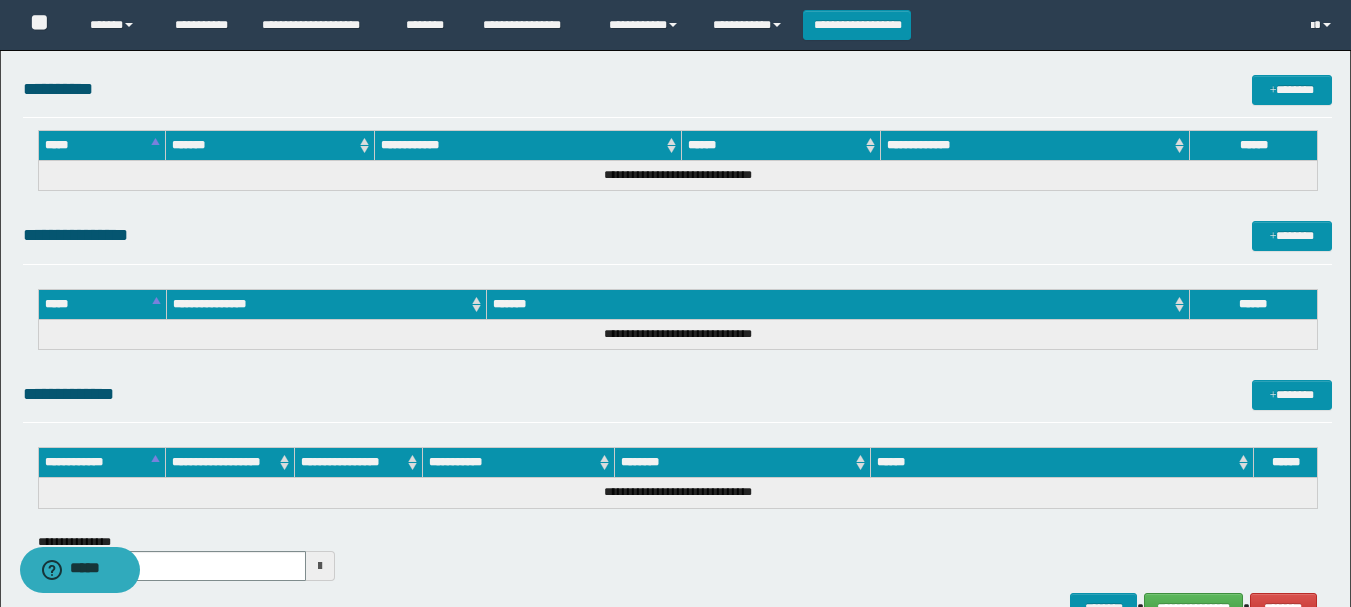 scroll, scrollTop: 1168, scrollLeft: 0, axis: vertical 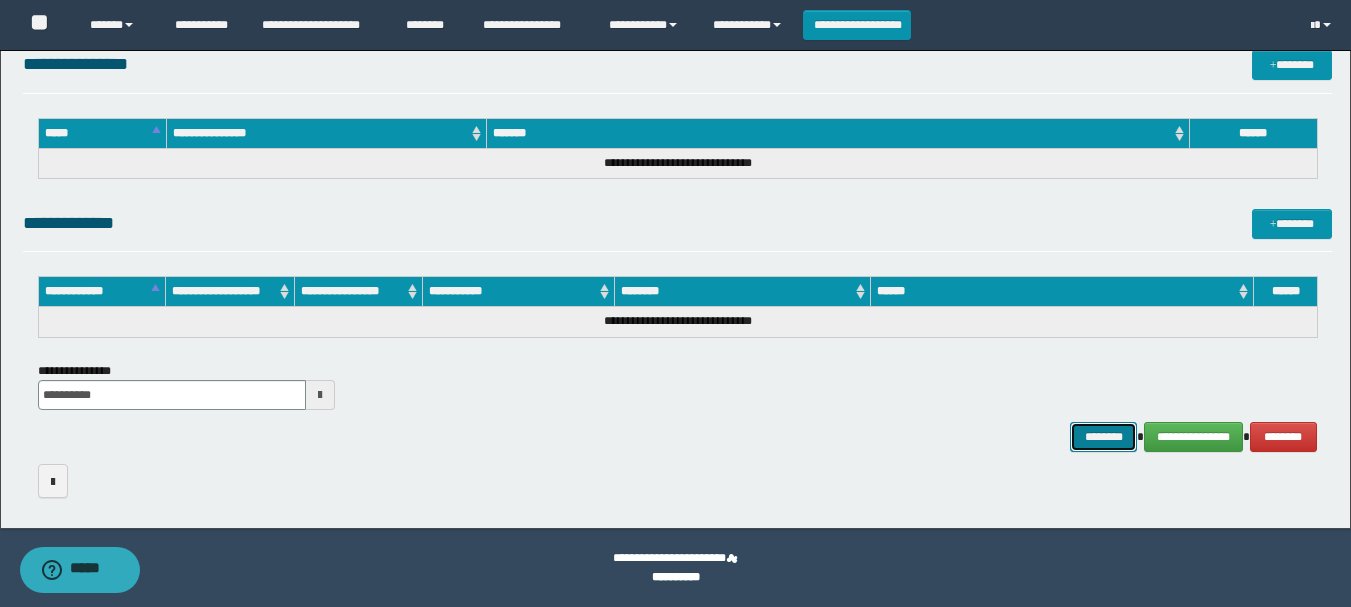drag, startPoint x: 1106, startPoint y: 435, endPoint x: 1114, endPoint y: 421, distance: 16.124516 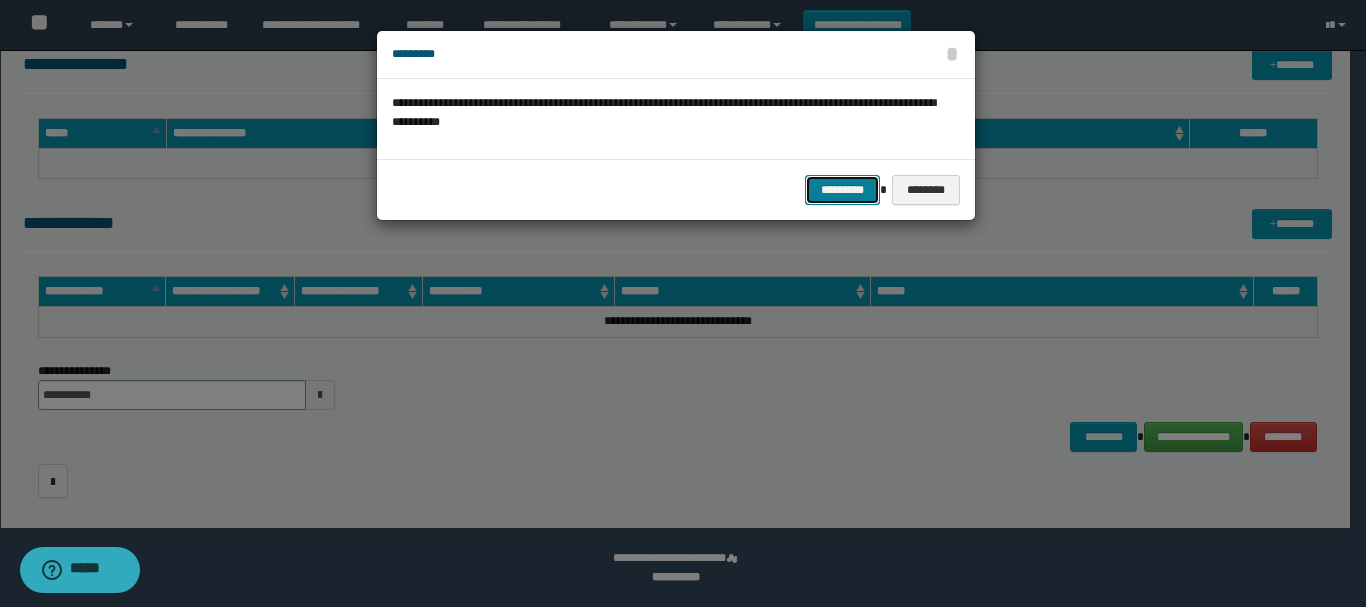 click on "*********" at bounding box center (842, 190) 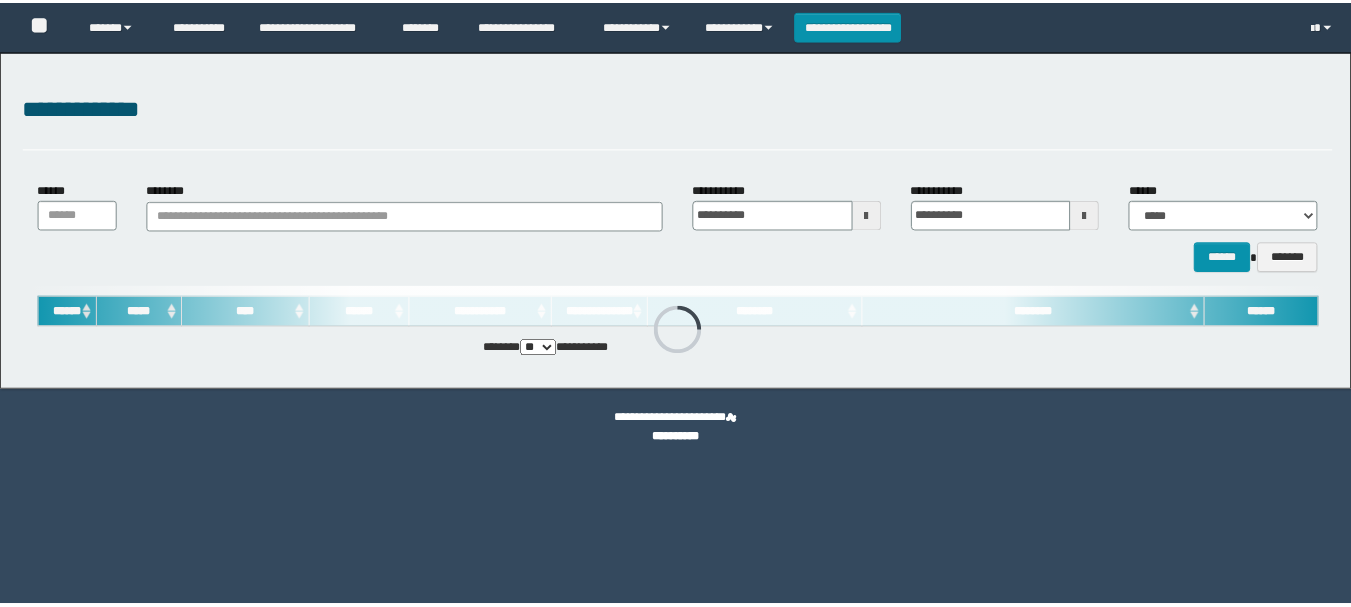 scroll, scrollTop: 0, scrollLeft: 0, axis: both 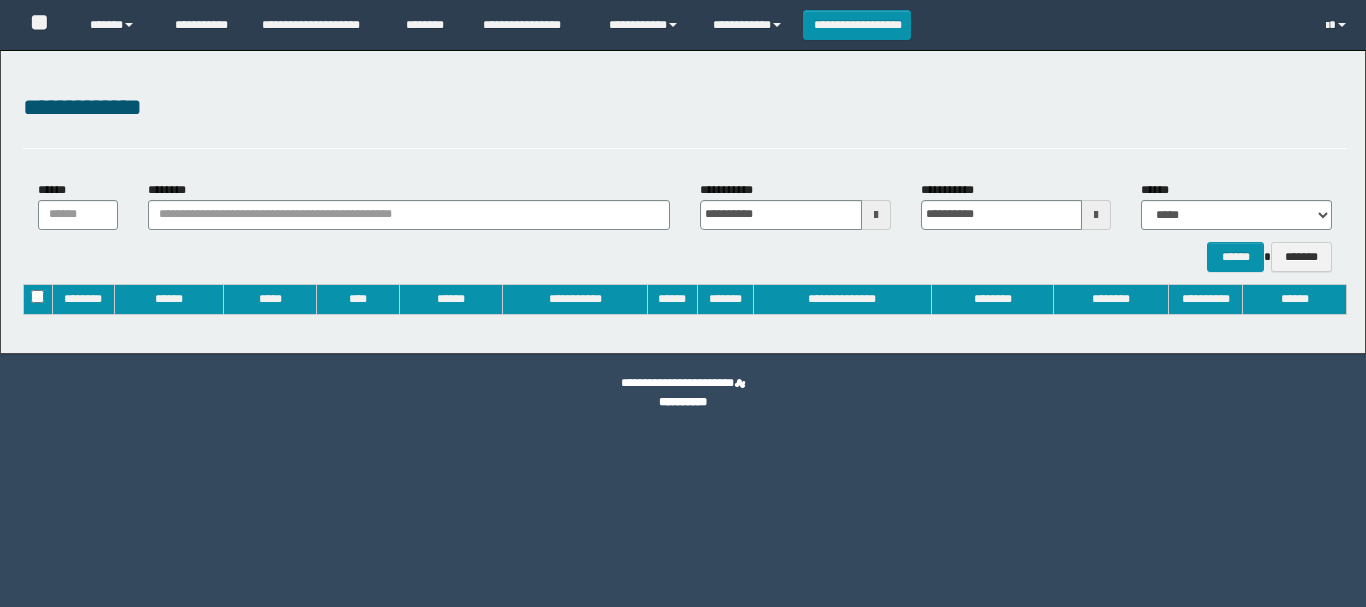 type on "**********" 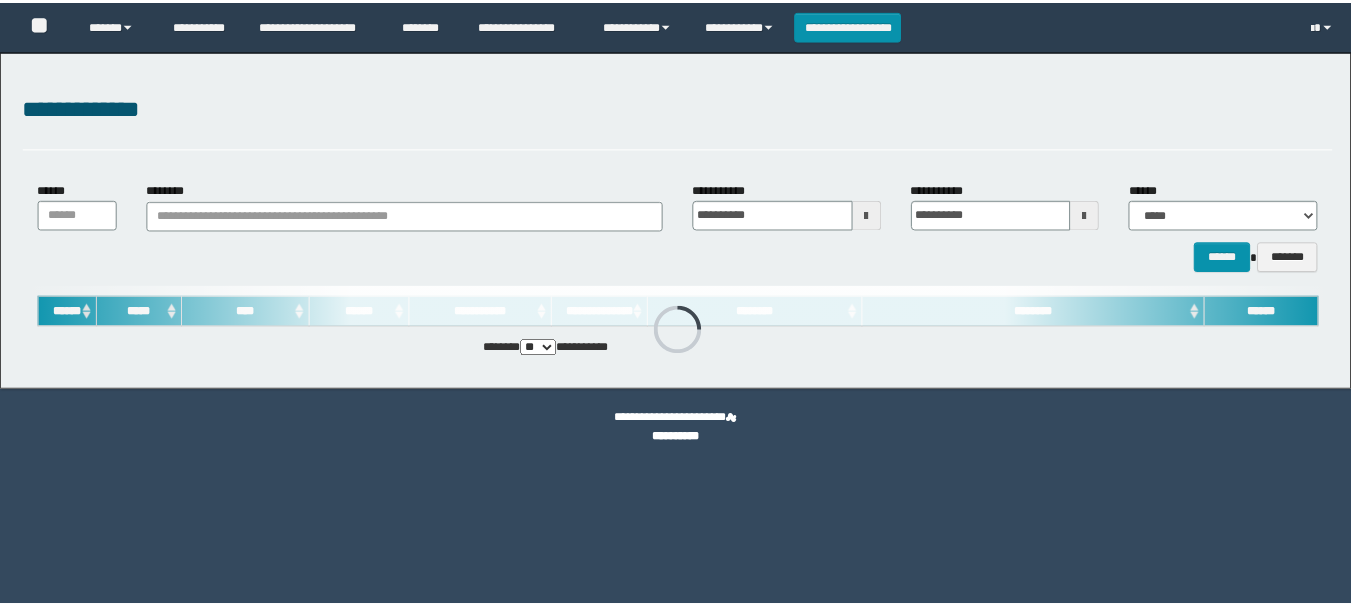 scroll, scrollTop: 0, scrollLeft: 0, axis: both 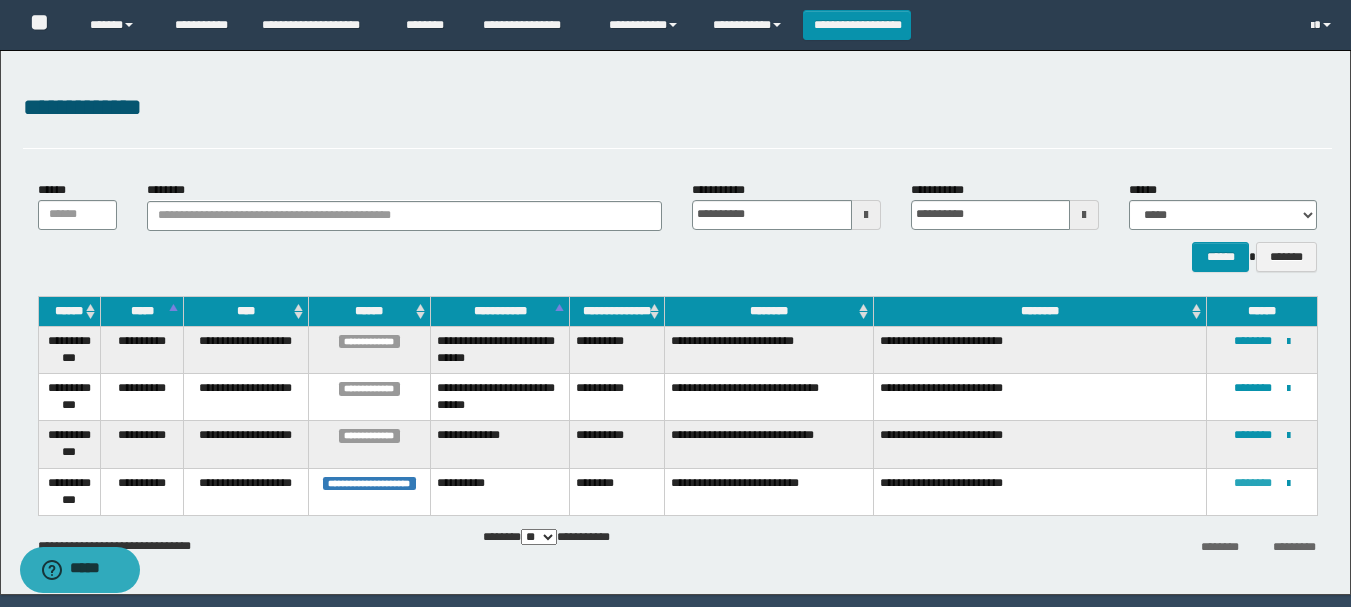 click on "********" at bounding box center (1253, 483) 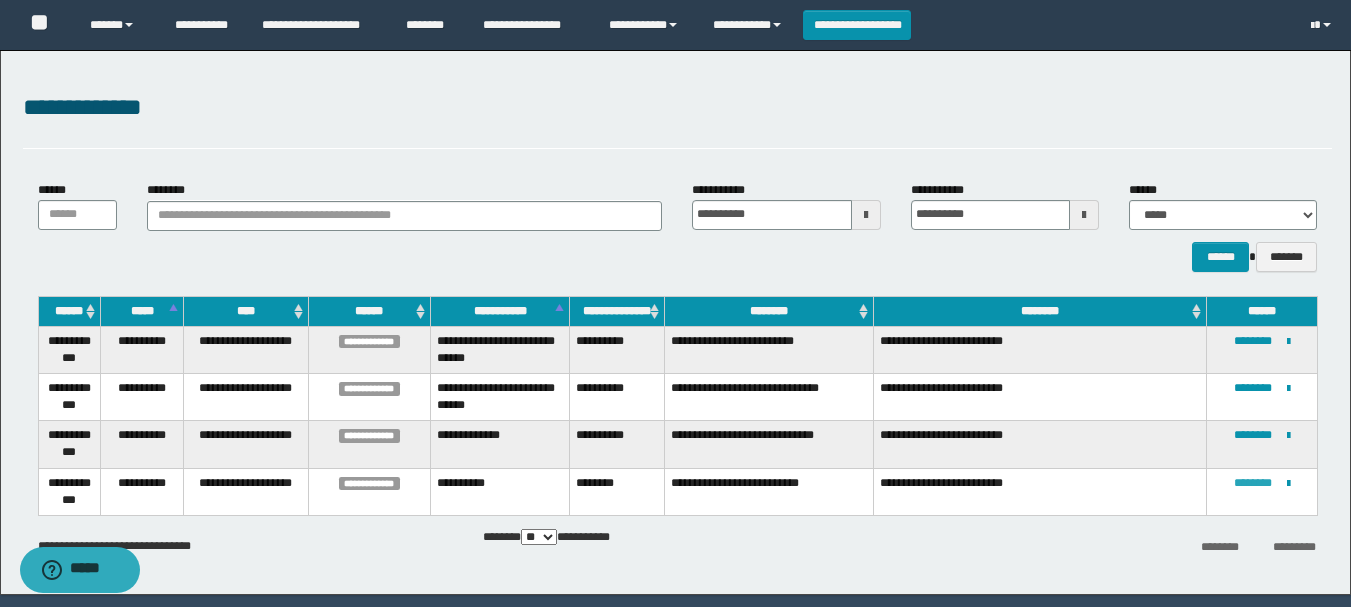 click on "********" at bounding box center [1253, 483] 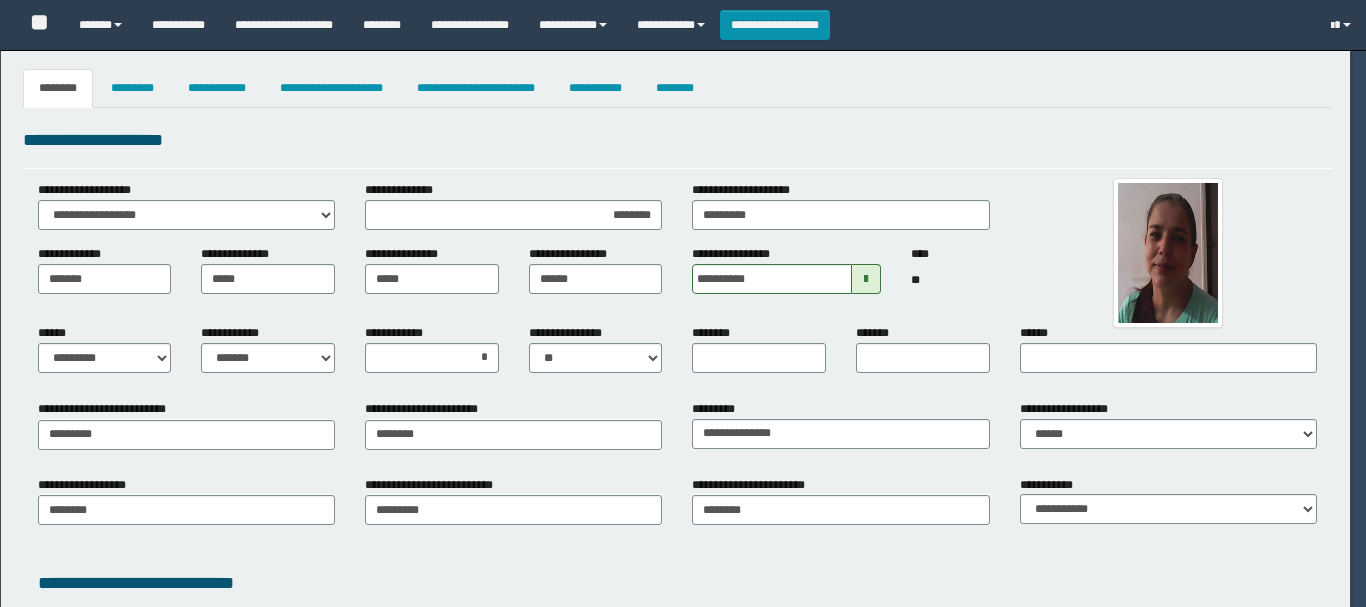 select on "*" 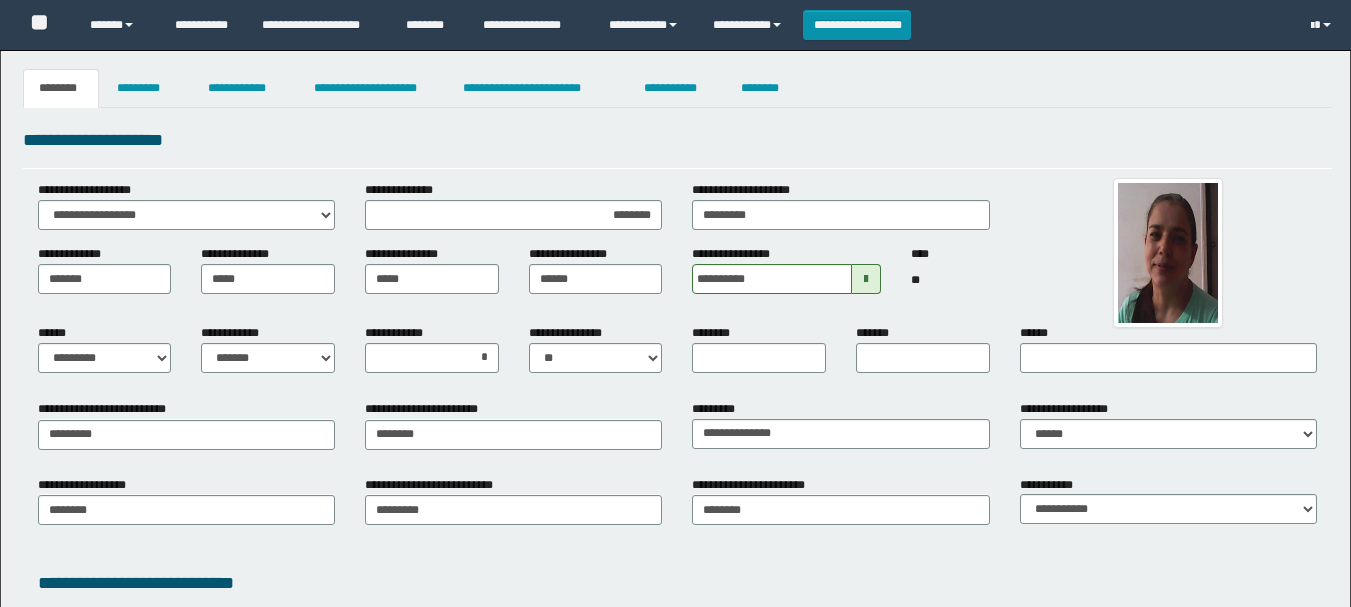 scroll, scrollTop: 100, scrollLeft: 0, axis: vertical 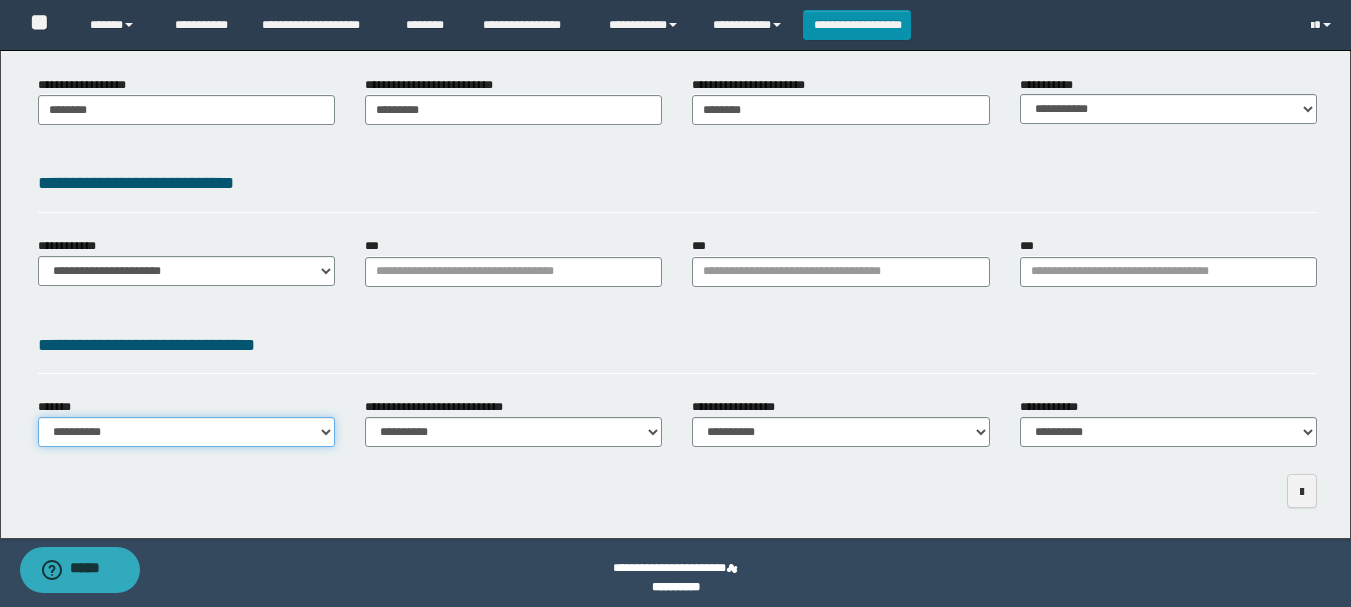 click on "**********" at bounding box center (186, 432) 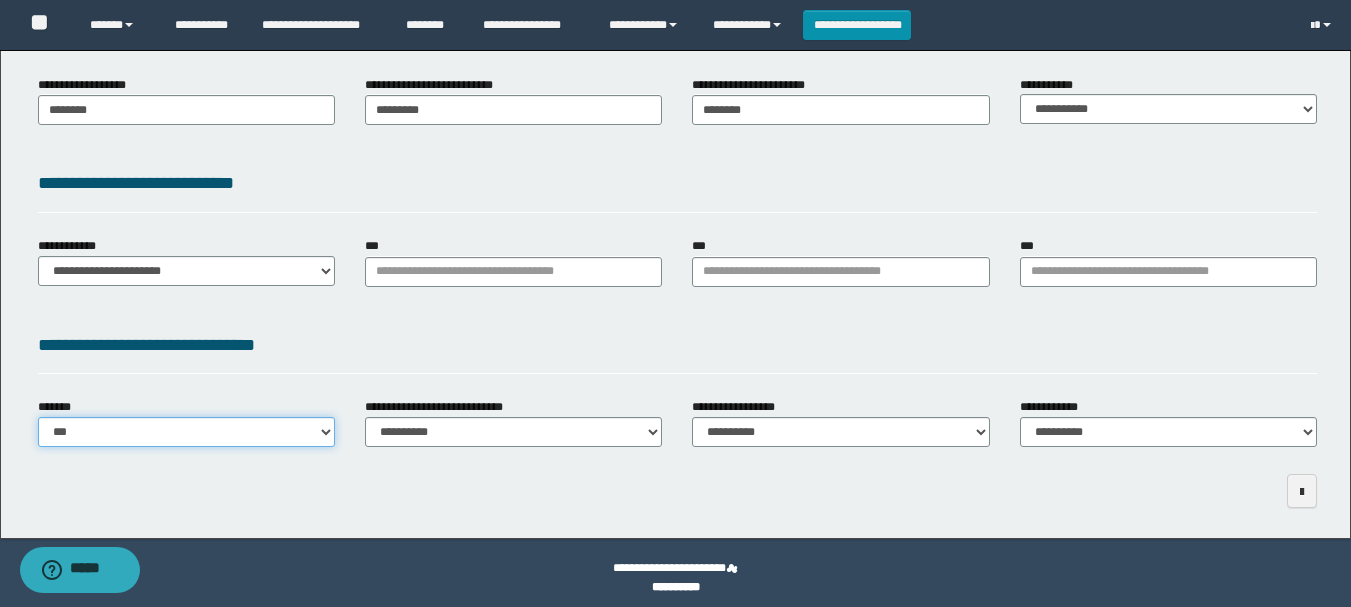 click on "**********" at bounding box center [186, 432] 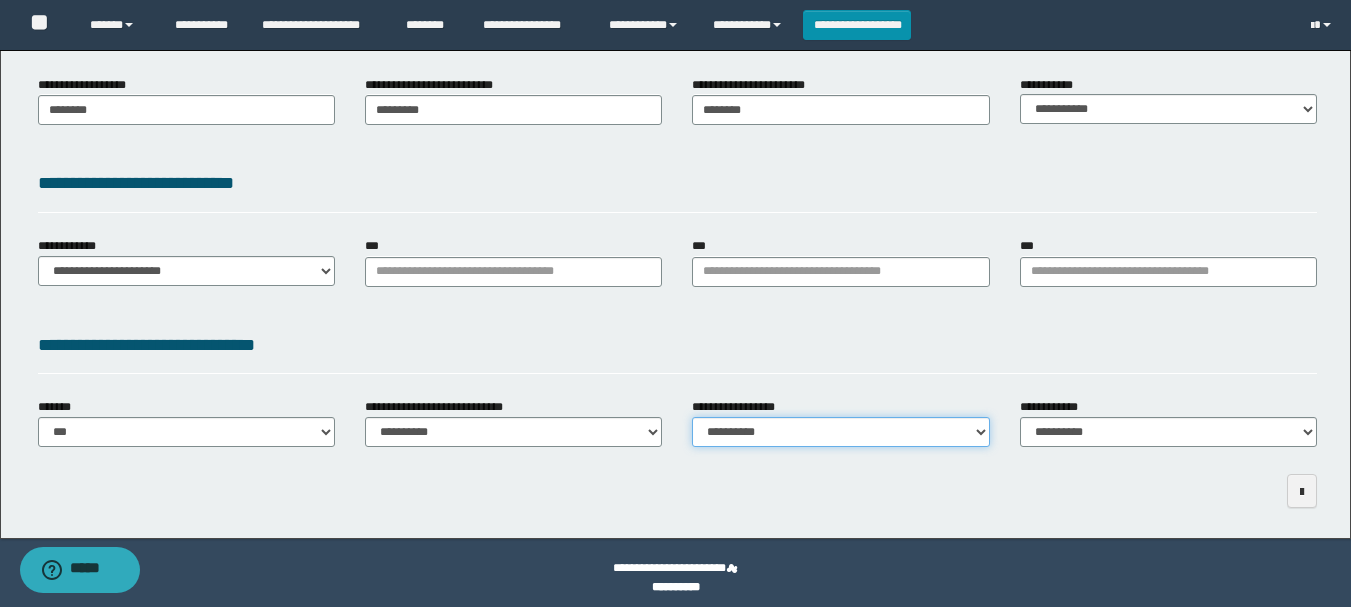 click on "**********" at bounding box center [840, 432] 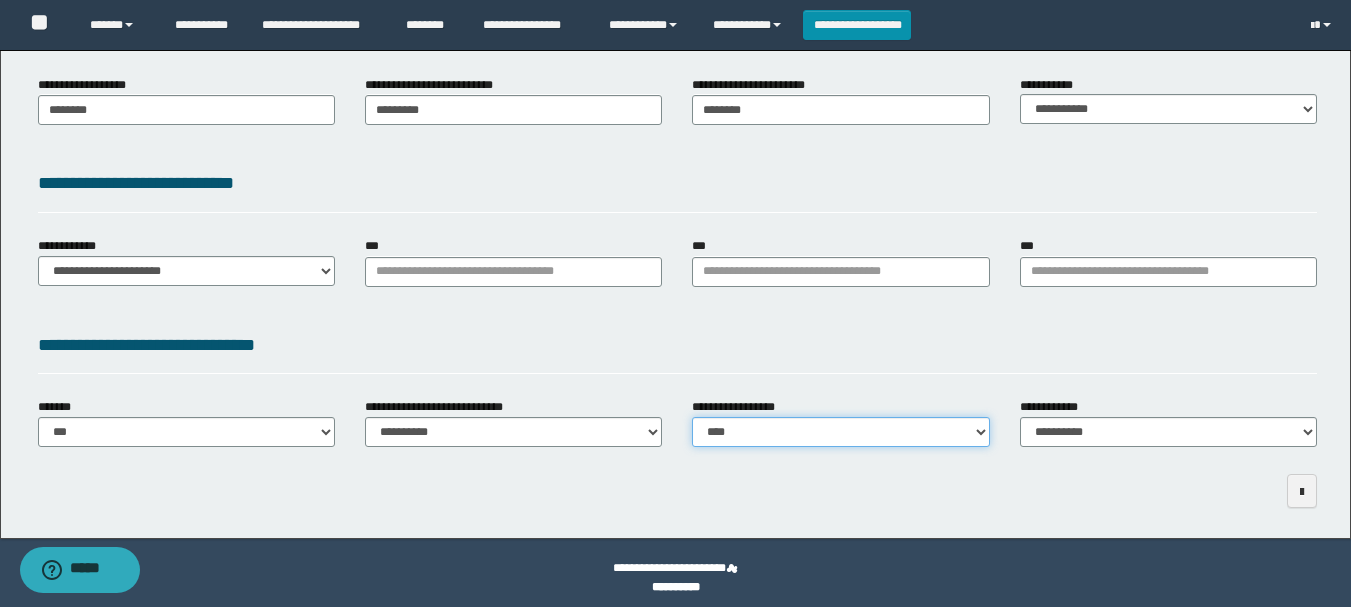 click on "**********" at bounding box center (840, 432) 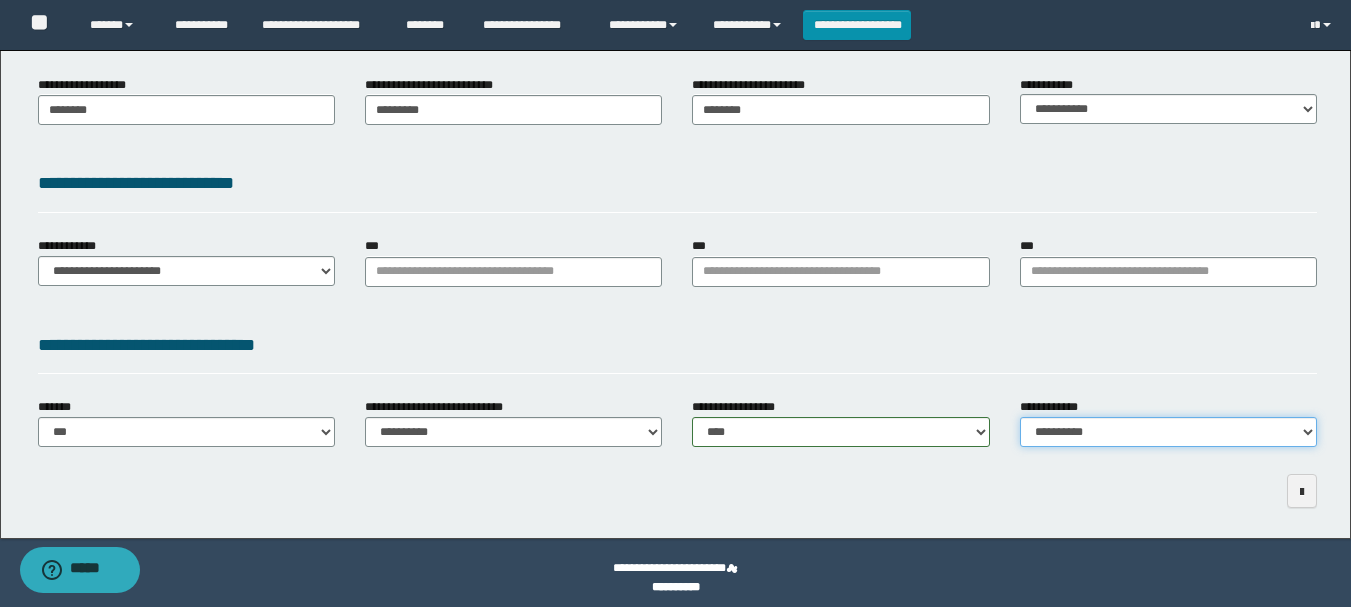 click on "**********" at bounding box center (1168, 432) 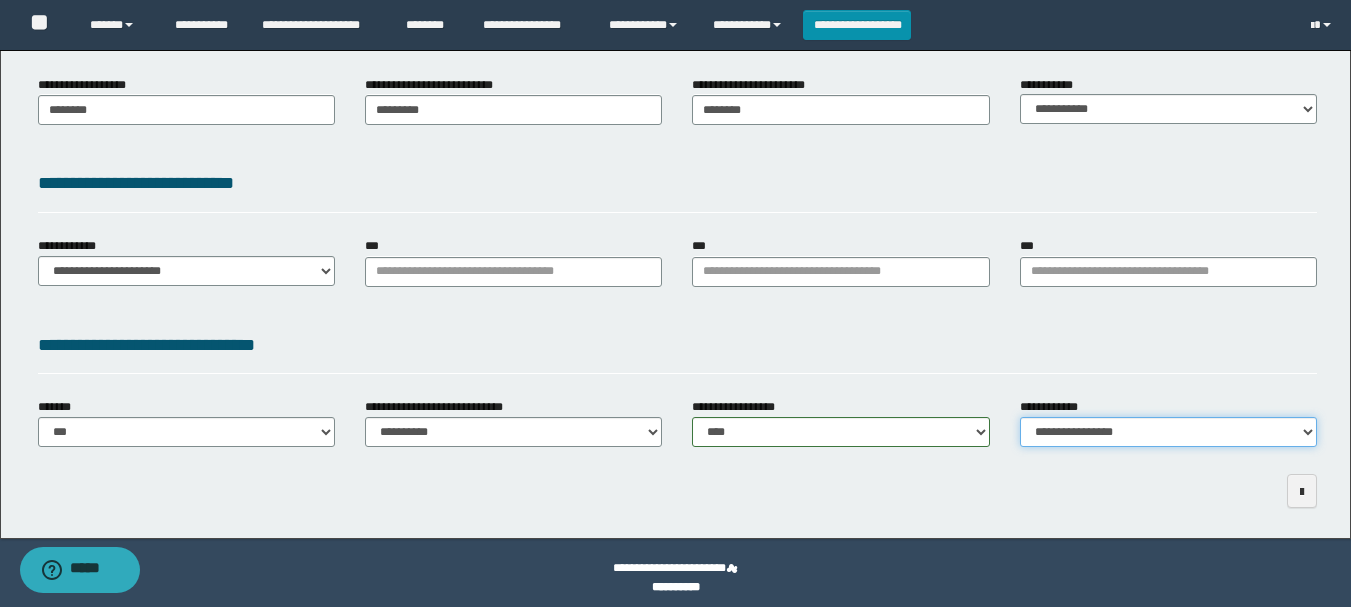 click on "**********" at bounding box center (1168, 432) 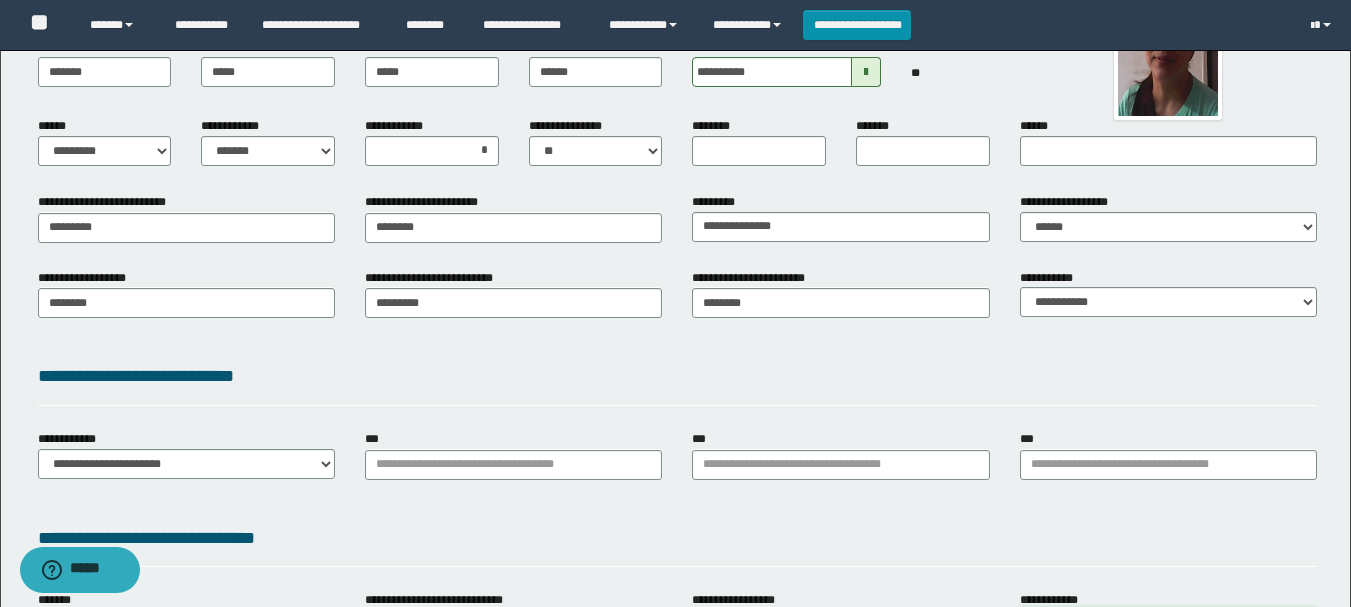 scroll, scrollTop: 0, scrollLeft: 0, axis: both 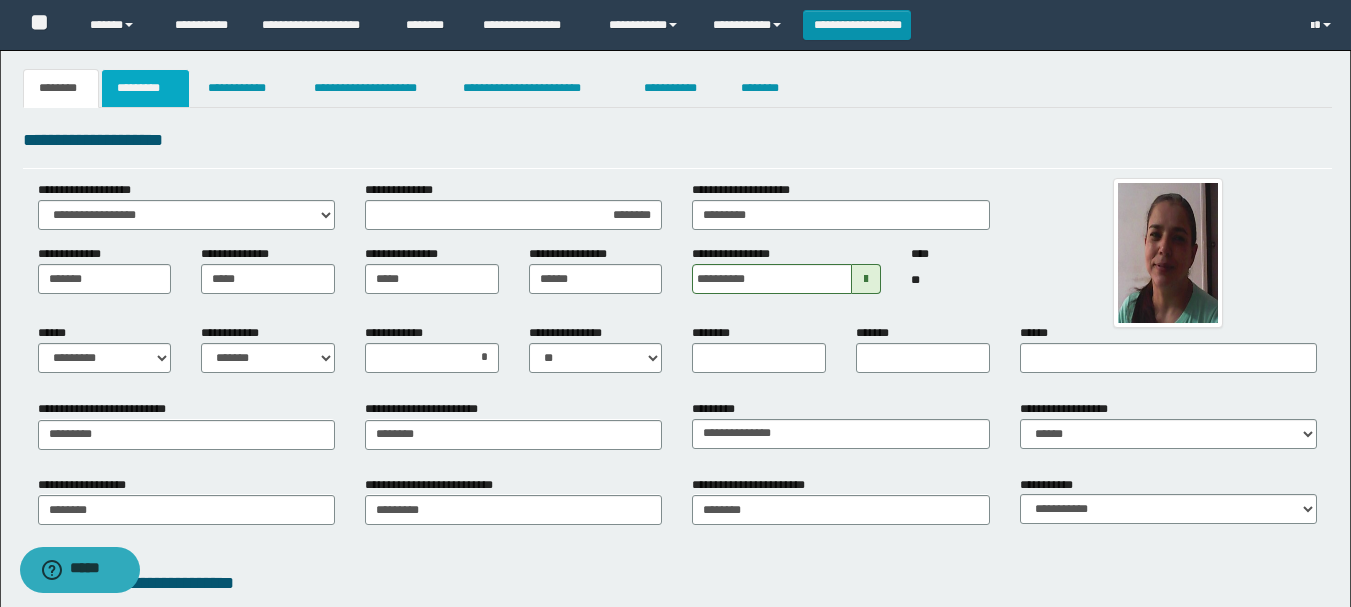 click on "*********" at bounding box center (145, 88) 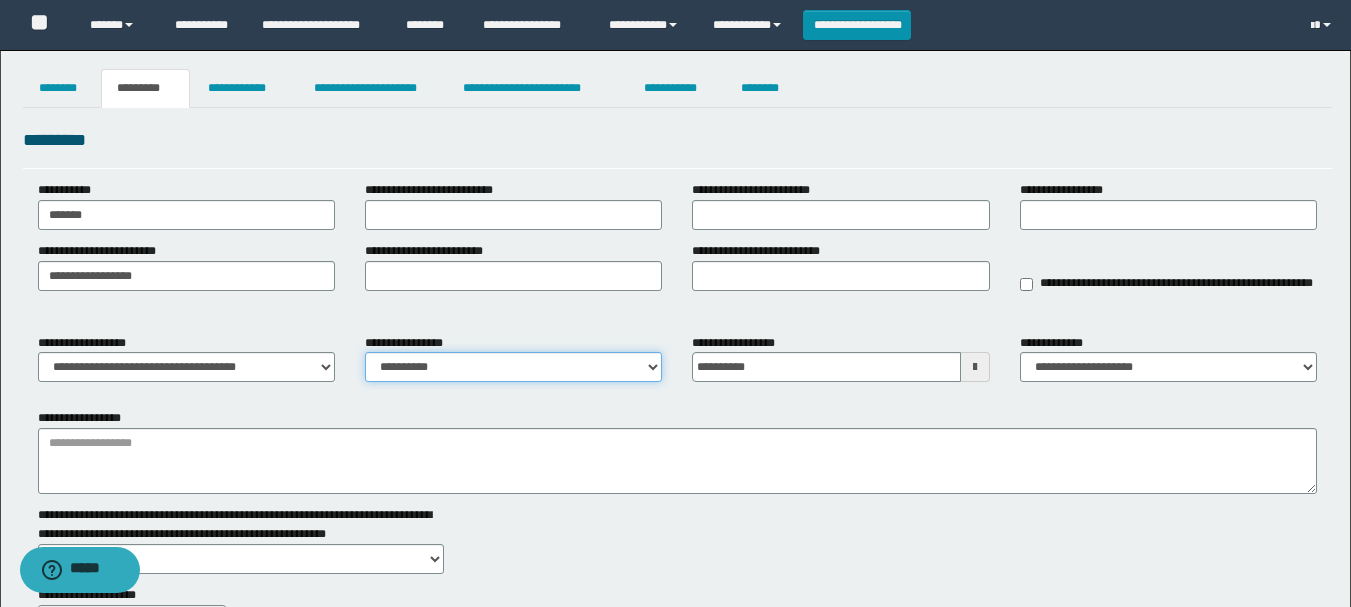 click on "**********" at bounding box center (513, 367) 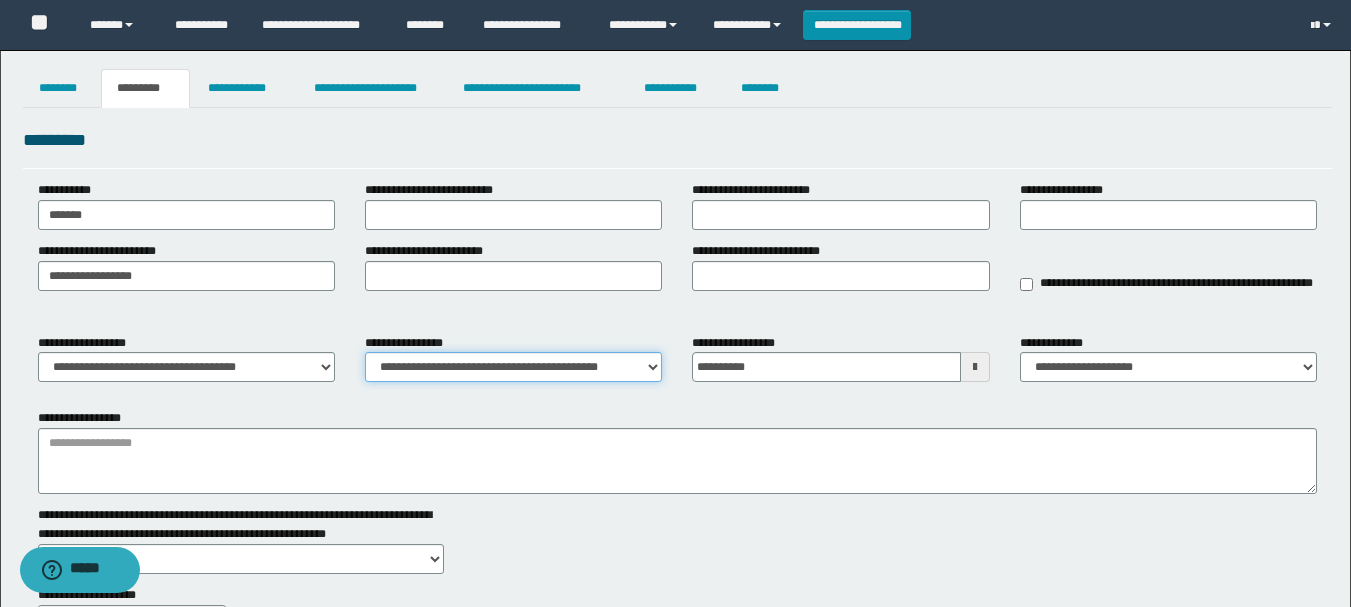 click on "**********" at bounding box center (513, 367) 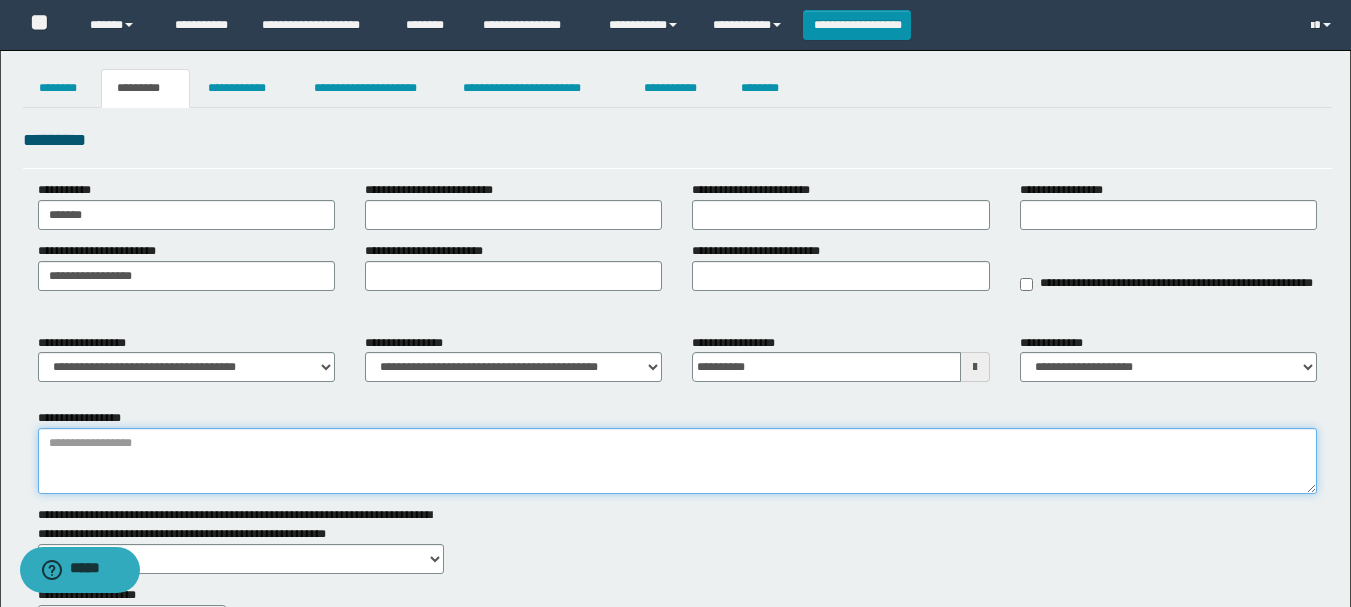 click on "**********" at bounding box center [677, 461] 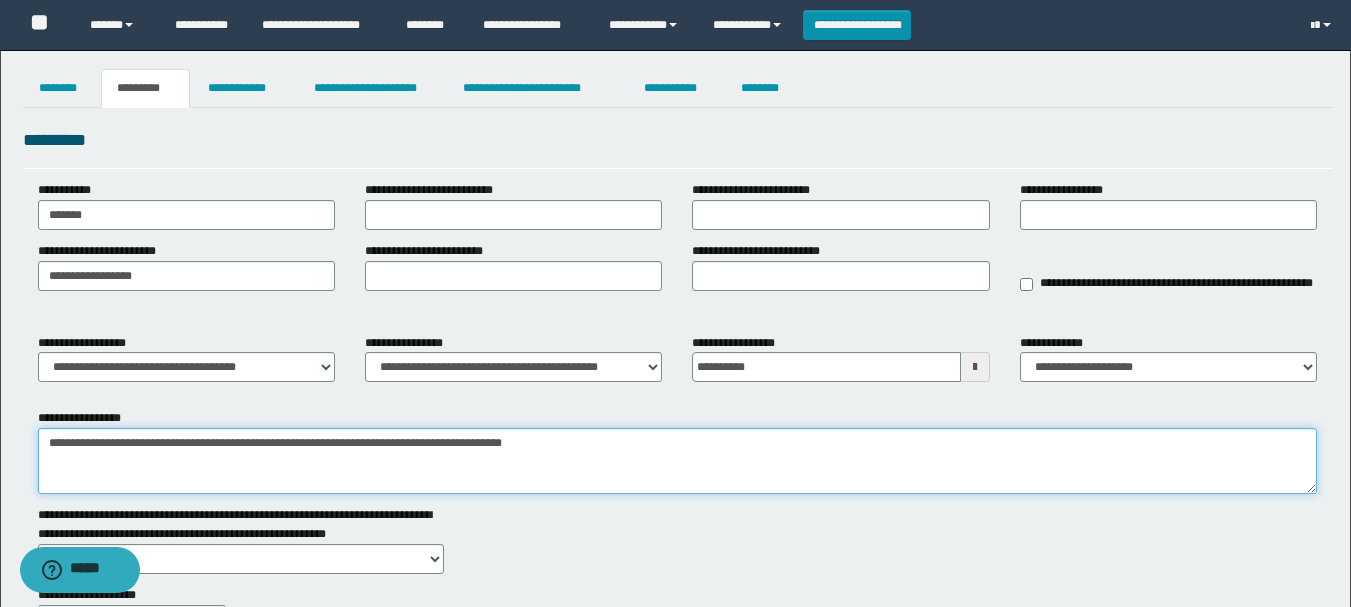 drag, startPoint x: 49, startPoint y: 439, endPoint x: 579, endPoint y: 412, distance: 530.6873 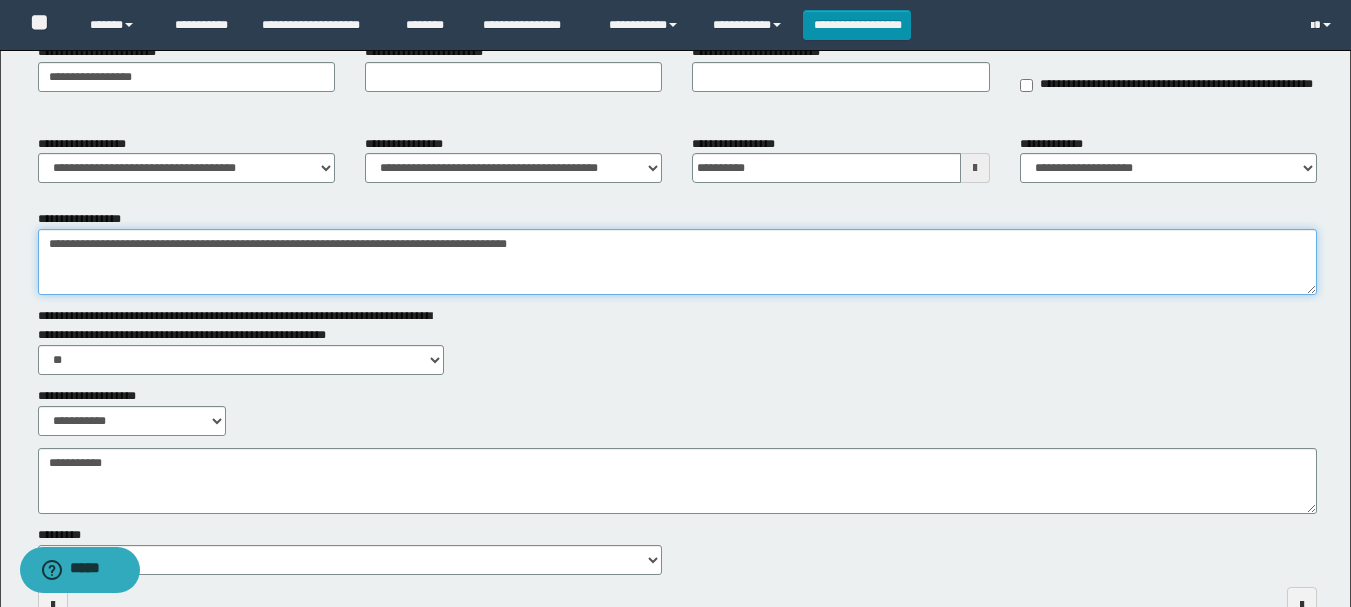 scroll, scrollTop: 200, scrollLeft: 0, axis: vertical 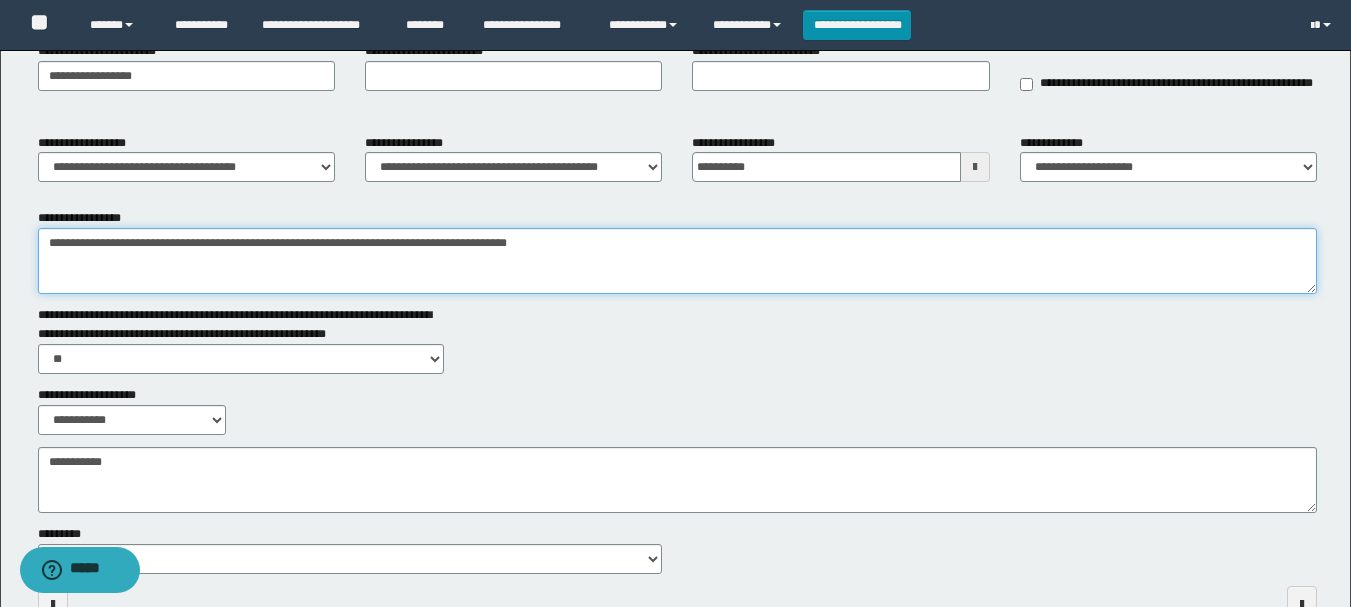 type on "**********" 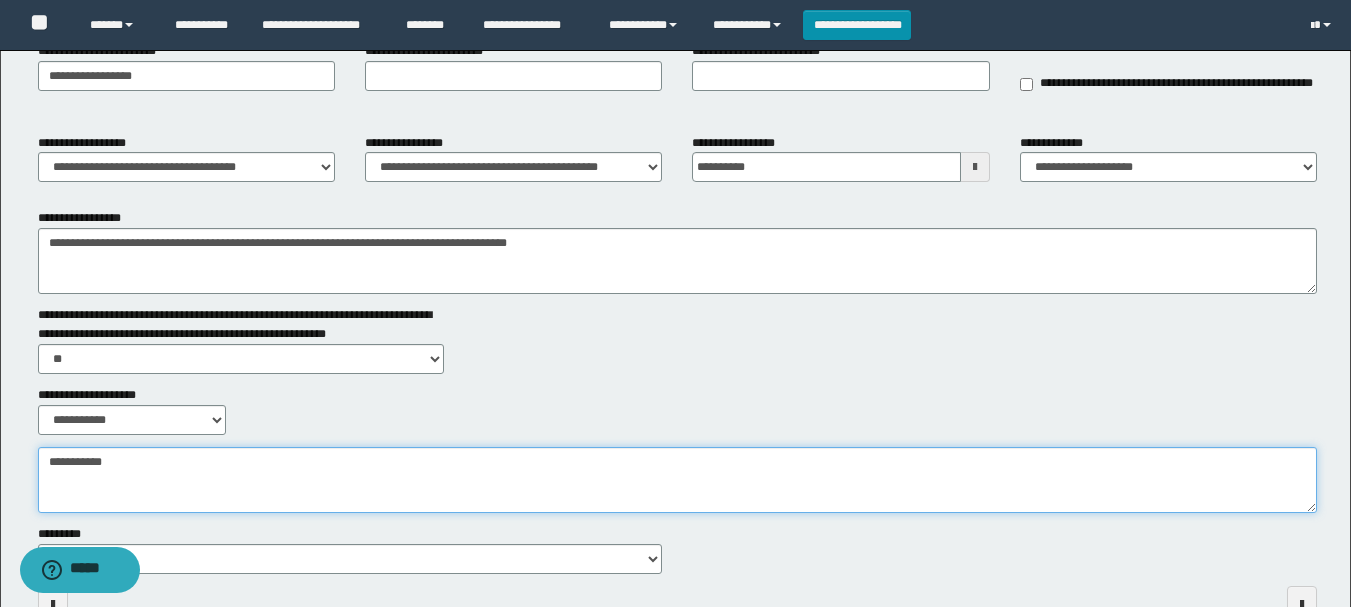 click on "**********" at bounding box center (677, 480) 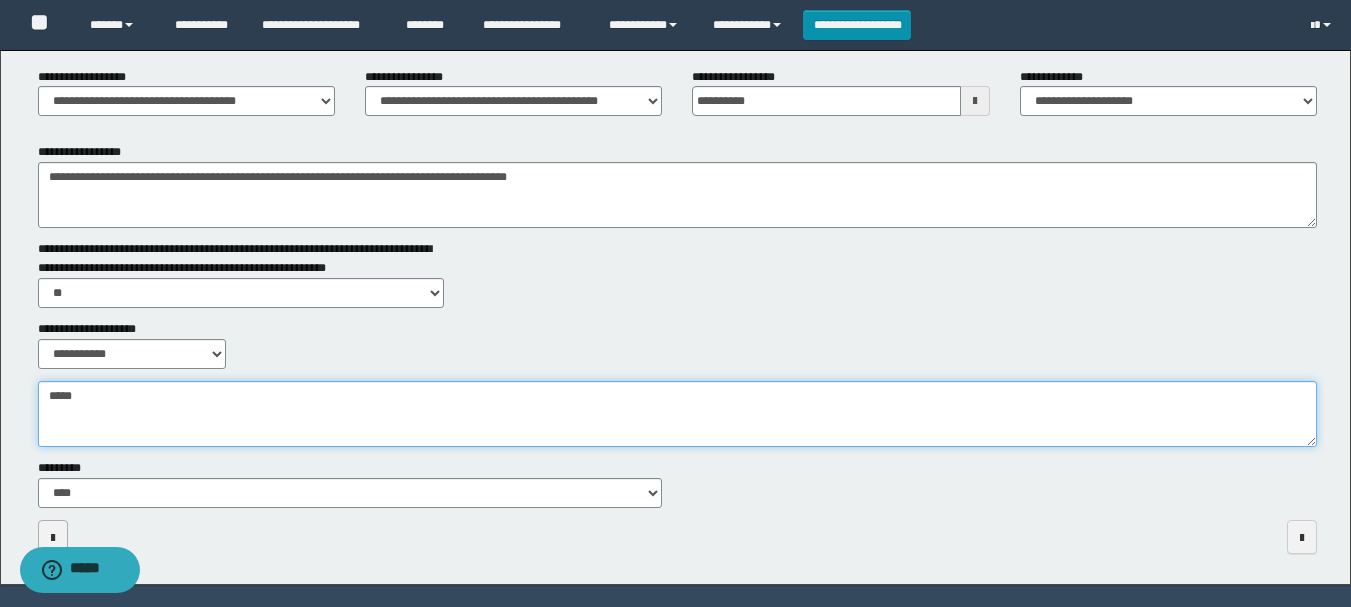 scroll, scrollTop: 300, scrollLeft: 0, axis: vertical 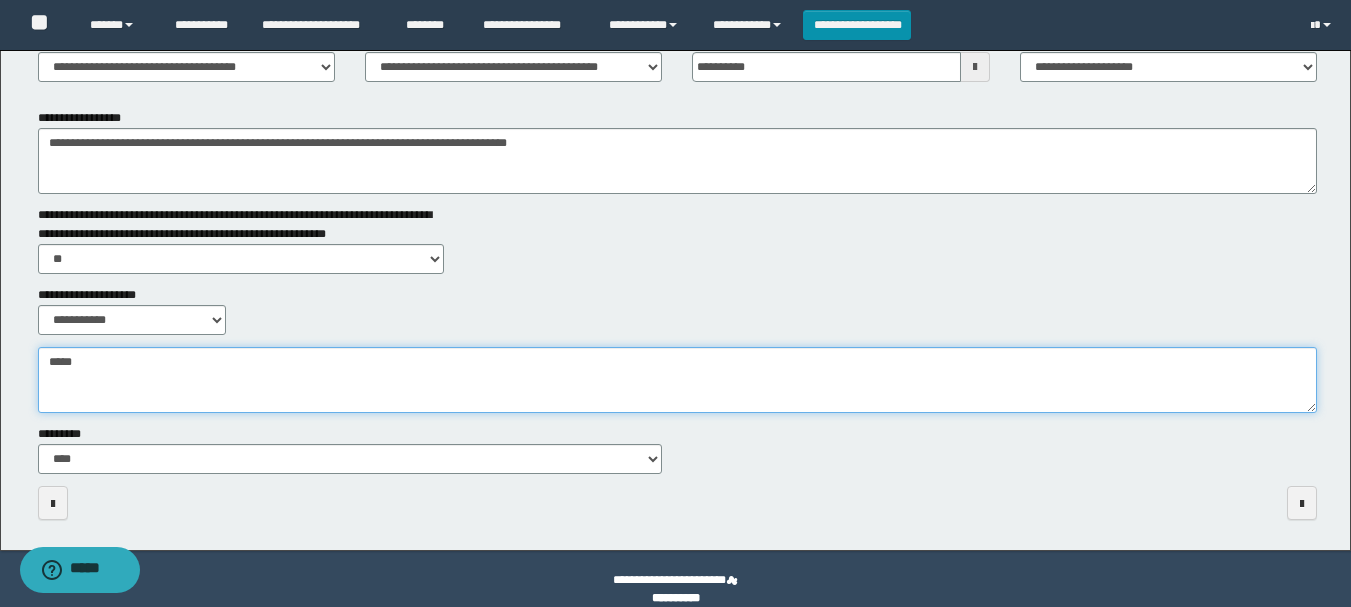 type on "*****" 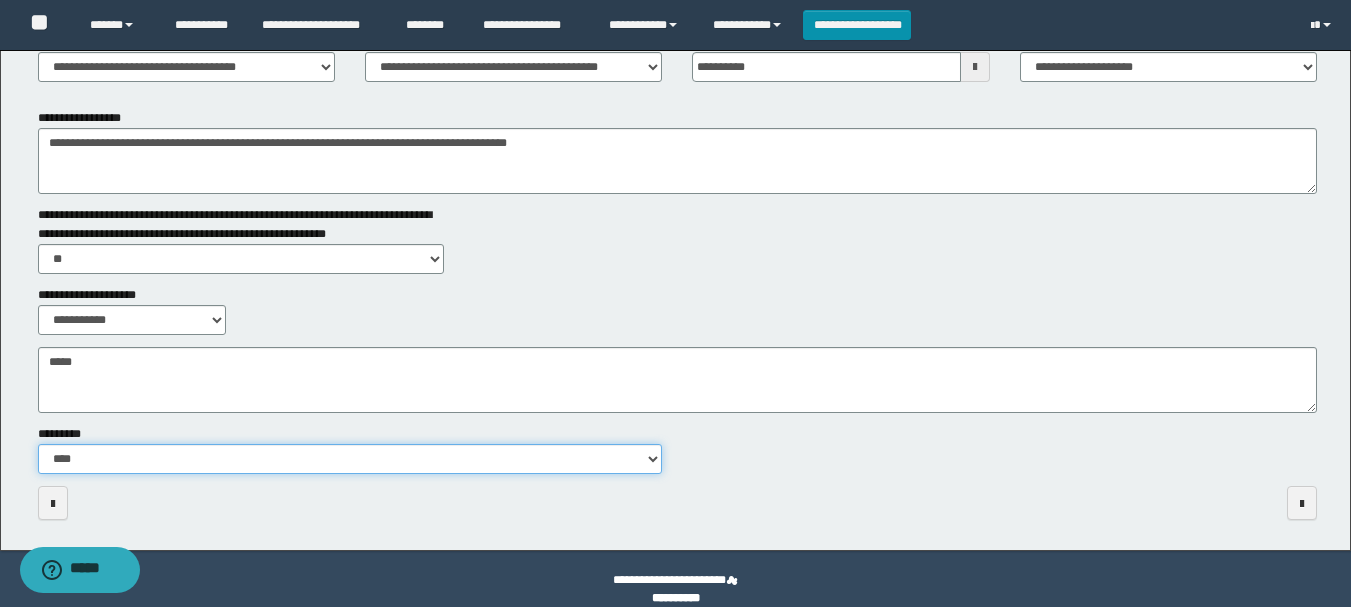 click on "**********" at bounding box center (350, 459) 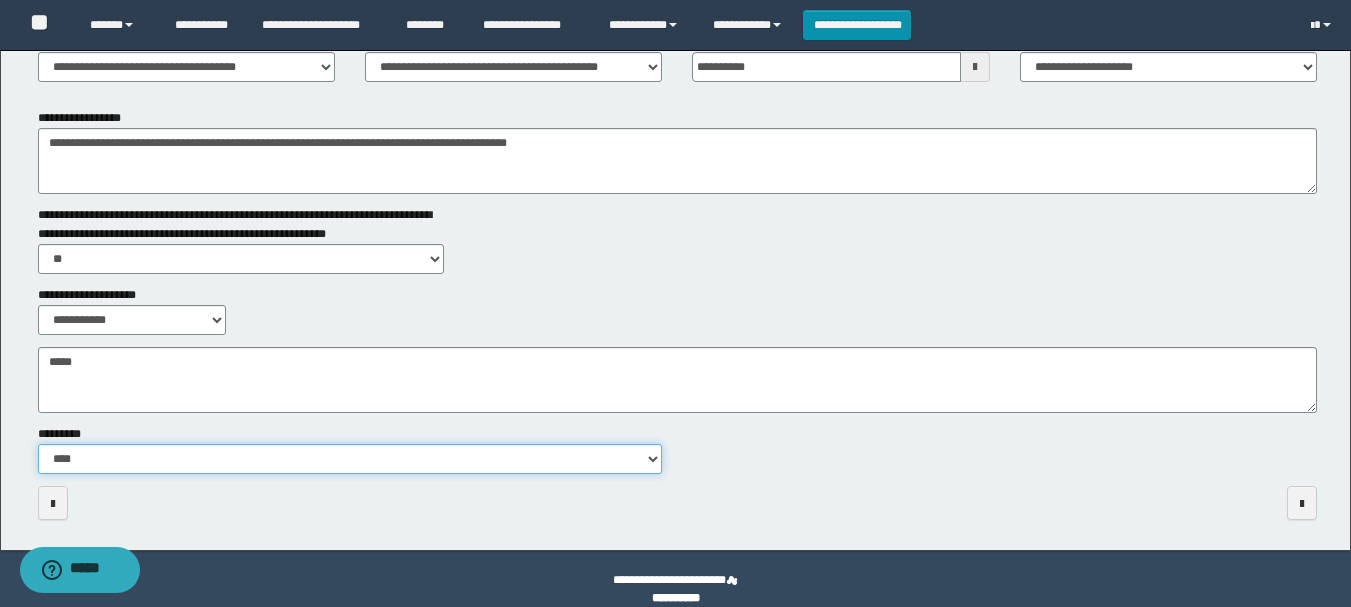 select on "**" 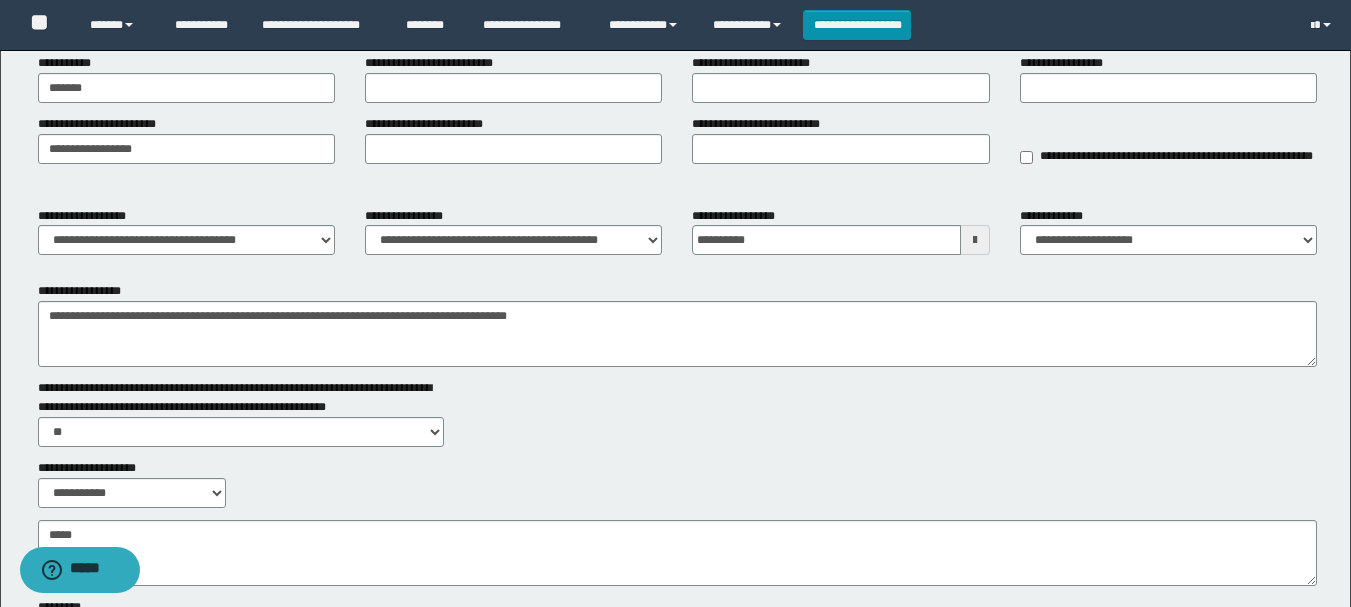scroll, scrollTop: 0, scrollLeft: 0, axis: both 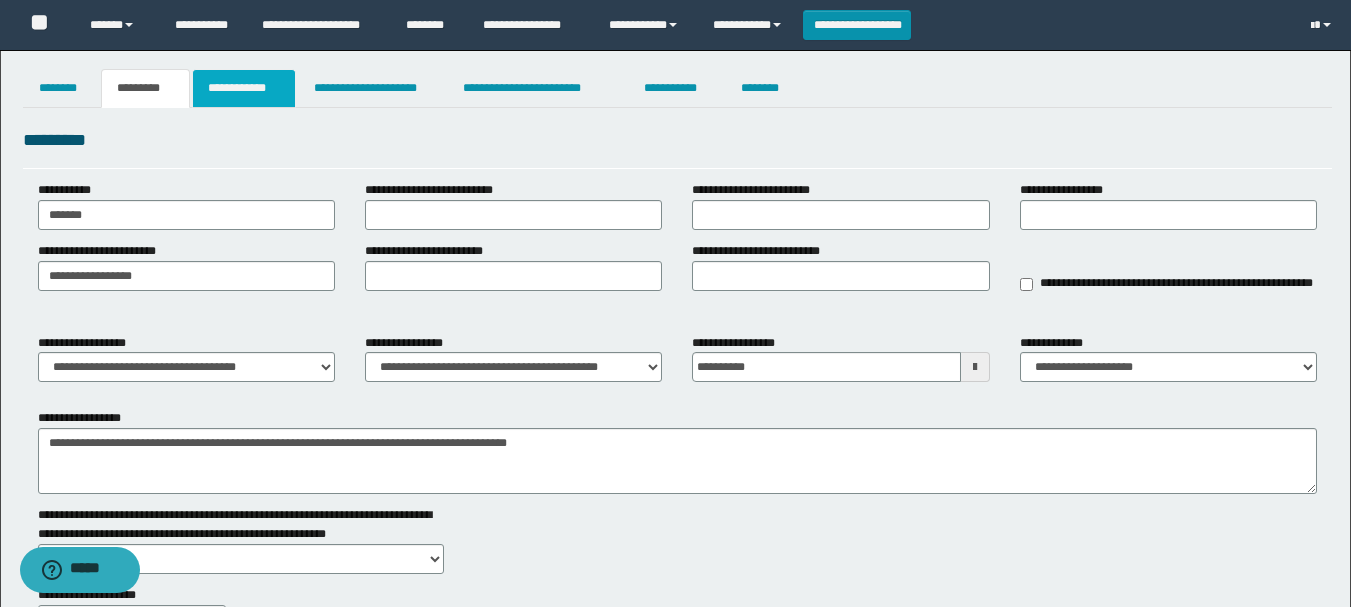 click on "**********" at bounding box center [244, 88] 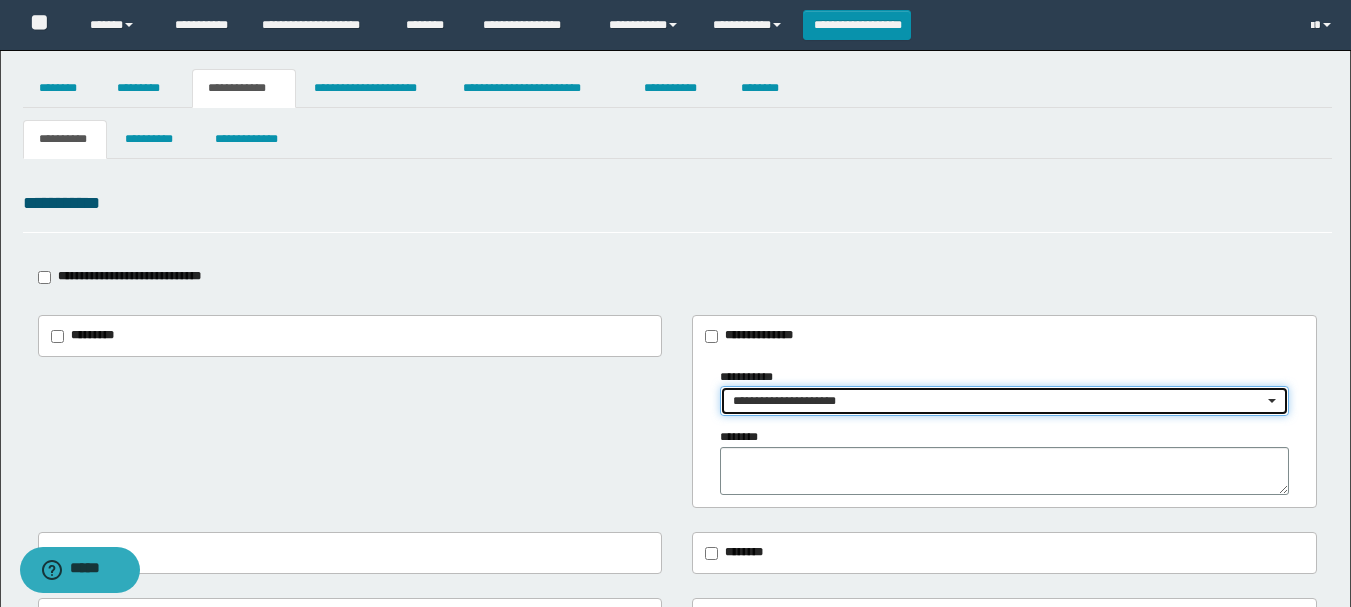 click on "**********" at bounding box center [998, 401] 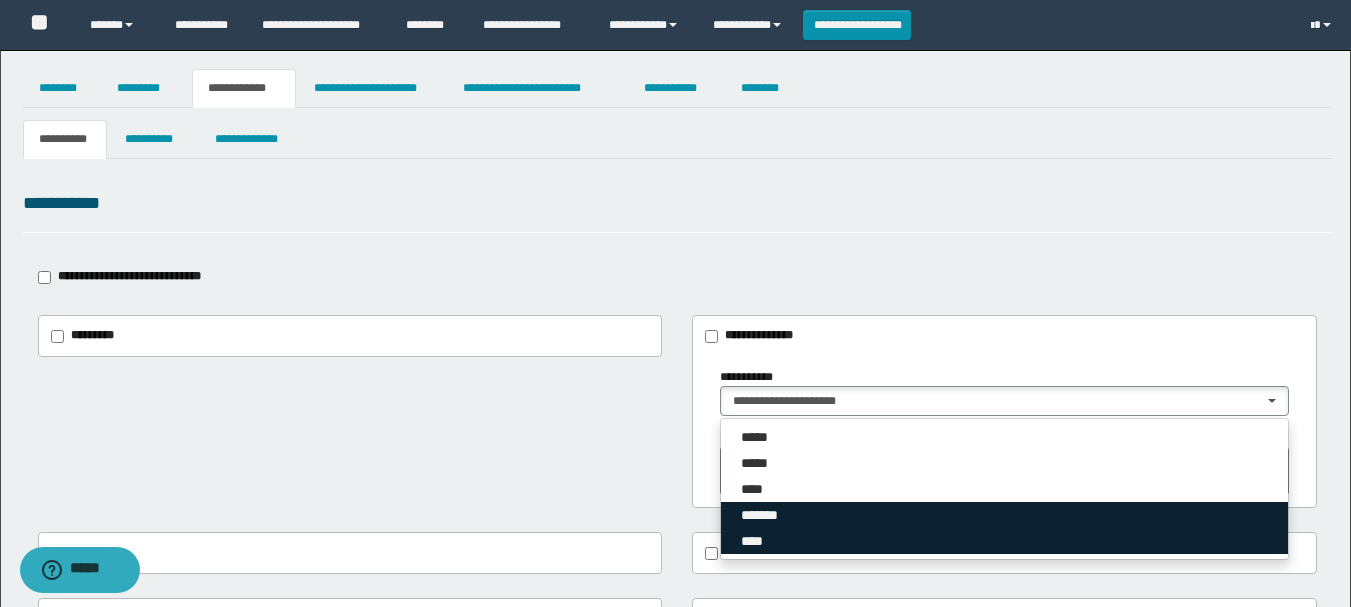 drag, startPoint x: 771, startPoint y: 537, endPoint x: 764, endPoint y: 513, distance: 25 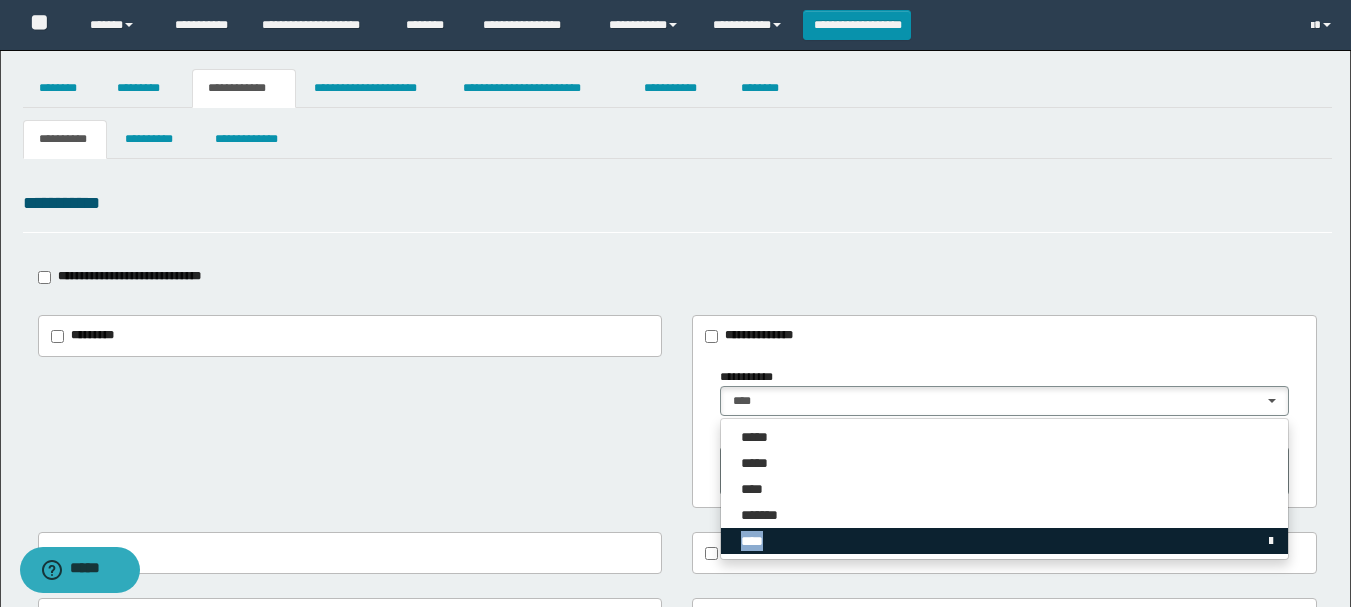 click on "****" at bounding box center (755, 541) 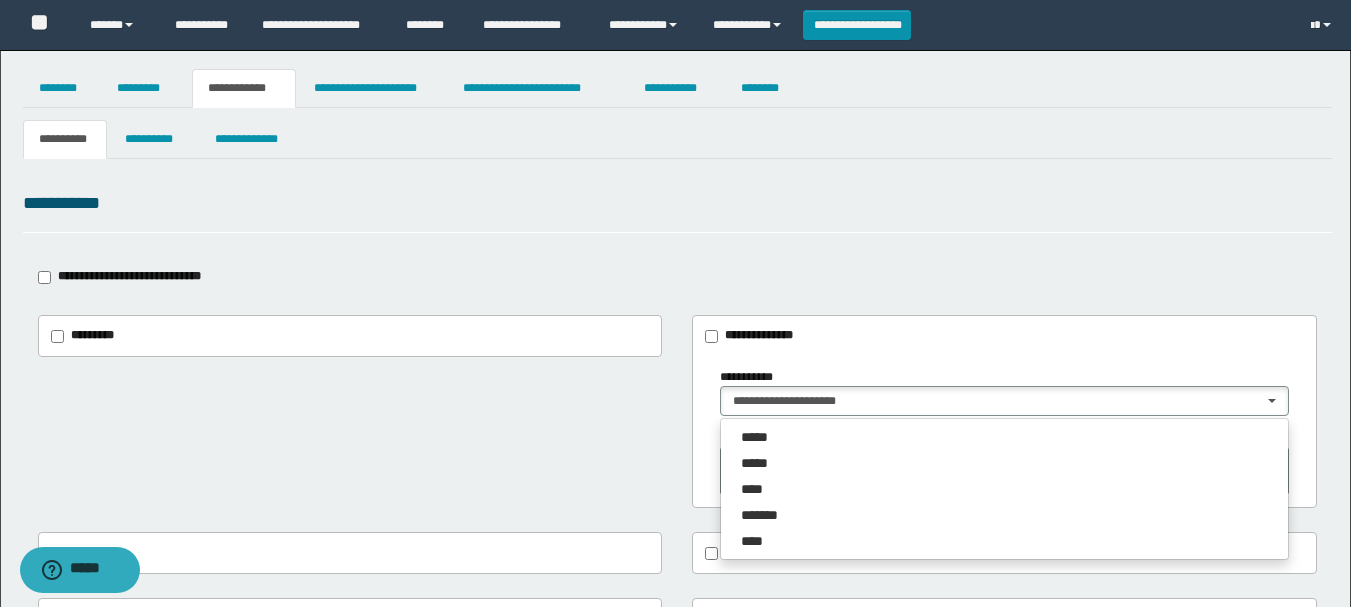 click on "********" at bounding box center (1004, 461) 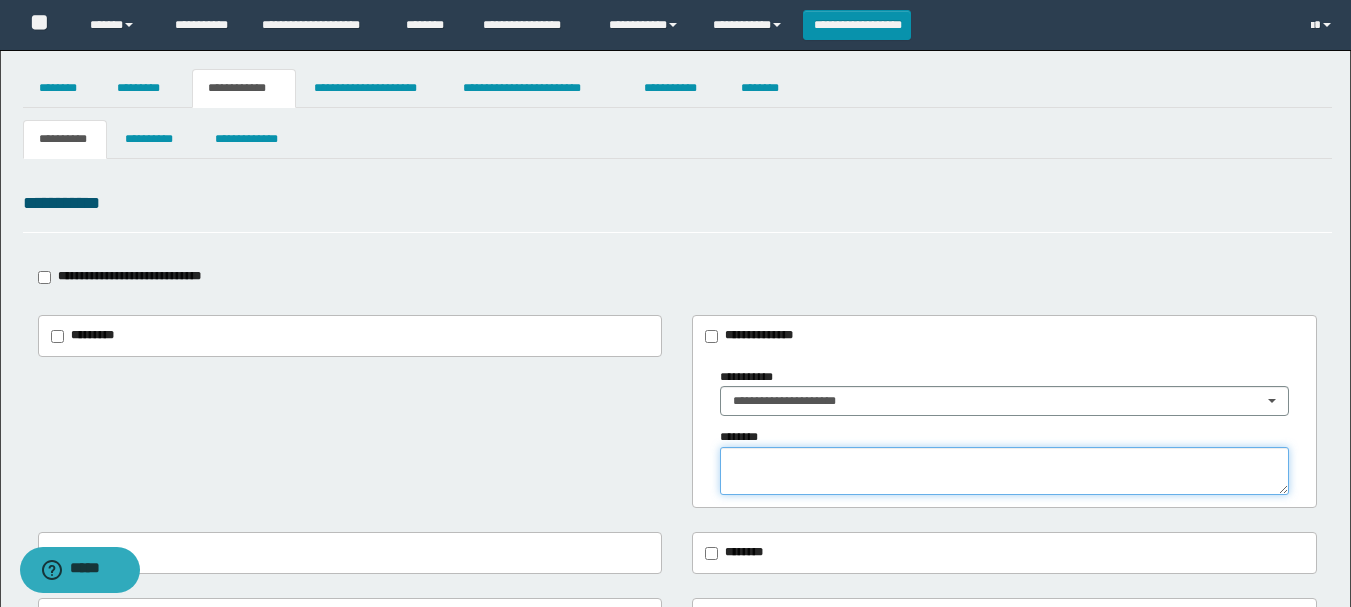 click at bounding box center (1004, 471) 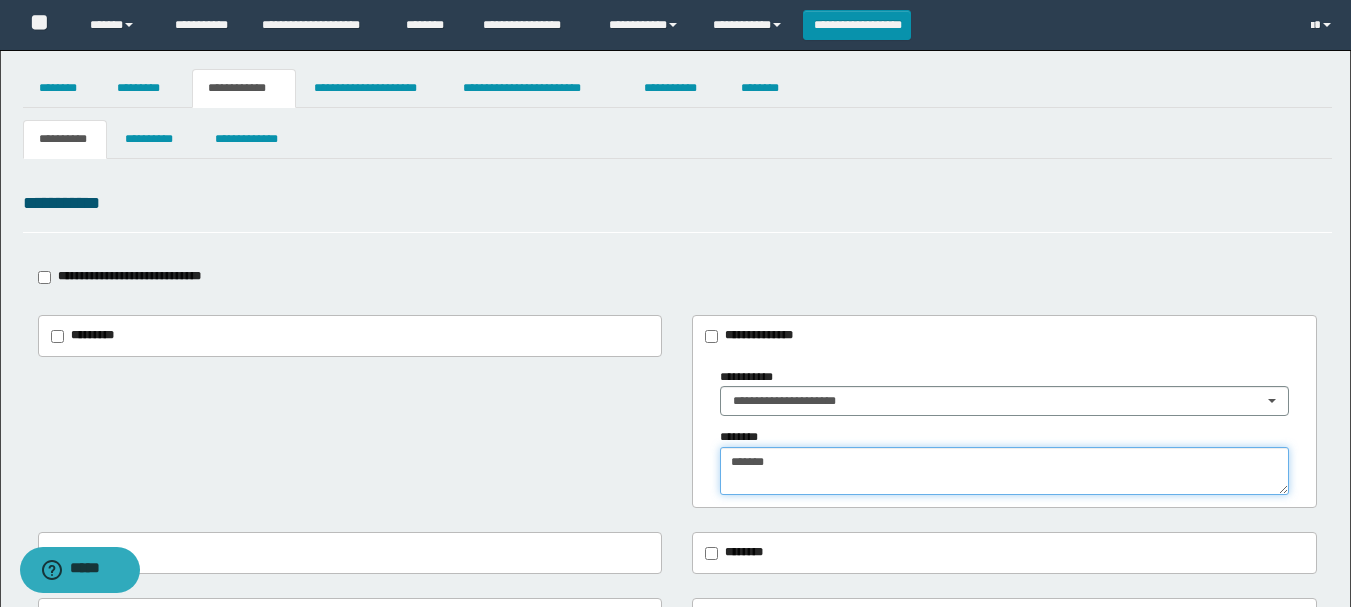 type on "******" 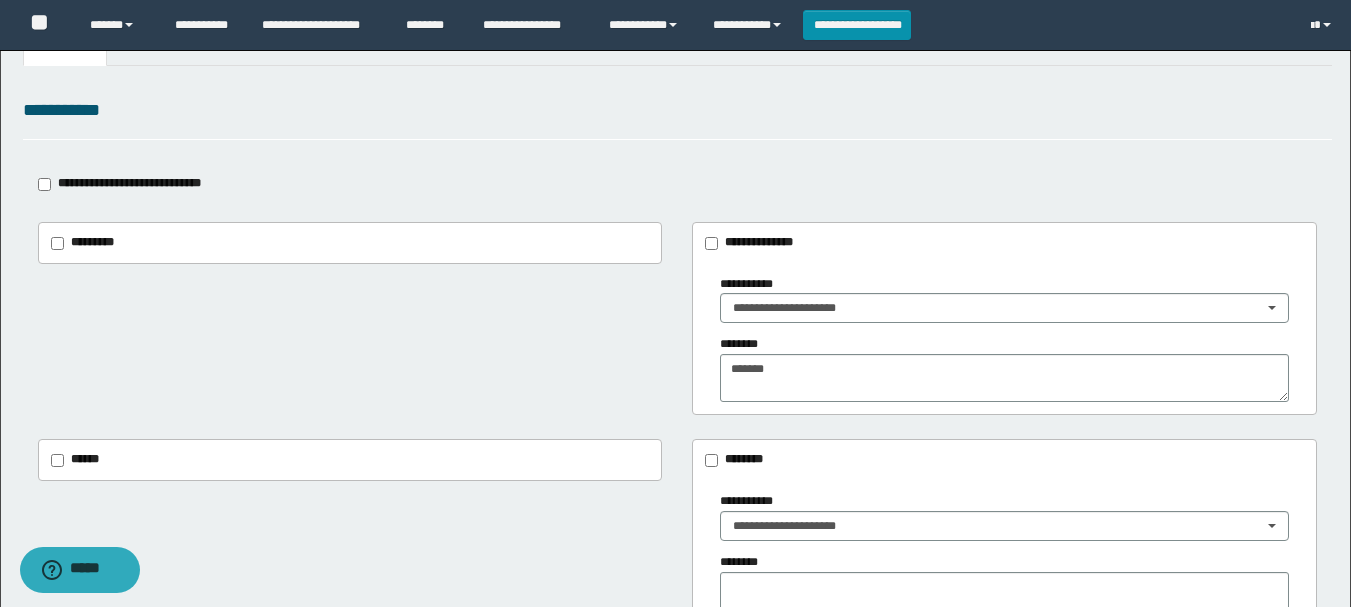 scroll, scrollTop: 200, scrollLeft: 0, axis: vertical 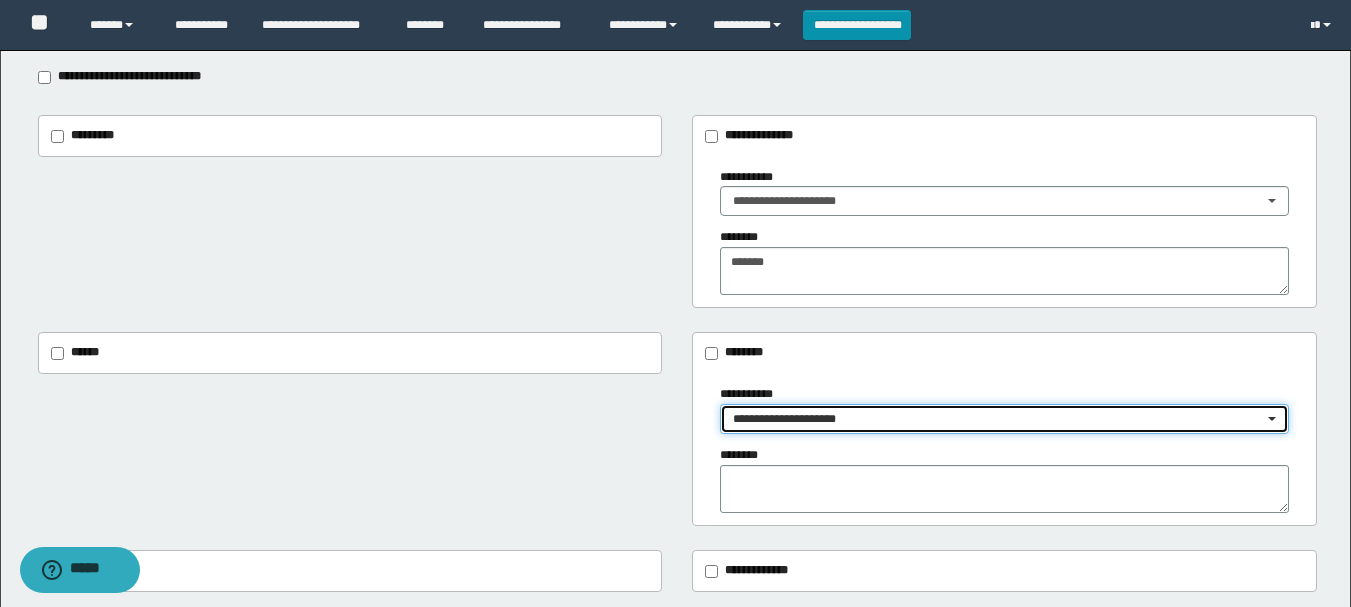 click on "**********" at bounding box center [998, 419] 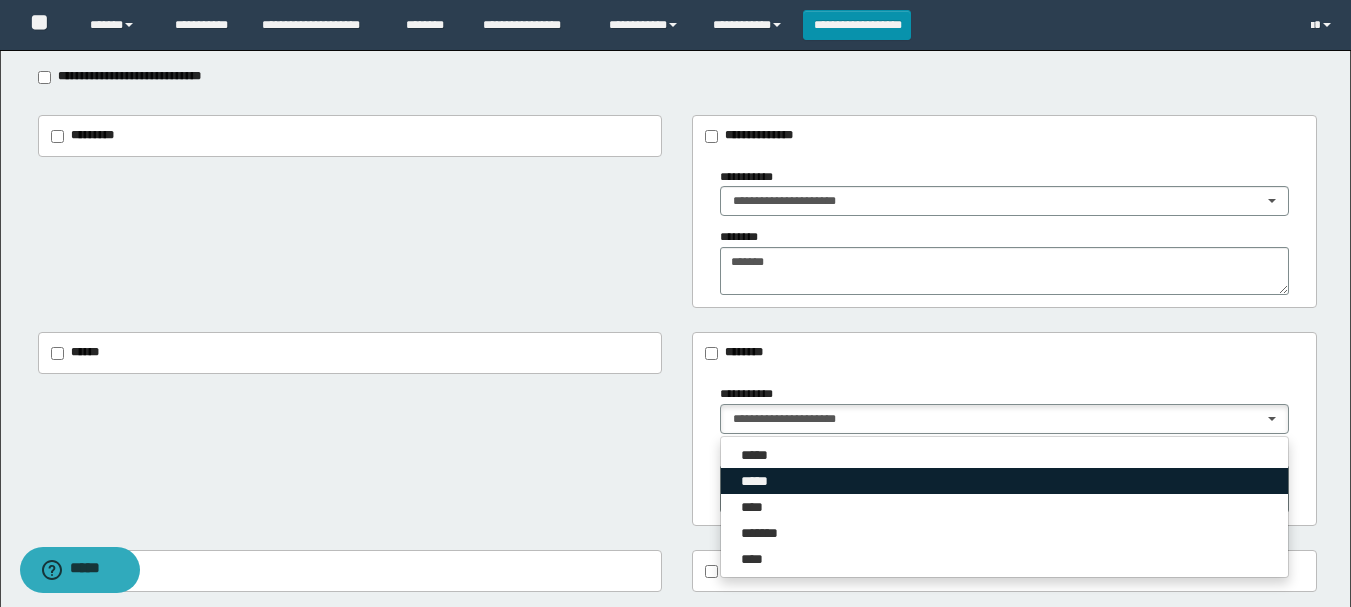 click on "*****" at bounding box center [761, 481] 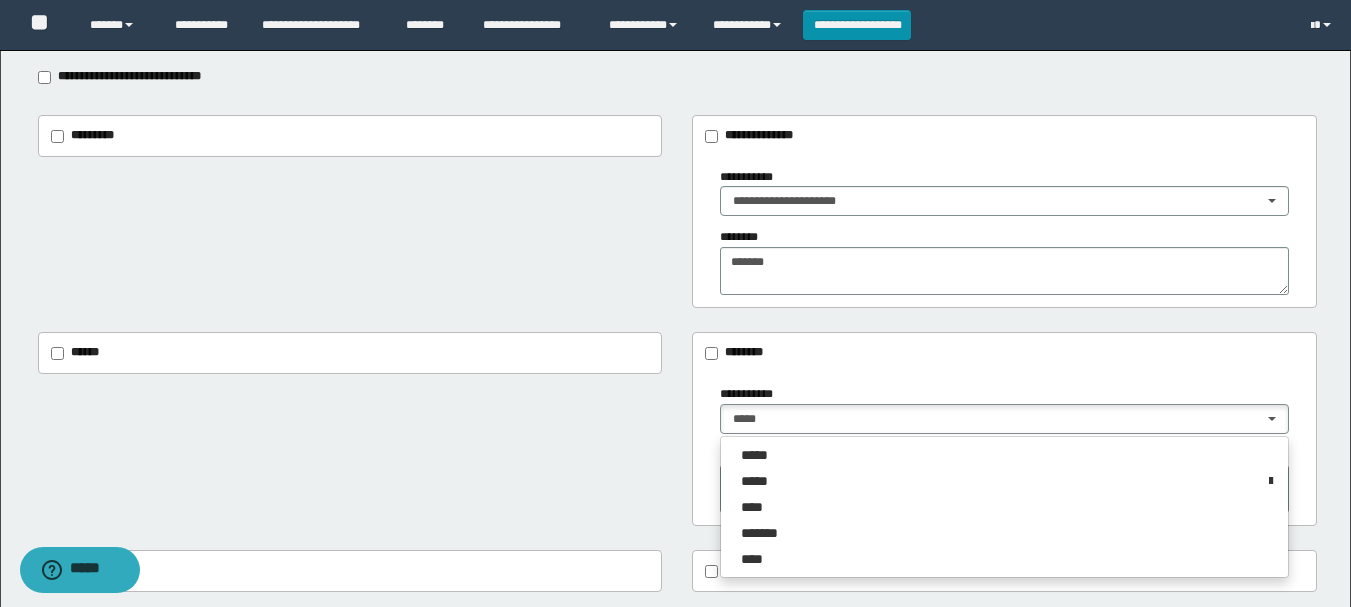 click on "**********" at bounding box center [677, 429] 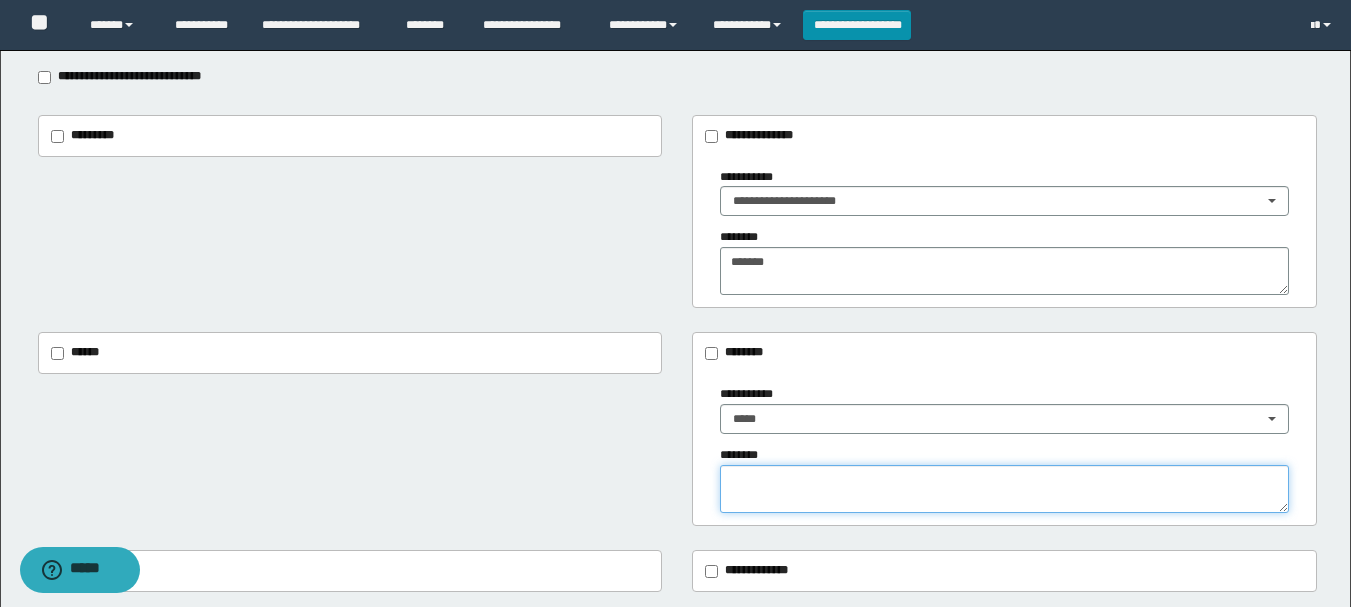 drag, startPoint x: 741, startPoint y: 485, endPoint x: 763, endPoint y: 485, distance: 22 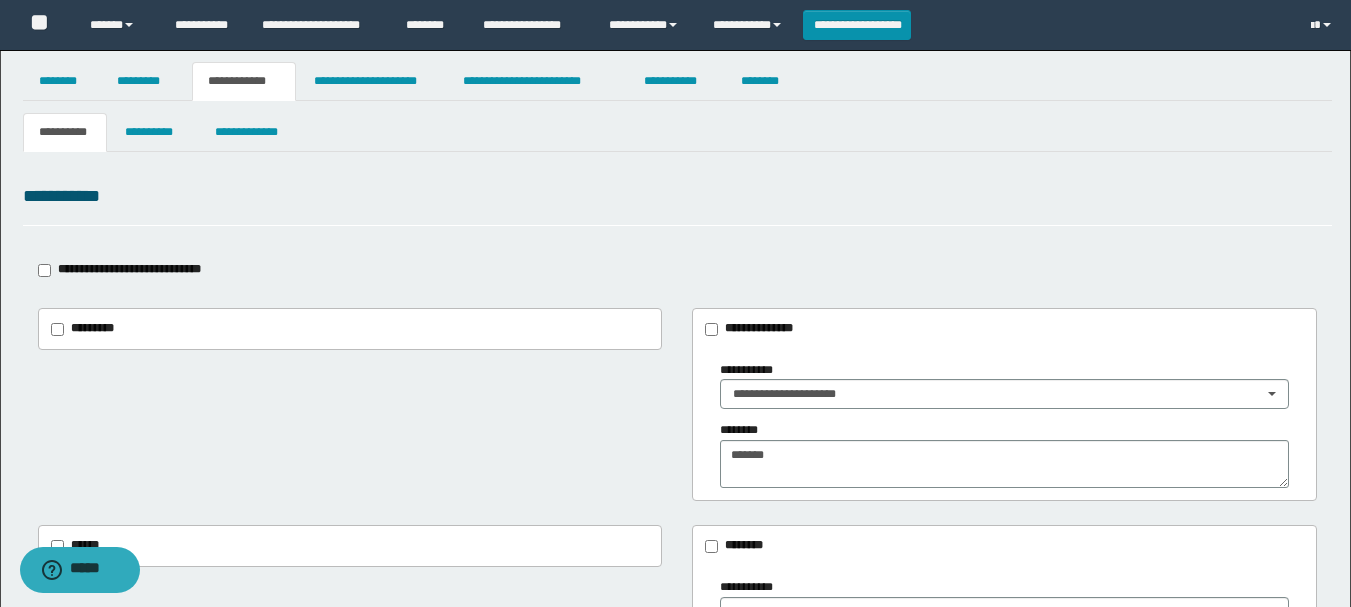 scroll, scrollTop: 0, scrollLeft: 0, axis: both 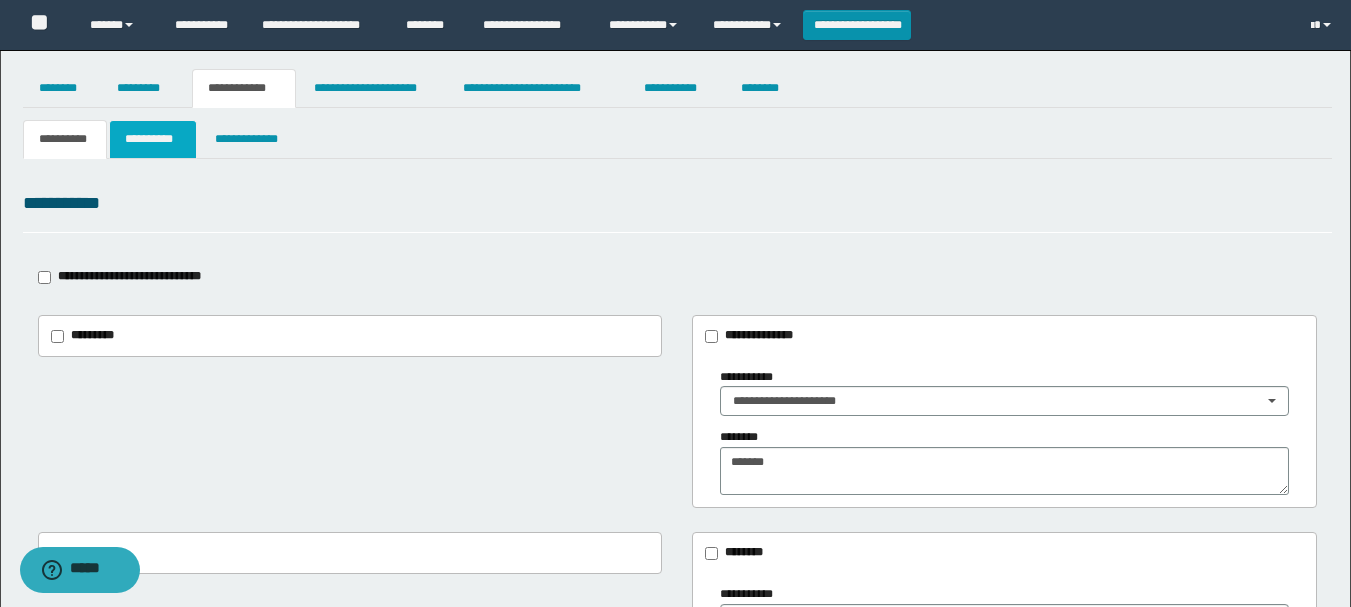 type on "**********" 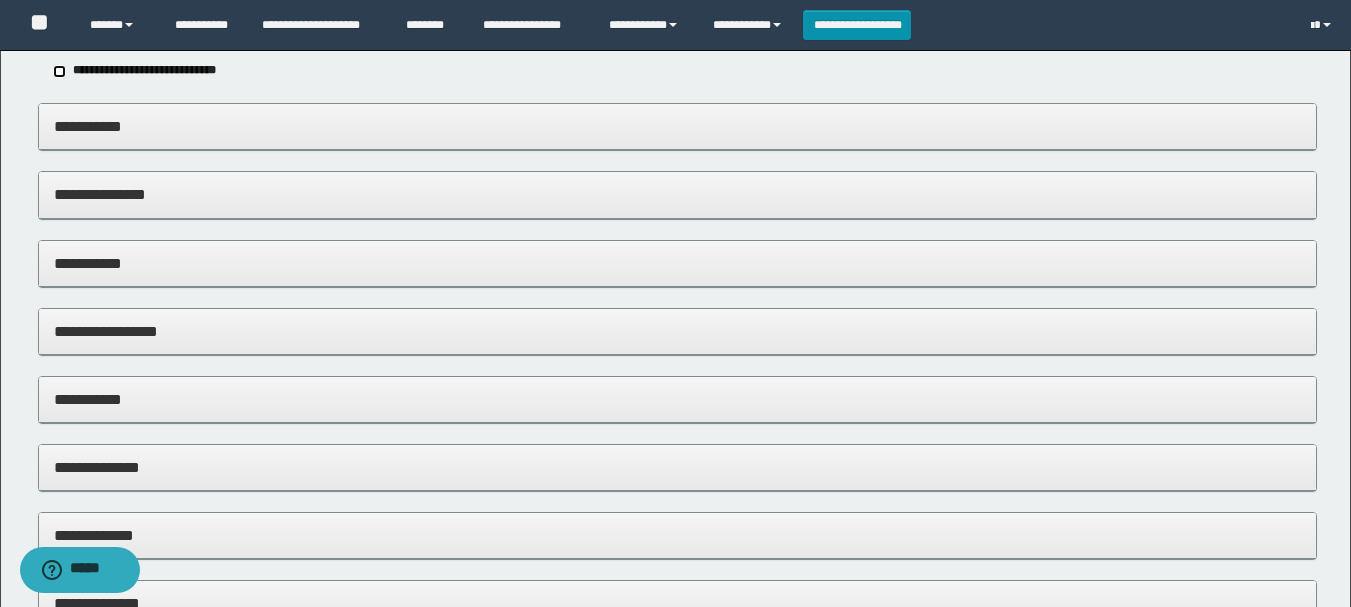 scroll, scrollTop: 0, scrollLeft: 0, axis: both 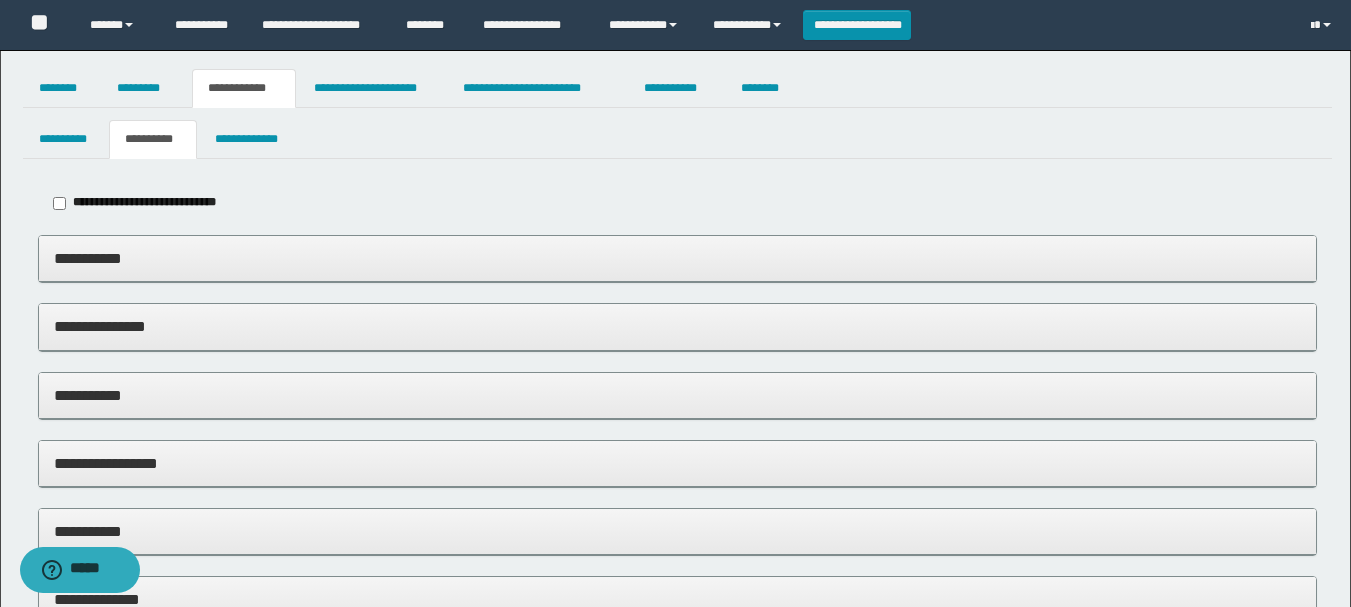 click on "**********" at bounding box center [677, 258] 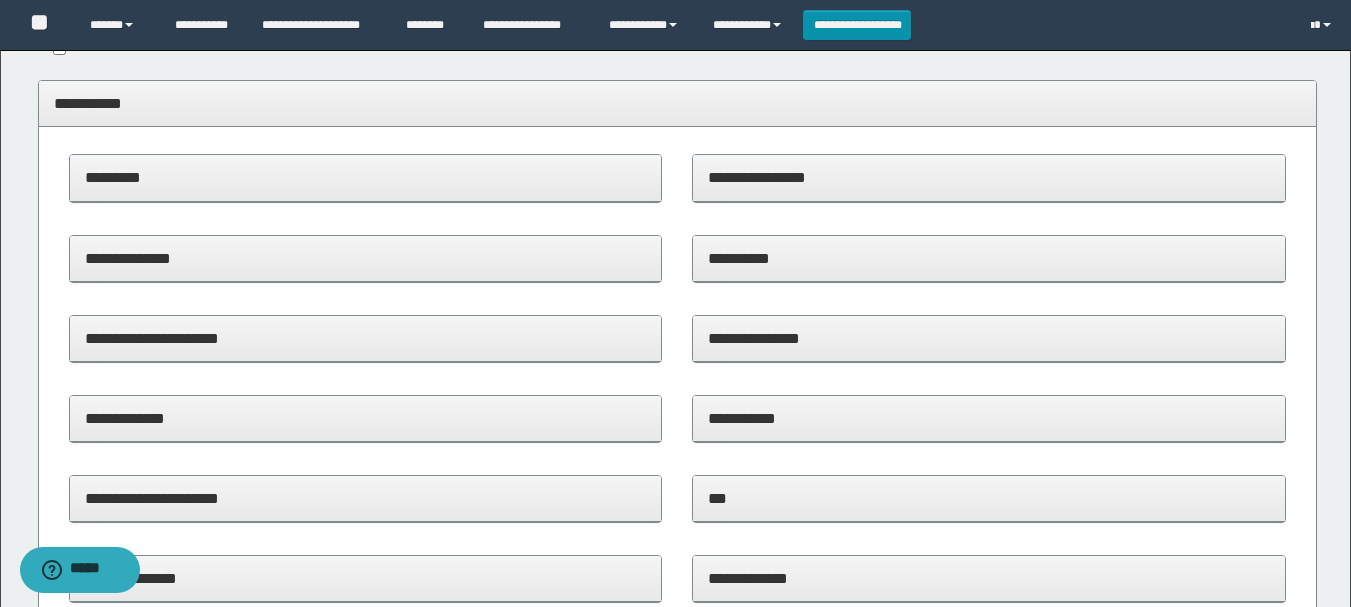 scroll, scrollTop: 200, scrollLeft: 0, axis: vertical 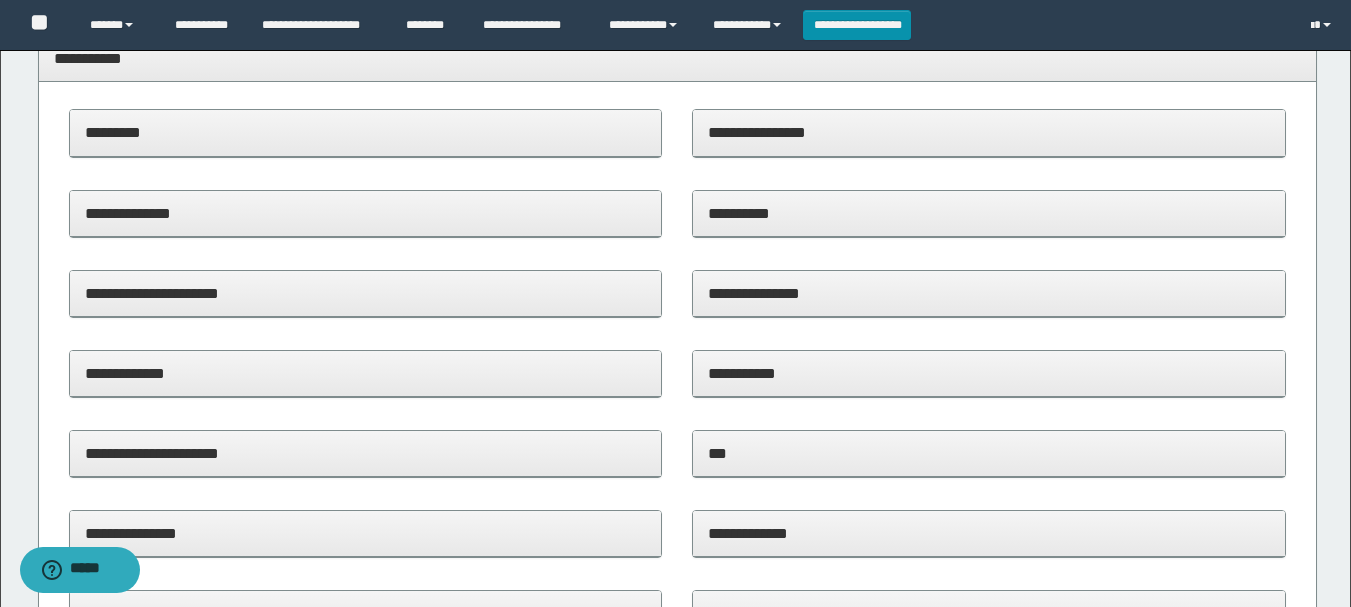 click on "**********" at bounding box center (366, 294) 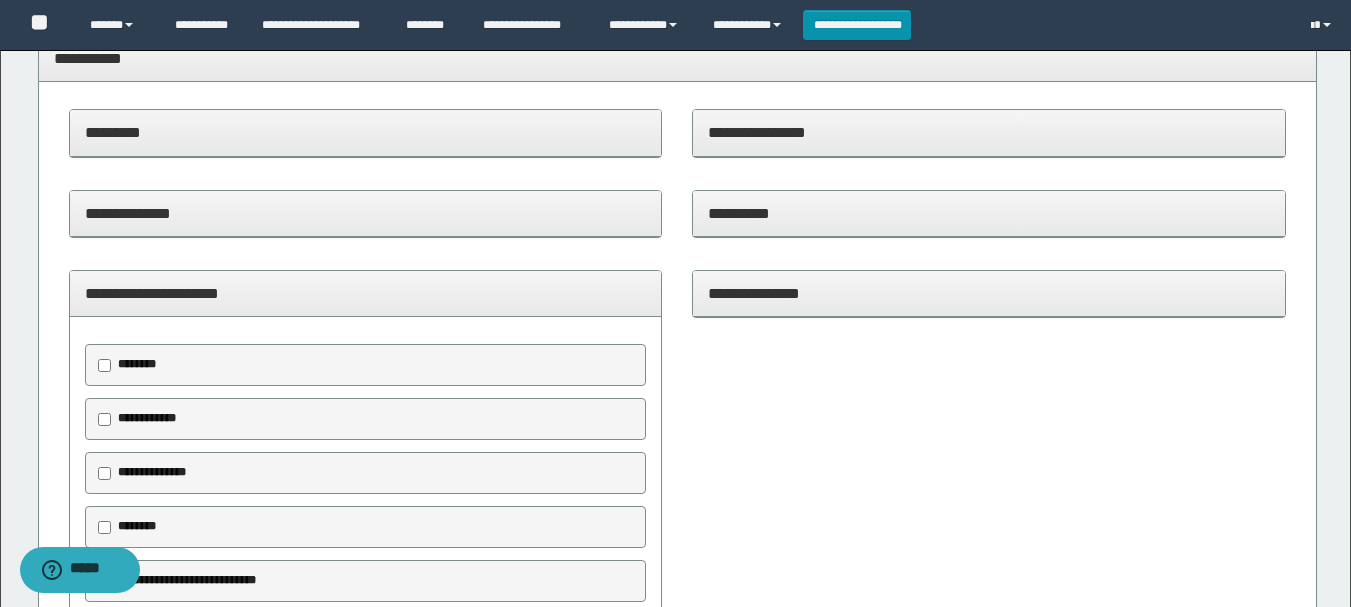 scroll, scrollTop: 300, scrollLeft: 0, axis: vertical 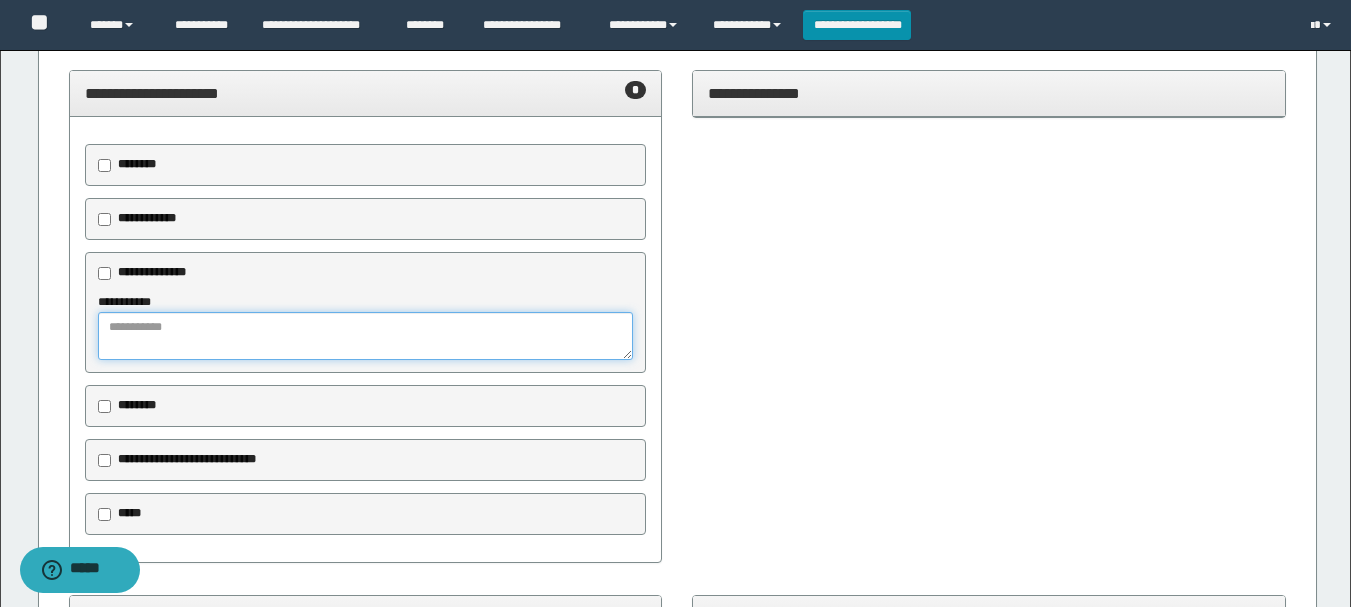 click at bounding box center (366, 336) 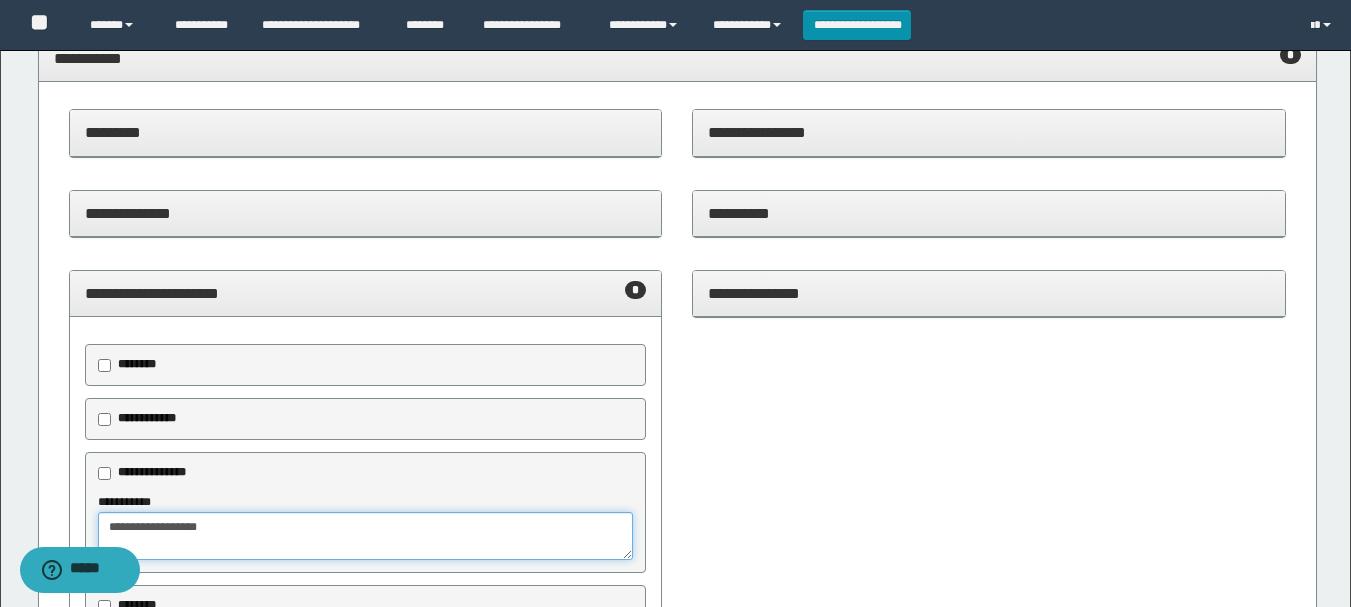 scroll, scrollTop: 0, scrollLeft: 0, axis: both 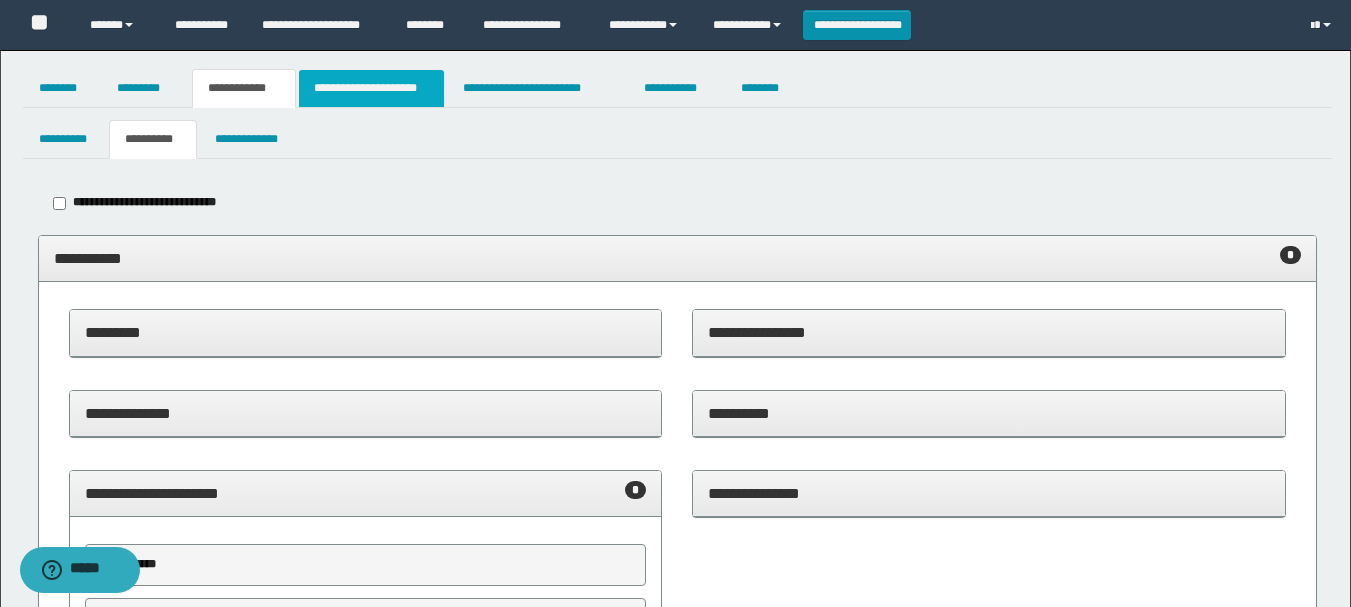 type on "**********" 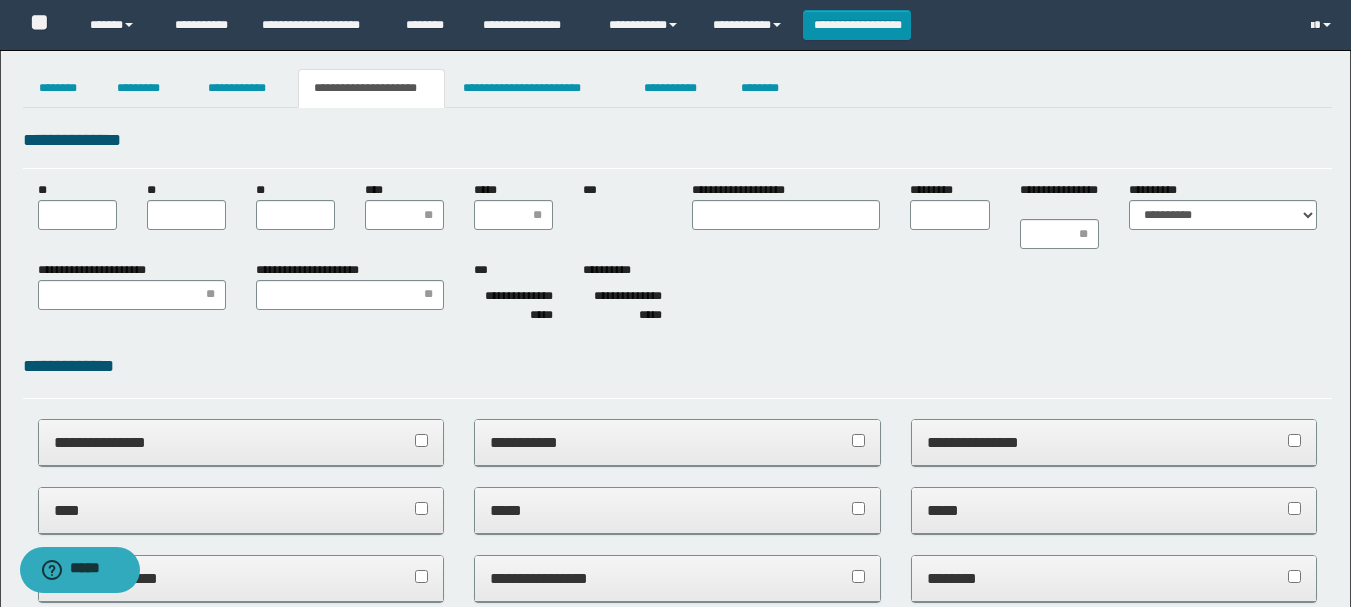 scroll, scrollTop: 0, scrollLeft: 0, axis: both 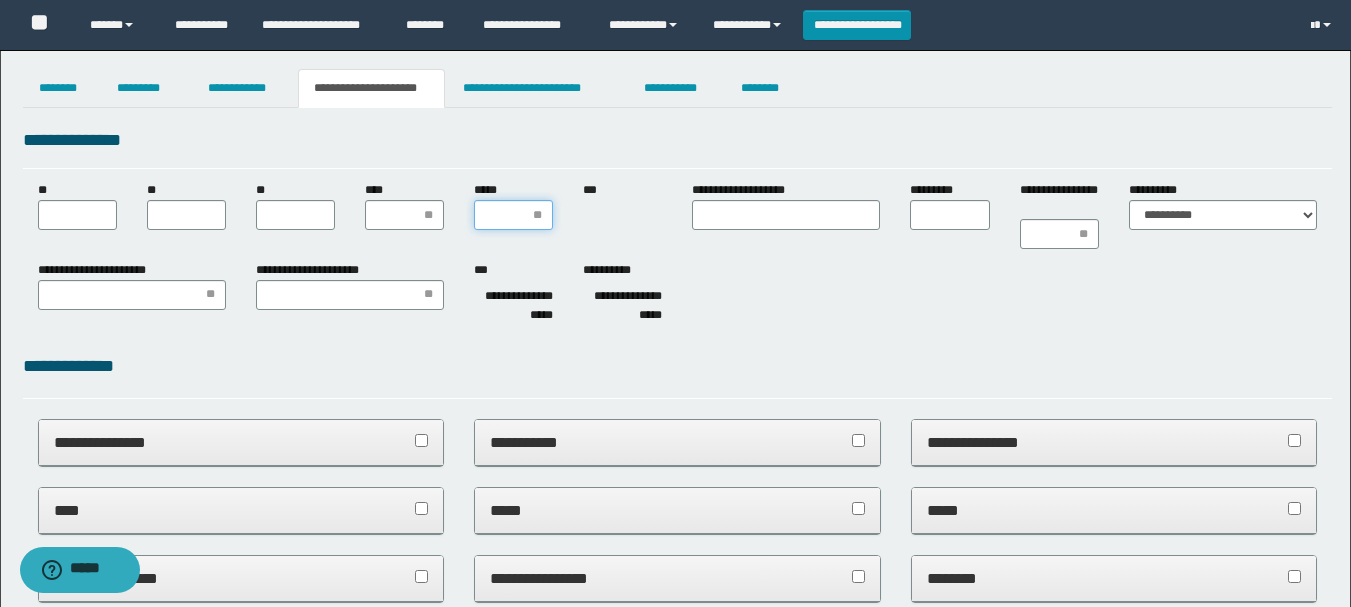 click on "*****" at bounding box center [513, 215] 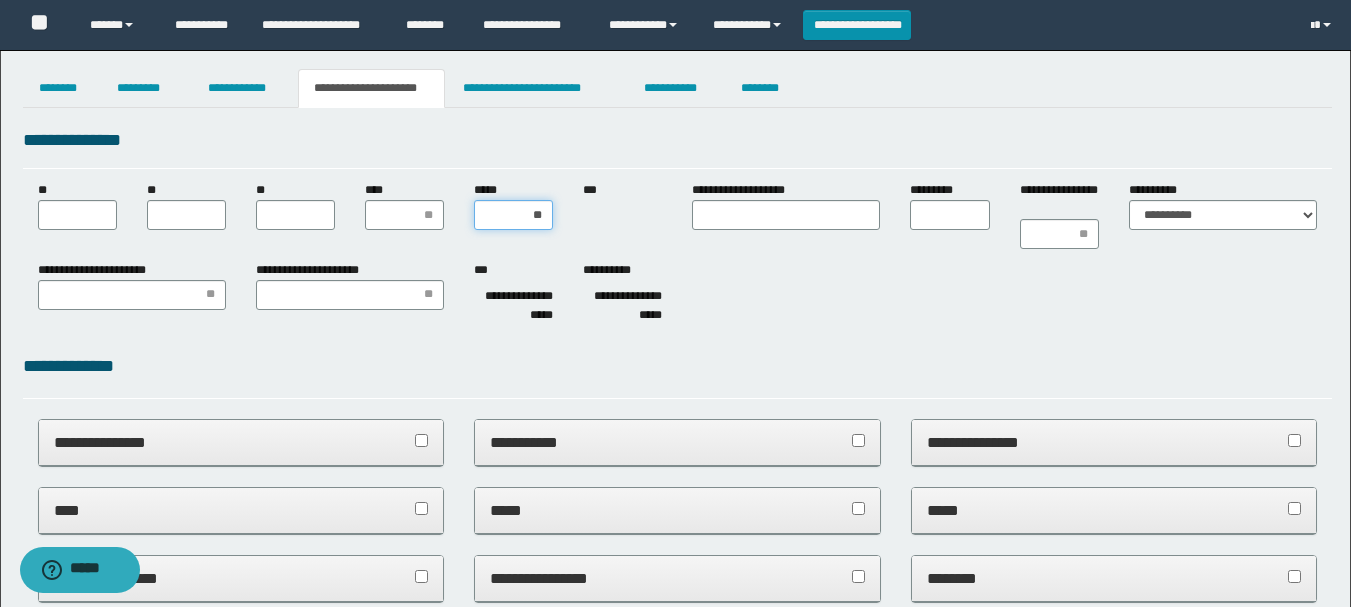 type on "***" 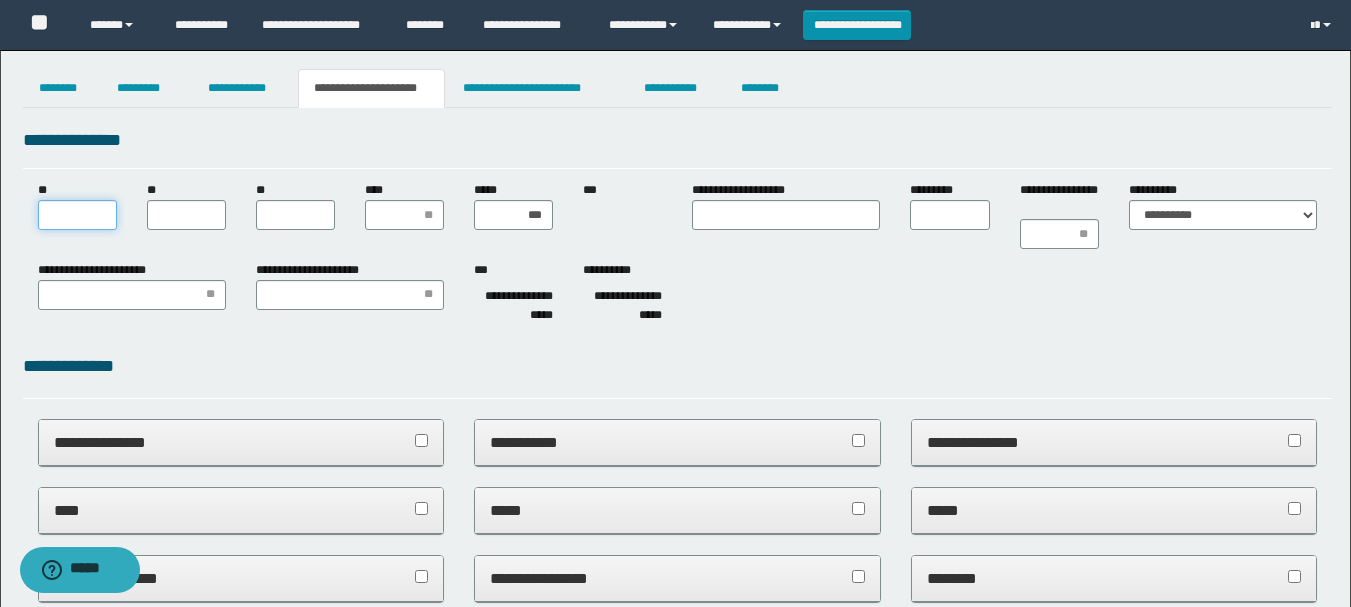 click on "**" at bounding box center (77, 215) 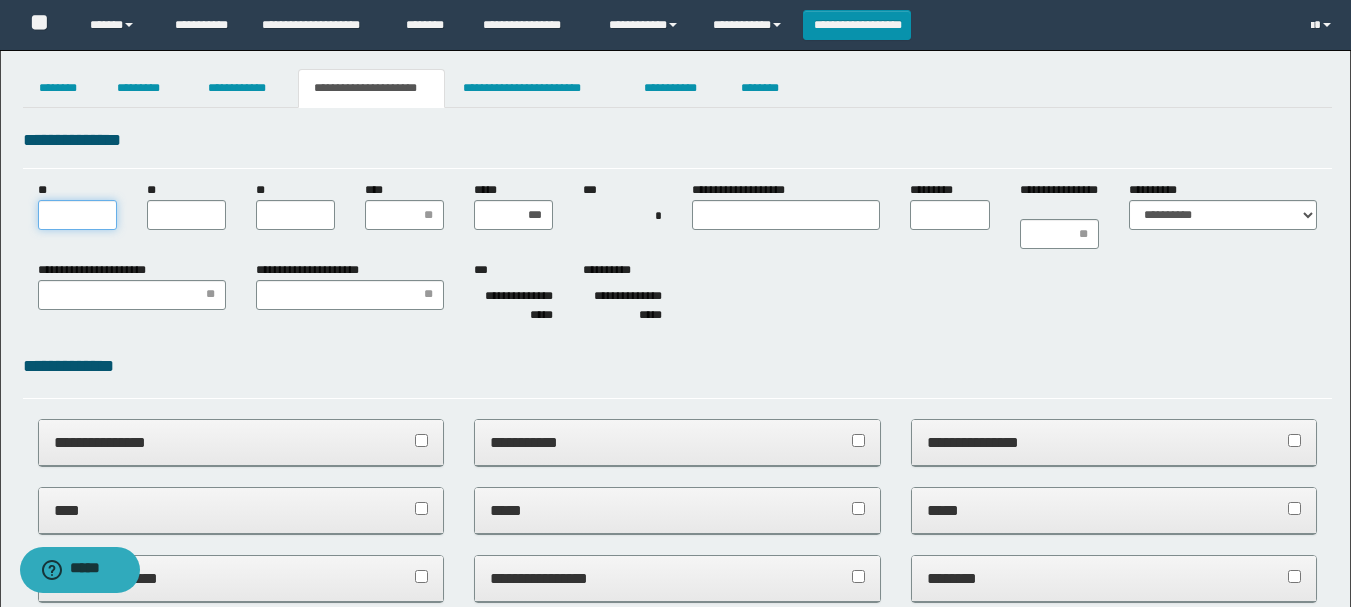 click on "**" at bounding box center (77, 215) 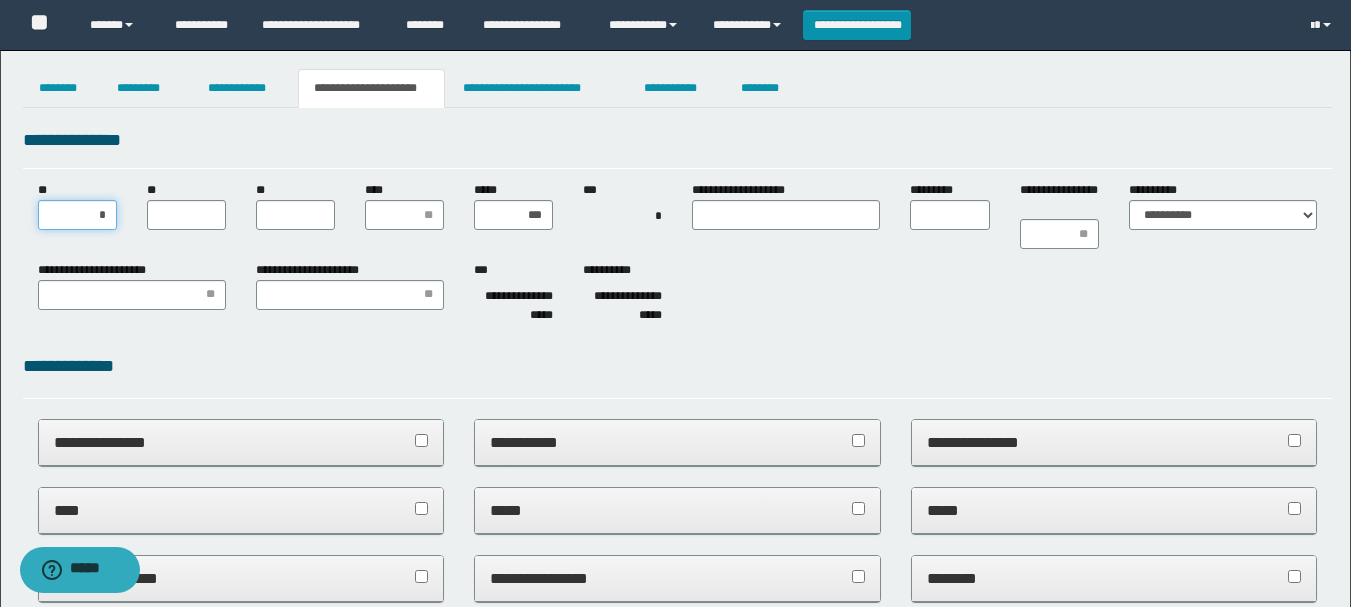type on "**" 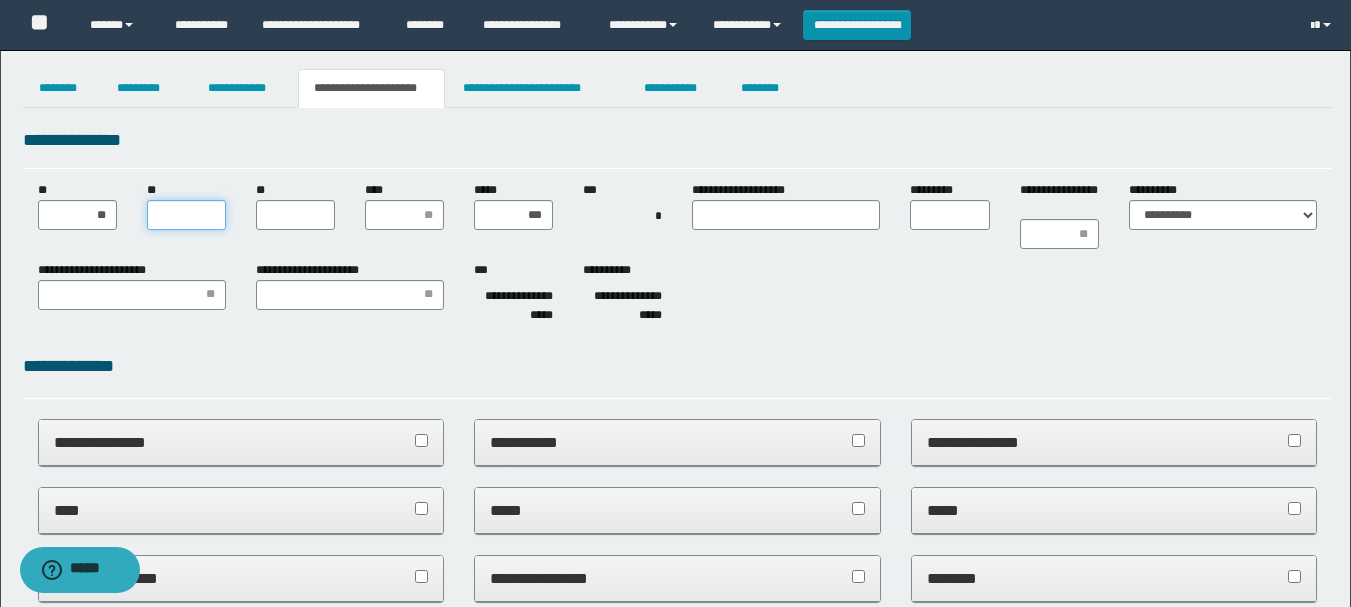 click on "**" at bounding box center (186, 215) 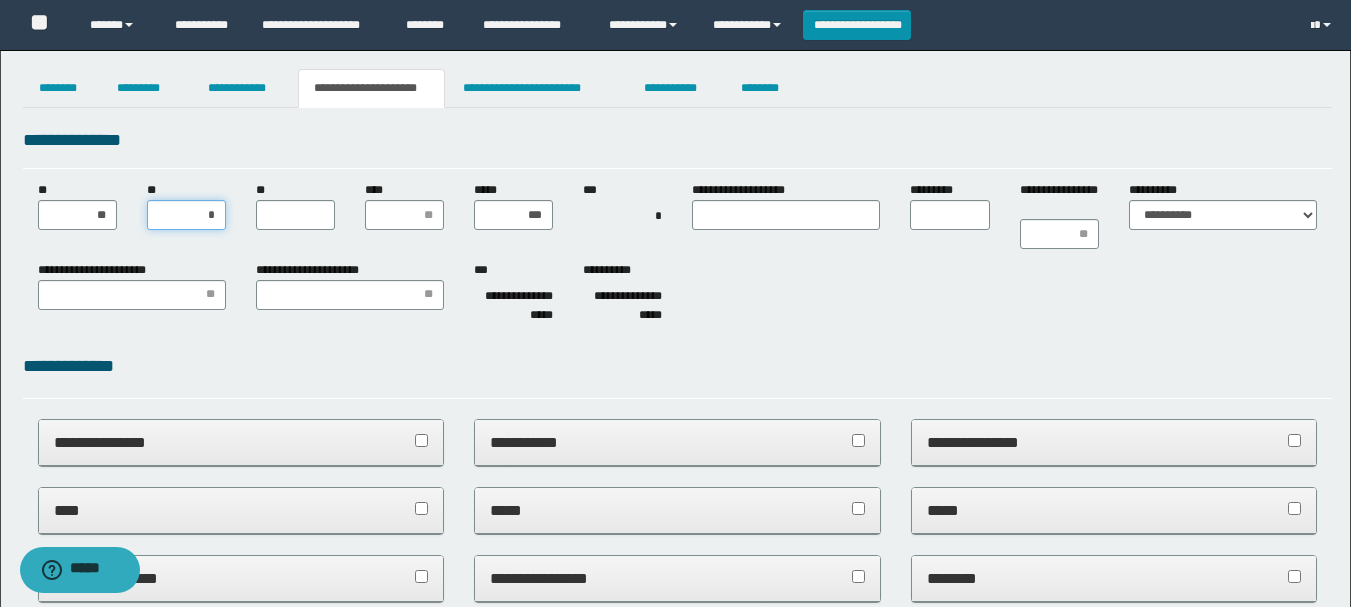 type on "**" 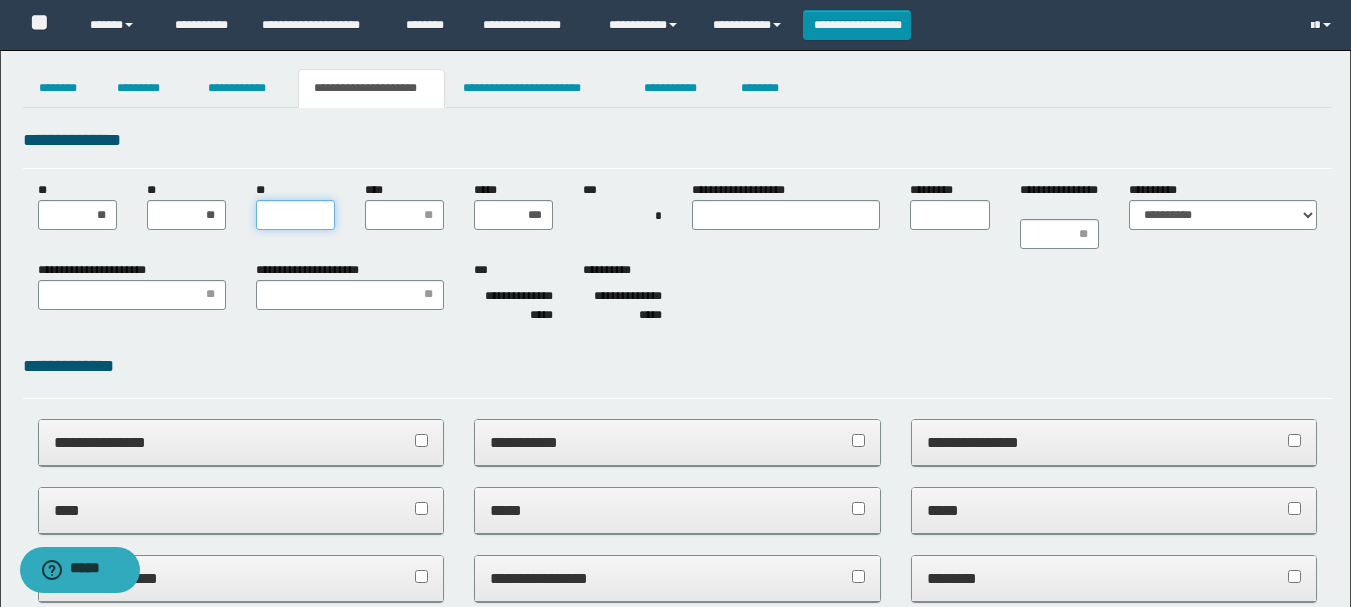 click on "**" at bounding box center (295, 215) 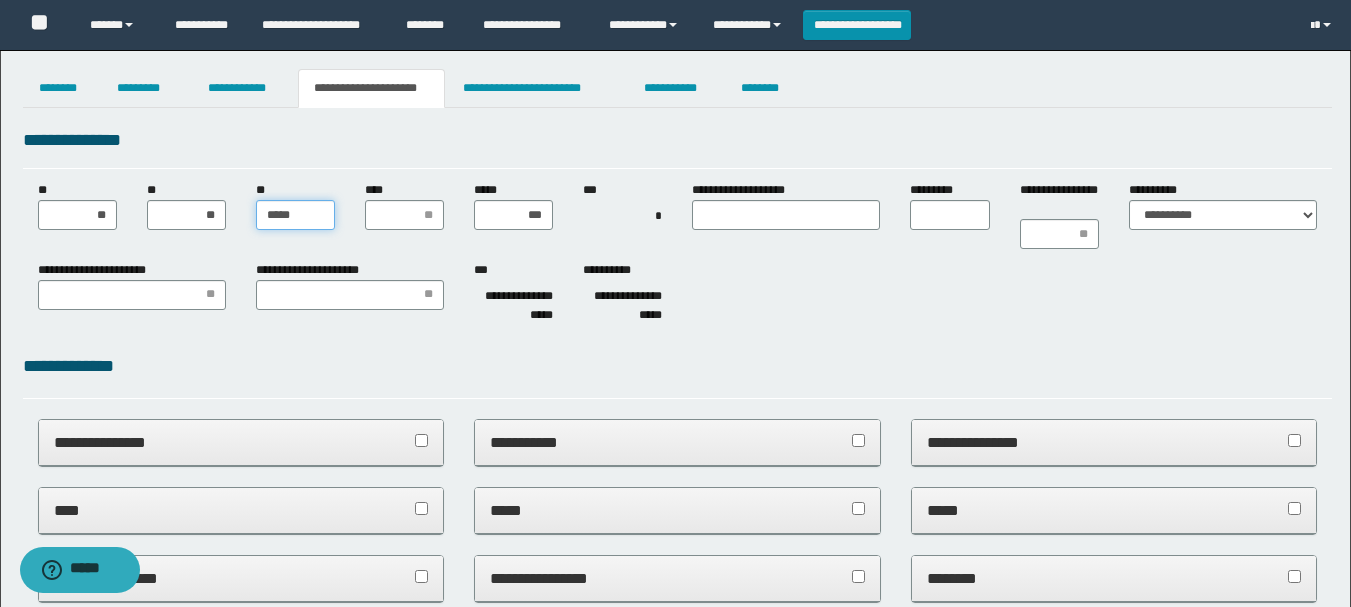 type on "******" 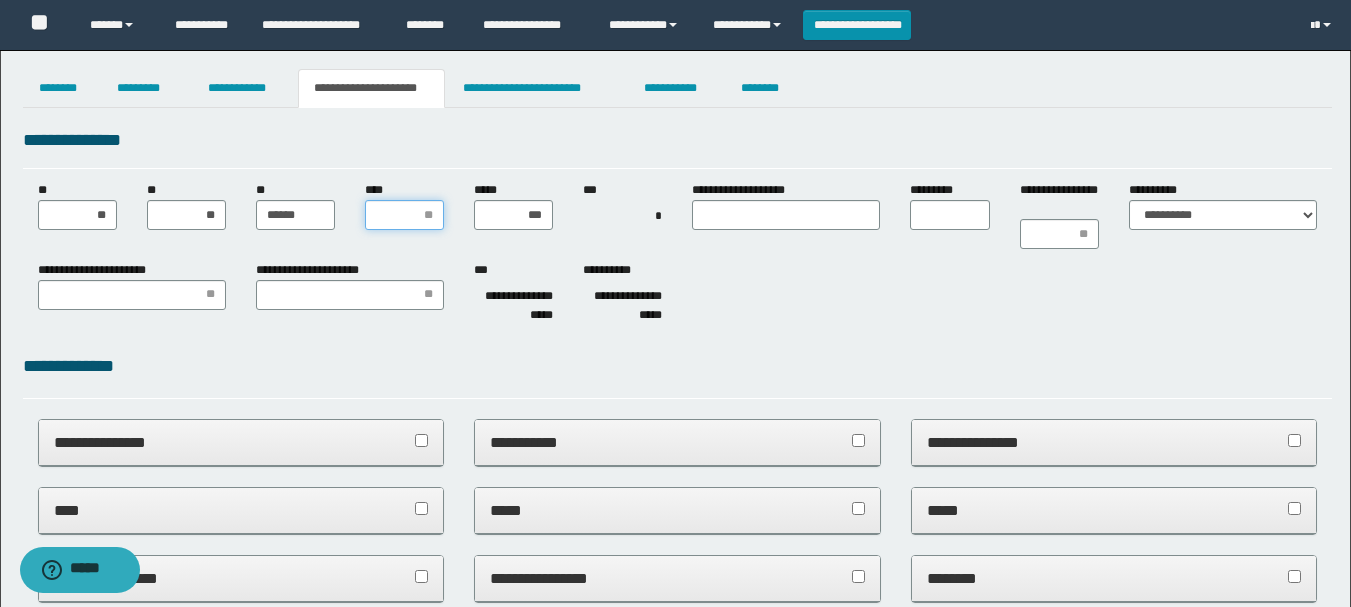 click on "****" at bounding box center [404, 215] 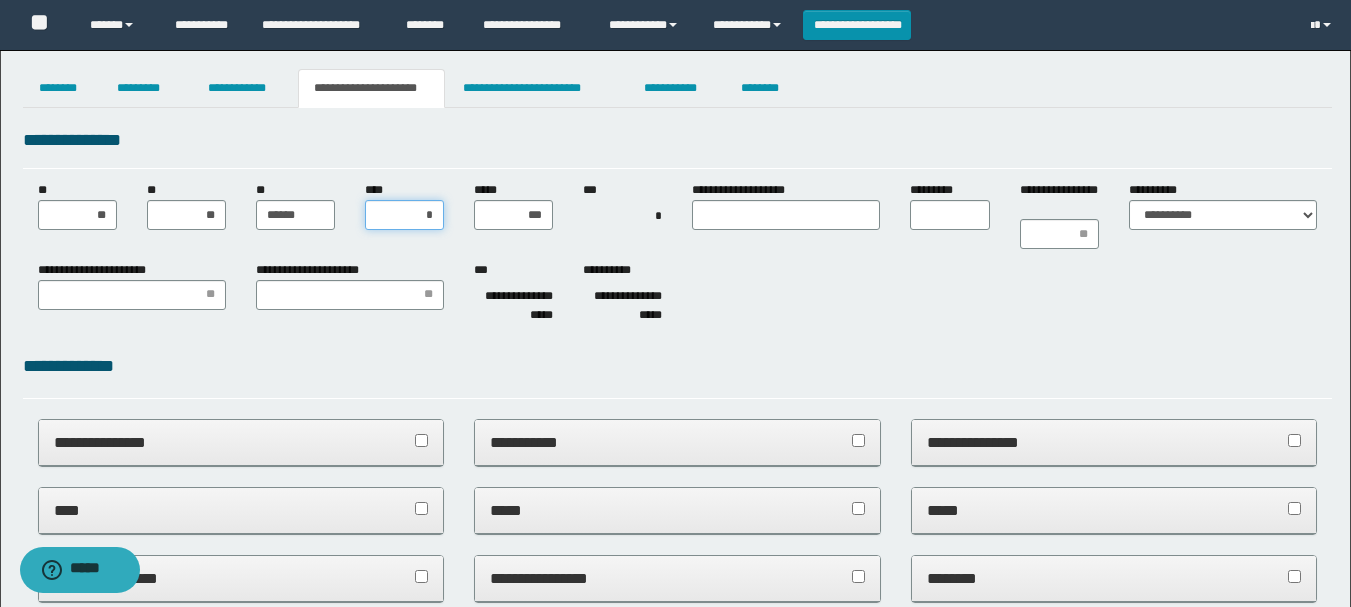 type on "**" 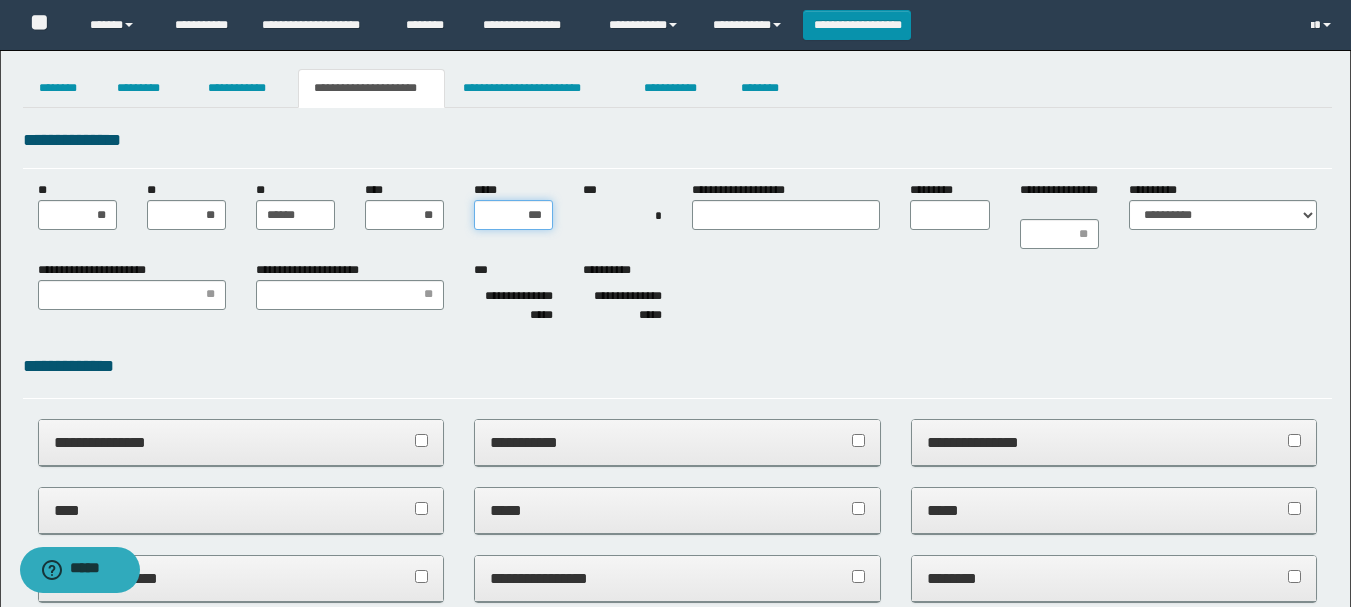 click on "***" at bounding box center [513, 215] 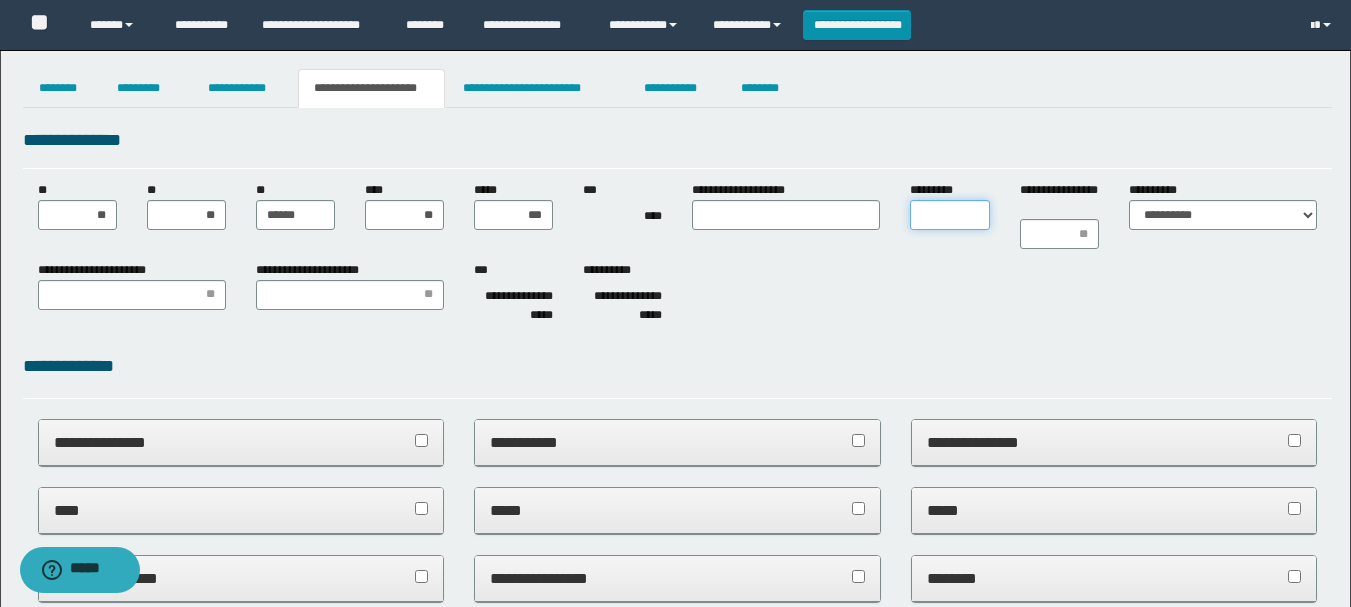 click on "*********" at bounding box center (949, 215) 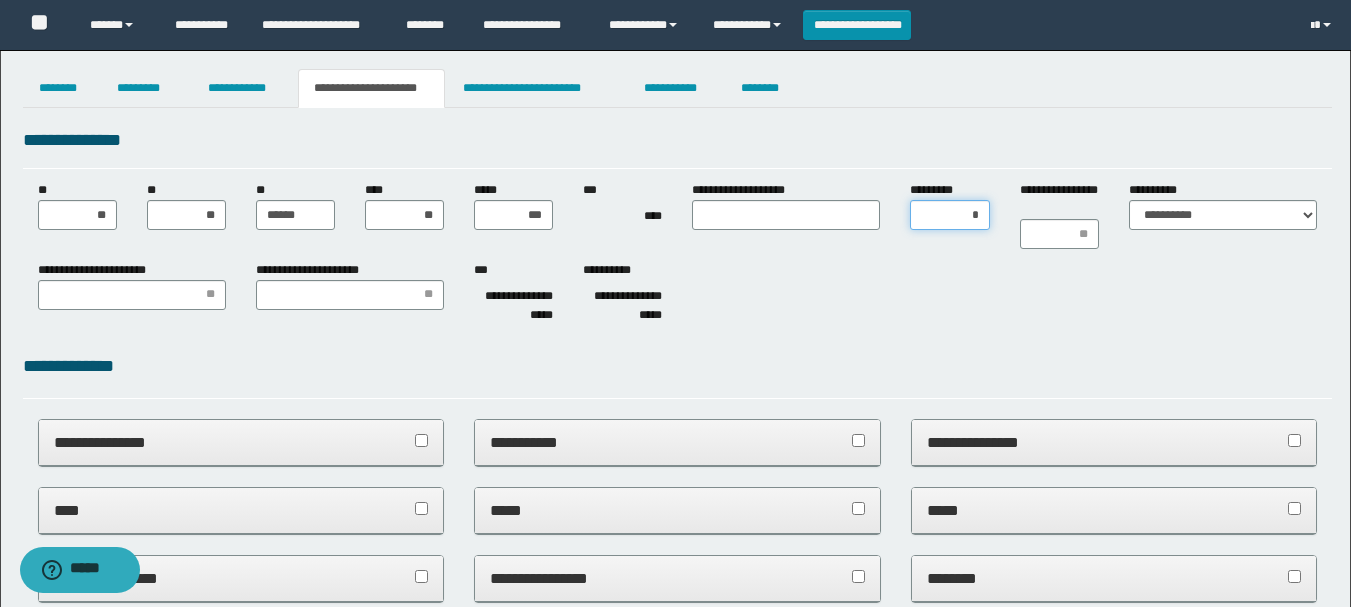 type on "**" 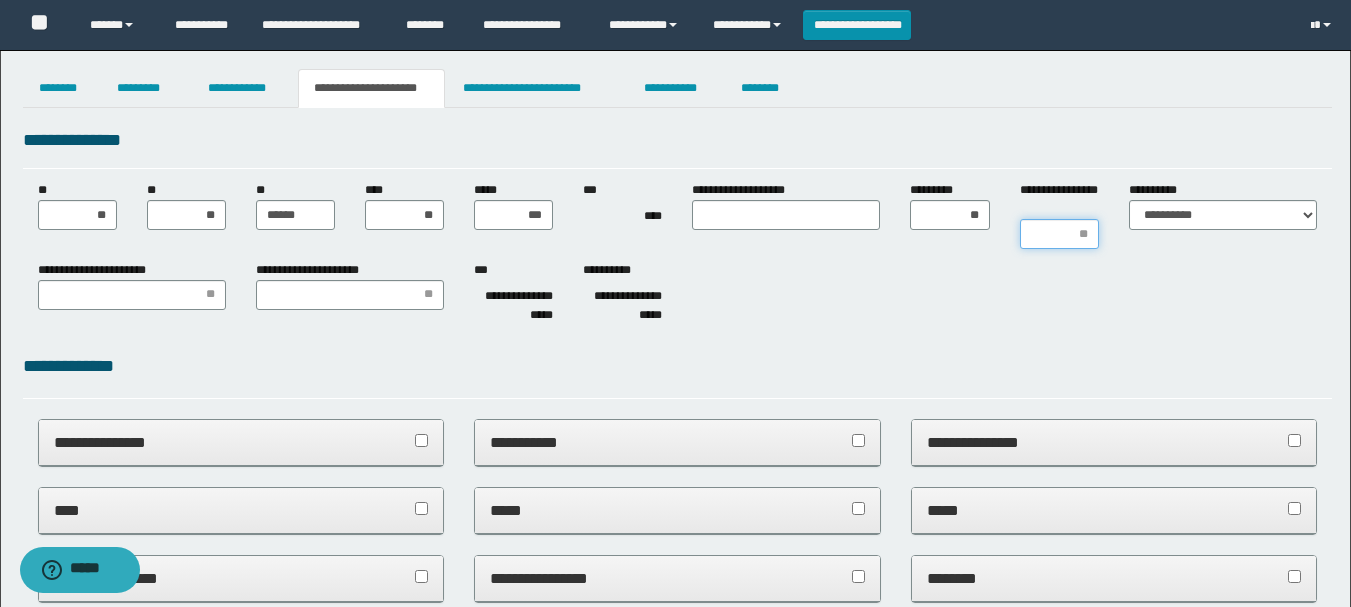 click on "**********" at bounding box center [1059, 234] 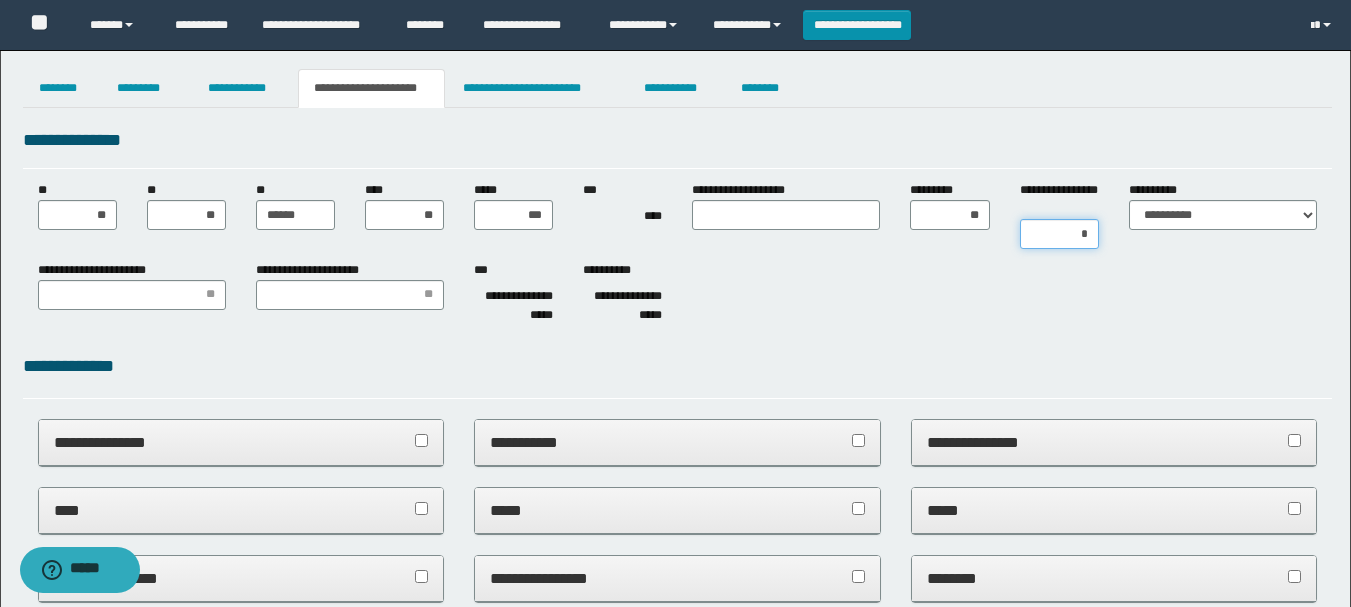 type on "**" 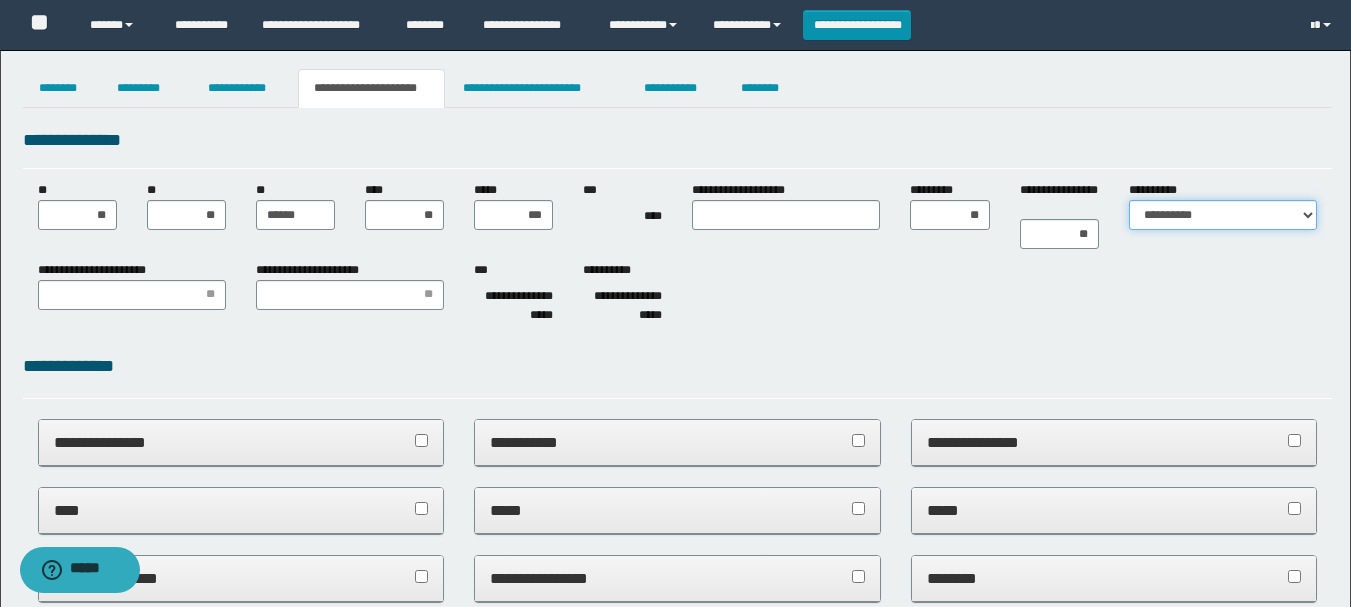 click on "**********" at bounding box center (1223, 215) 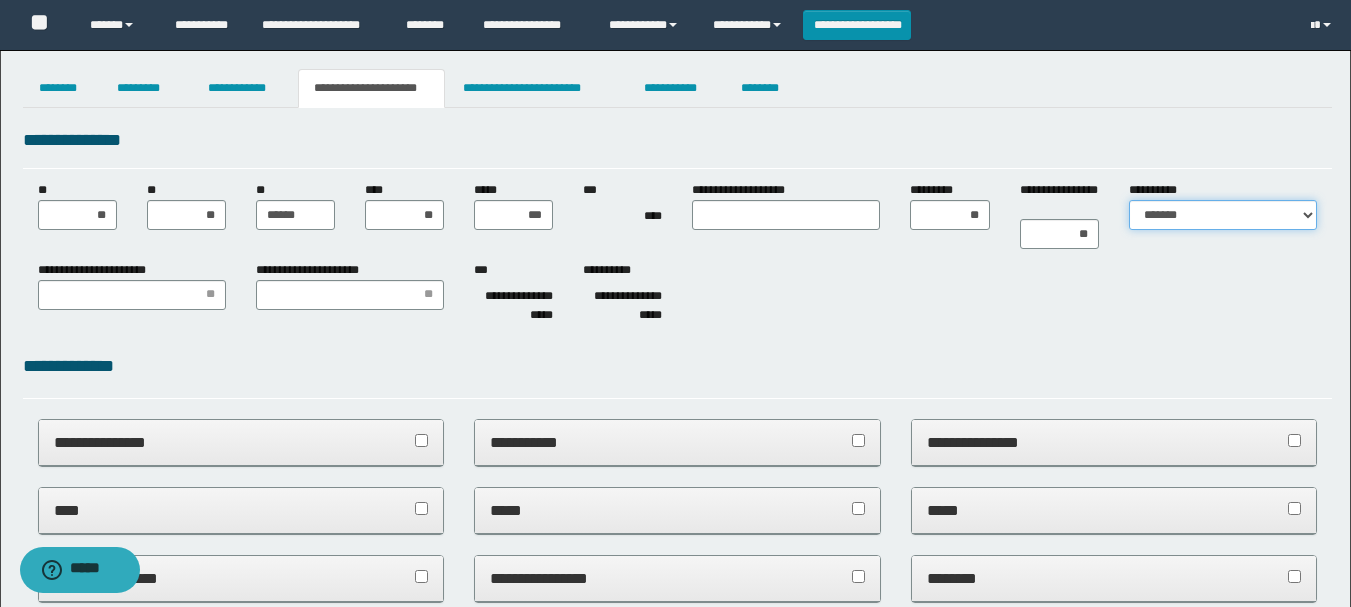 click on "**********" at bounding box center (1223, 215) 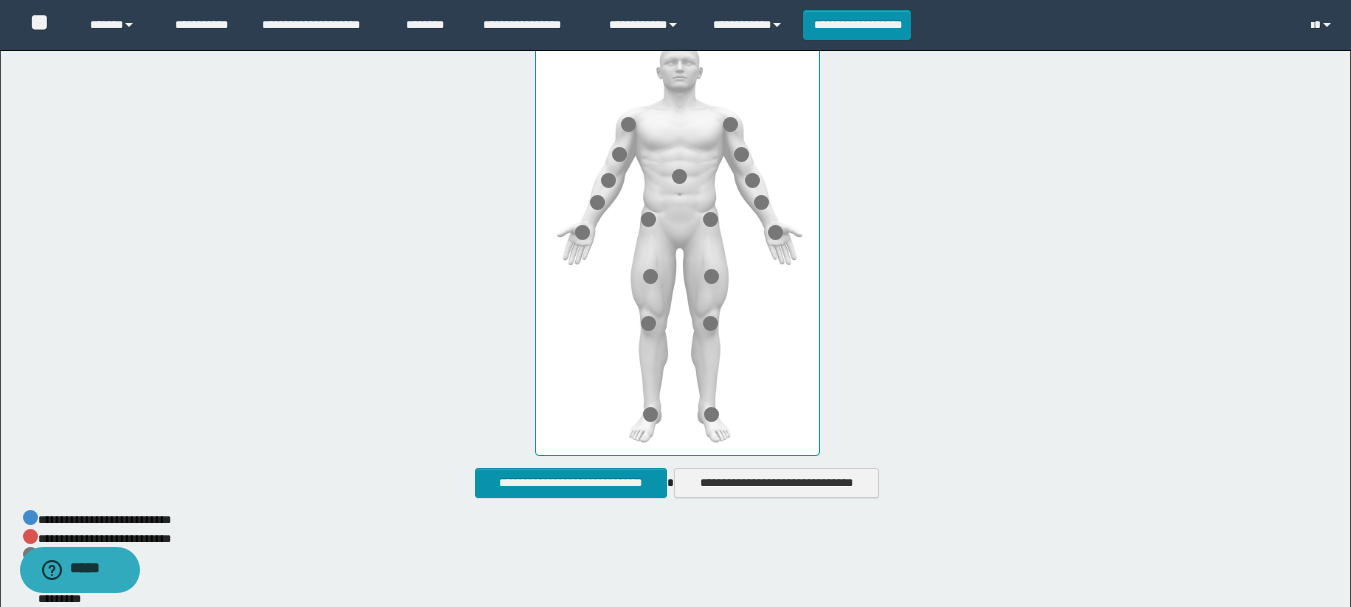 scroll, scrollTop: 1000, scrollLeft: 0, axis: vertical 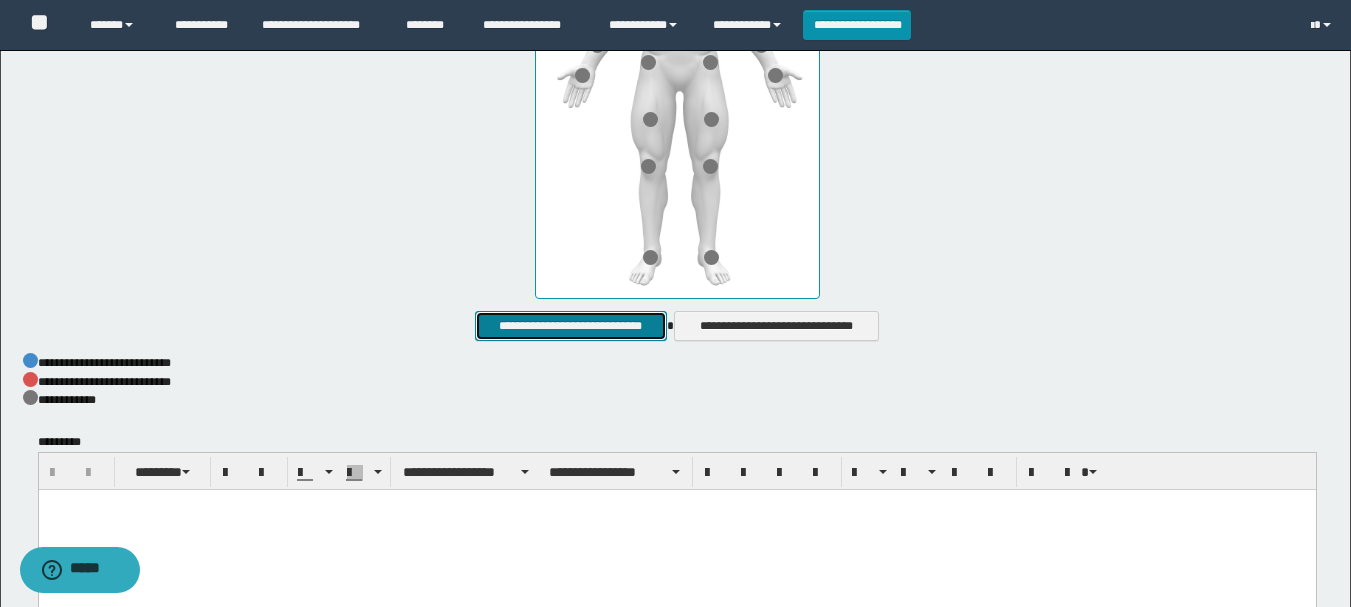 click on "**********" at bounding box center (570, 326) 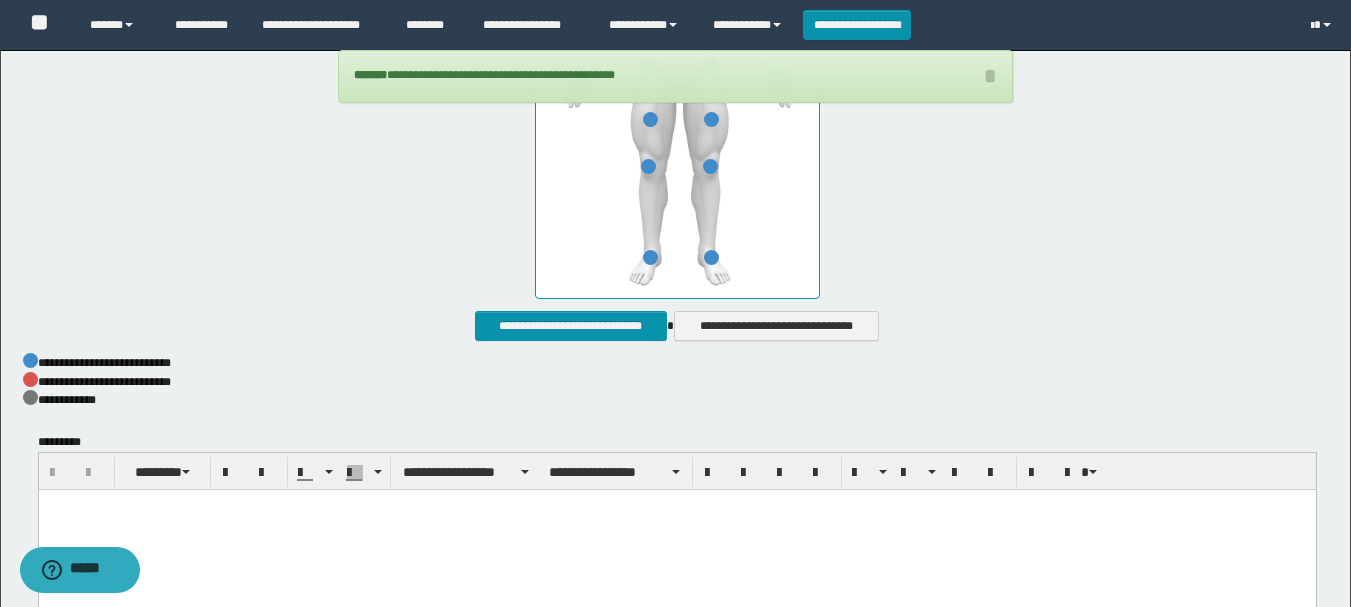 click at bounding box center (676, 531) 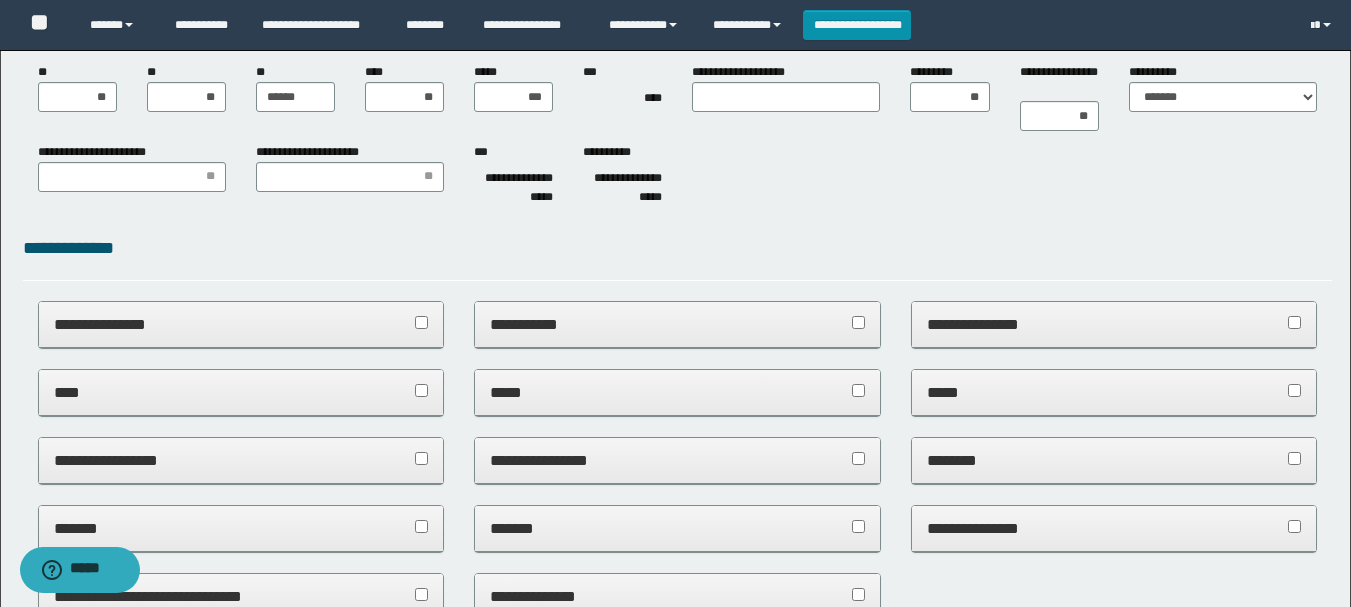 scroll, scrollTop: 0, scrollLeft: 0, axis: both 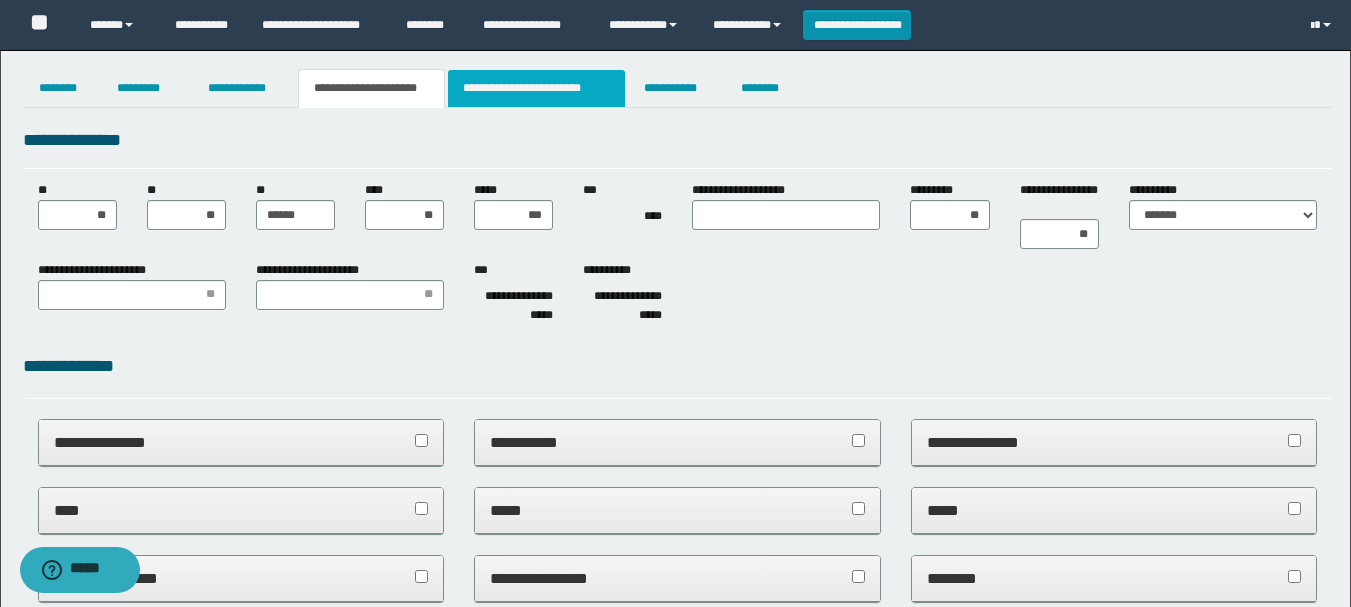click on "**********" at bounding box center [537, 88] 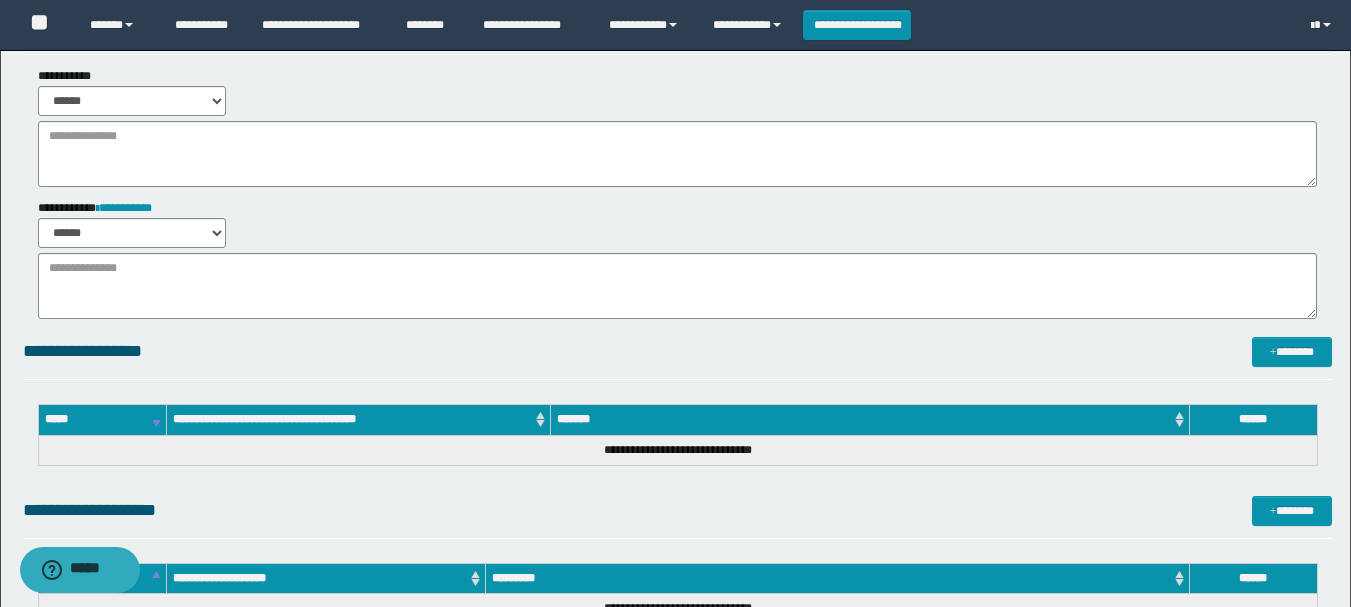 scroll, scrollTop: 298, scrollLeft: 0, axis: vertical 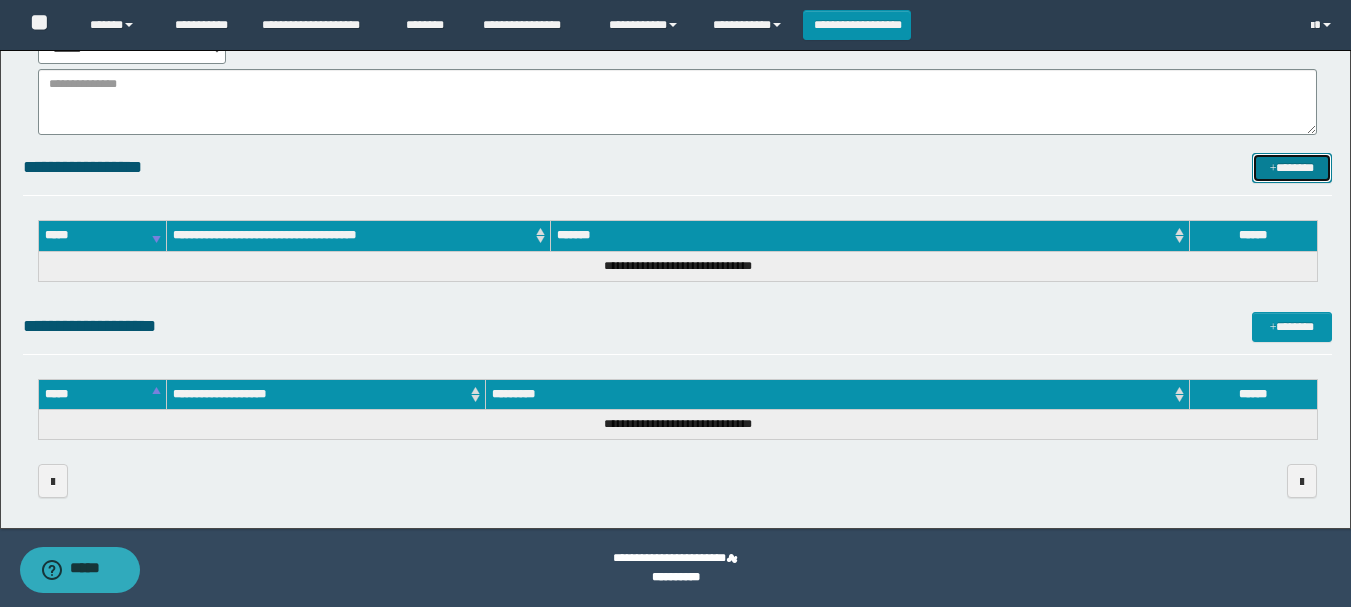 click on "*******" at bounding box center (1292, 168) 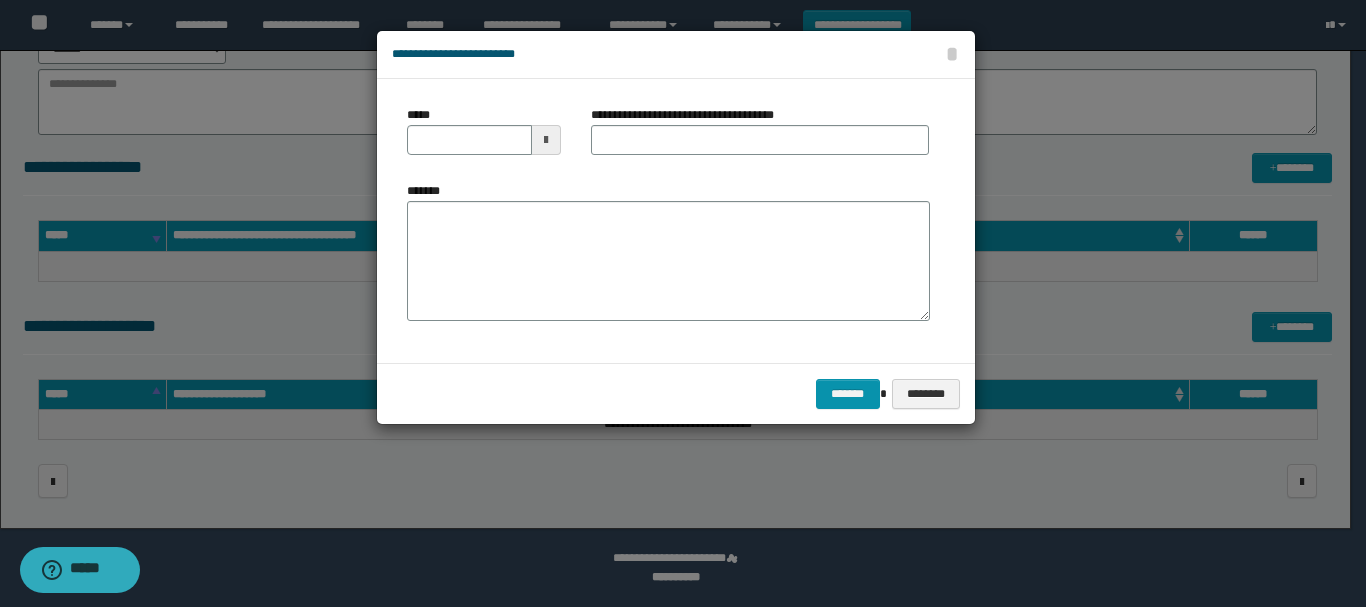click at bounding box center (546, 140) 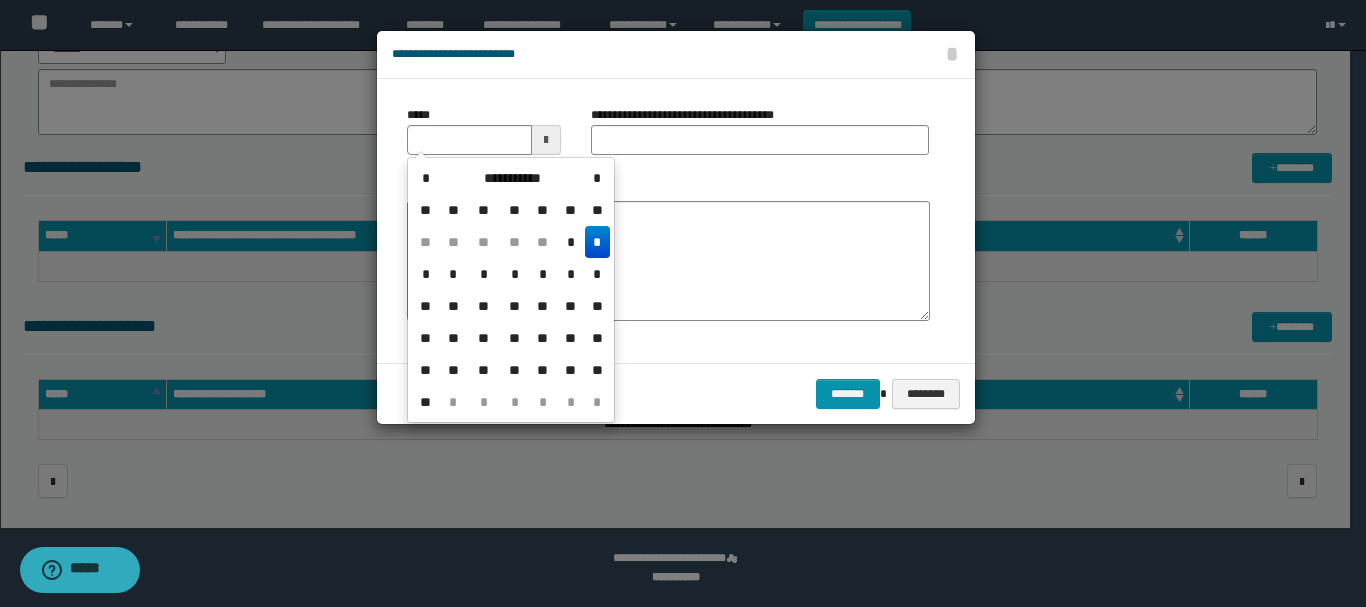 click on "*" at bounding box center [597, 242] 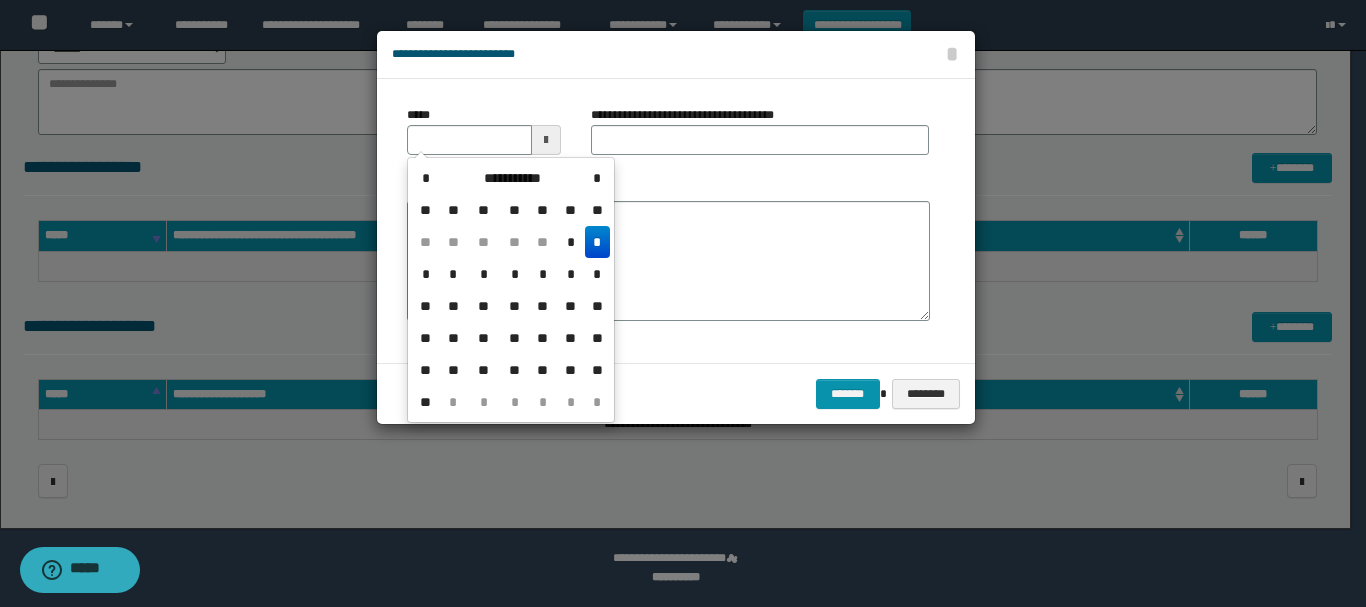 type on "**********" 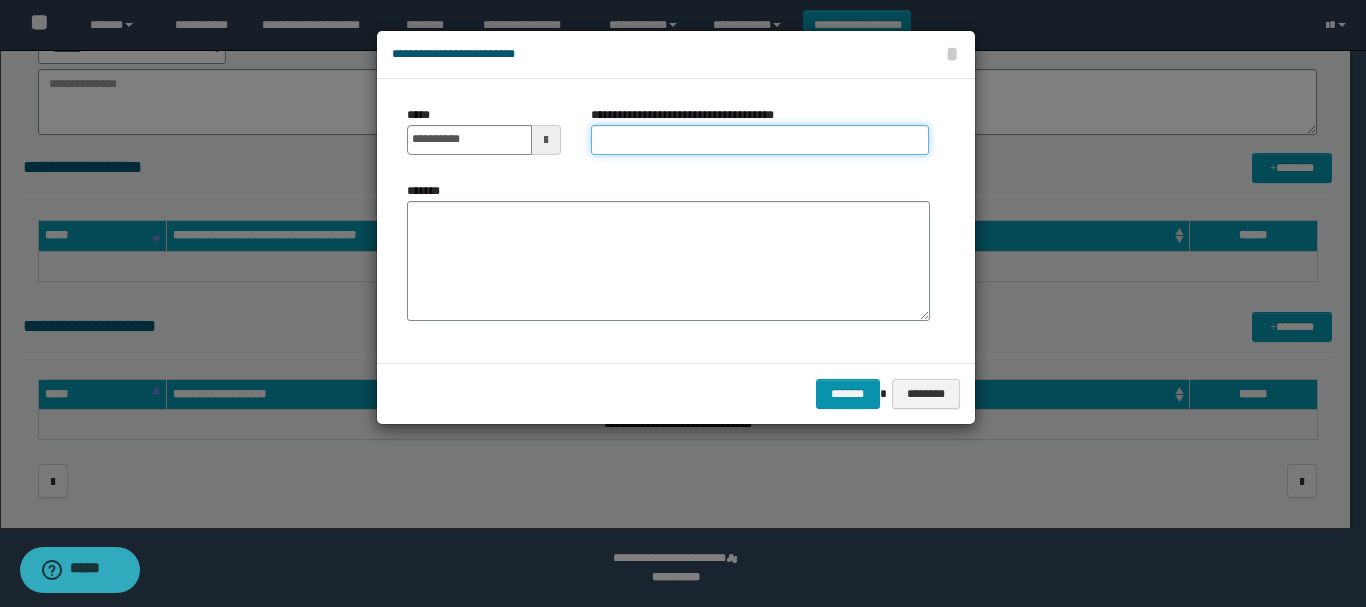 click on "**********" at bounding box center [760, 140] 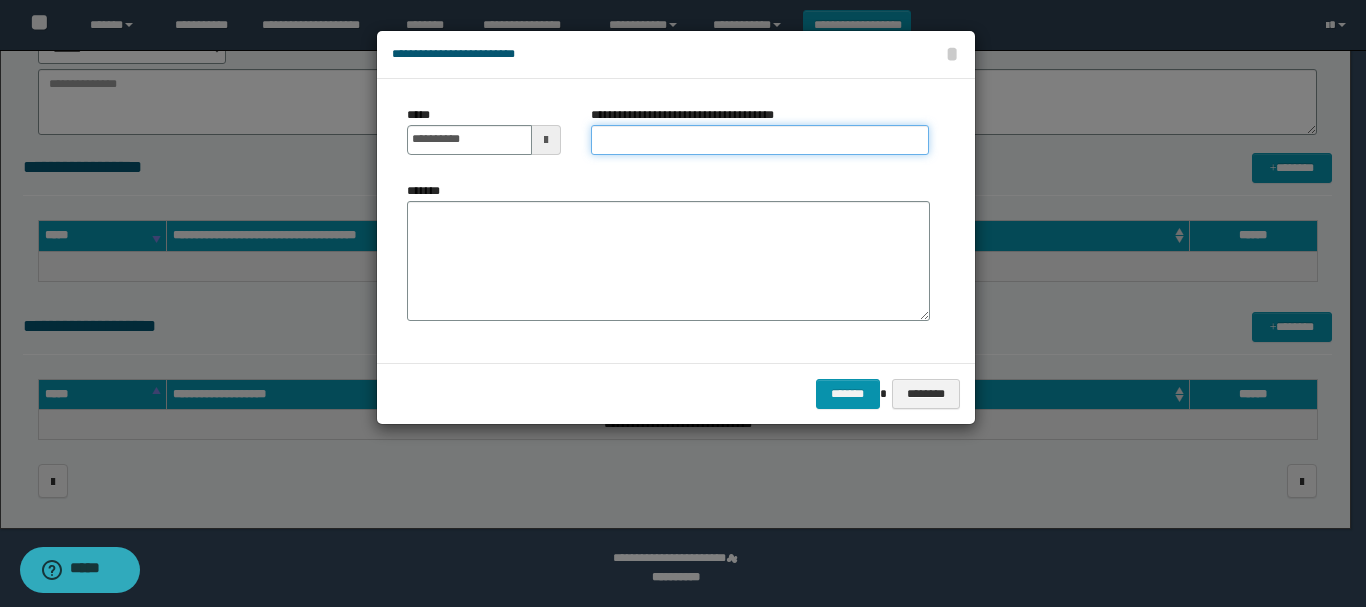 type on "**********" 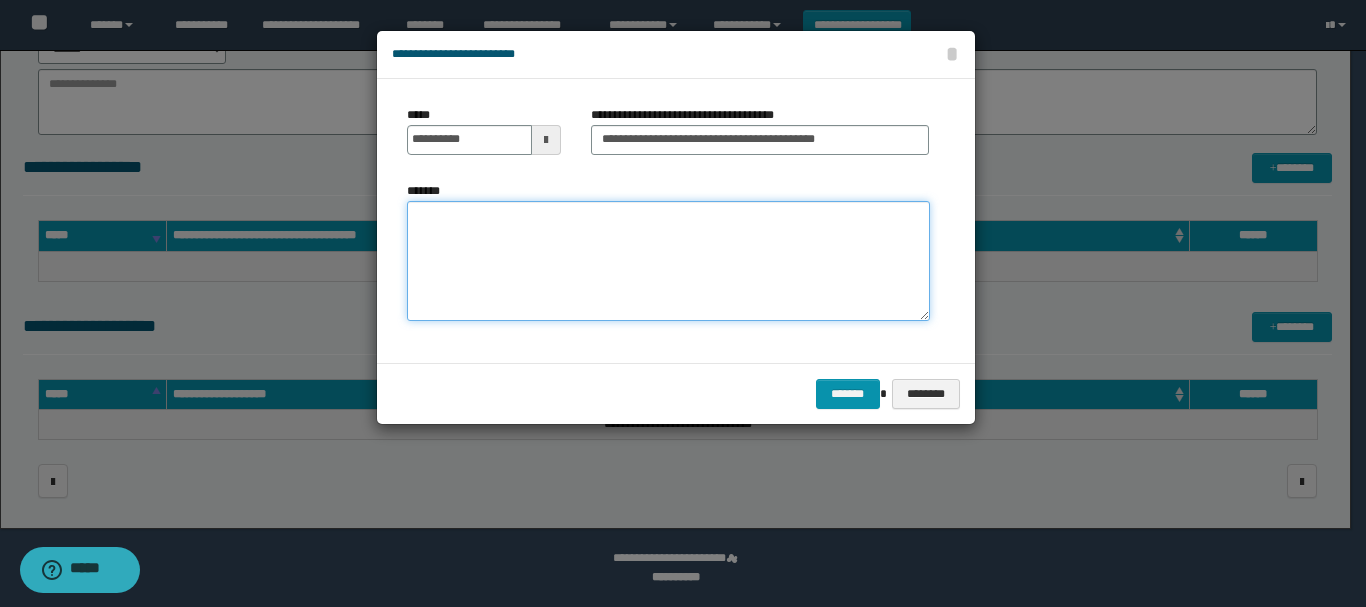 click on "*******" at bounding box center [668, 261] 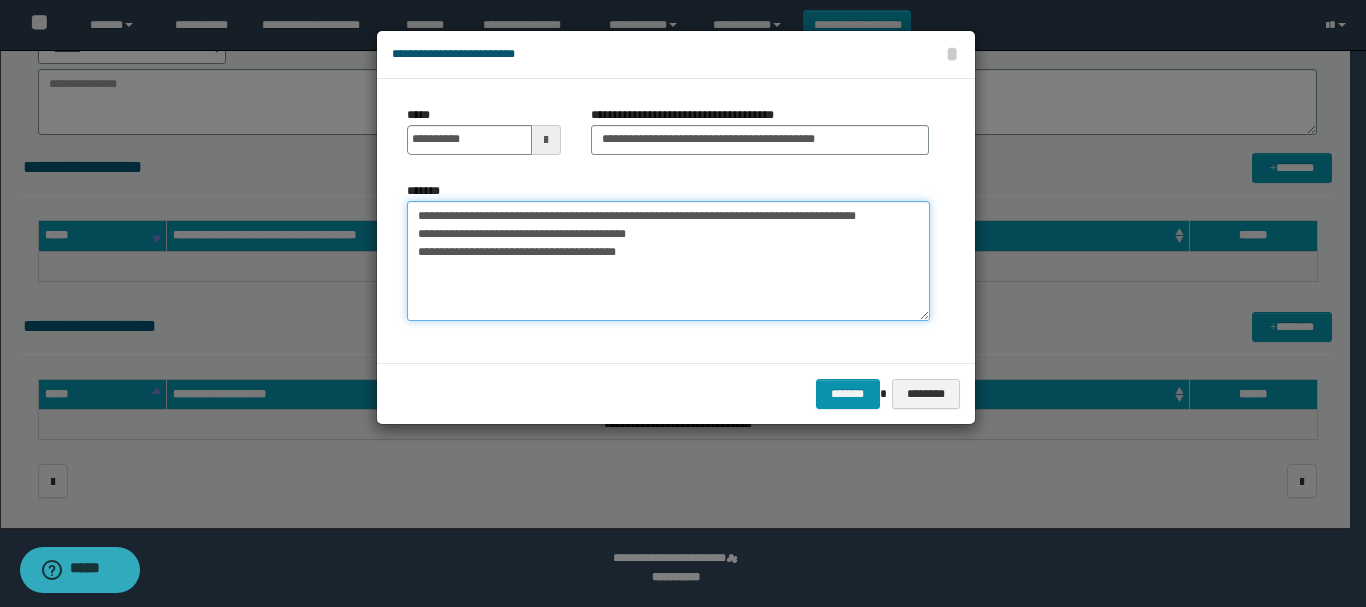 click on "**********" at bounding box center [668, 261] 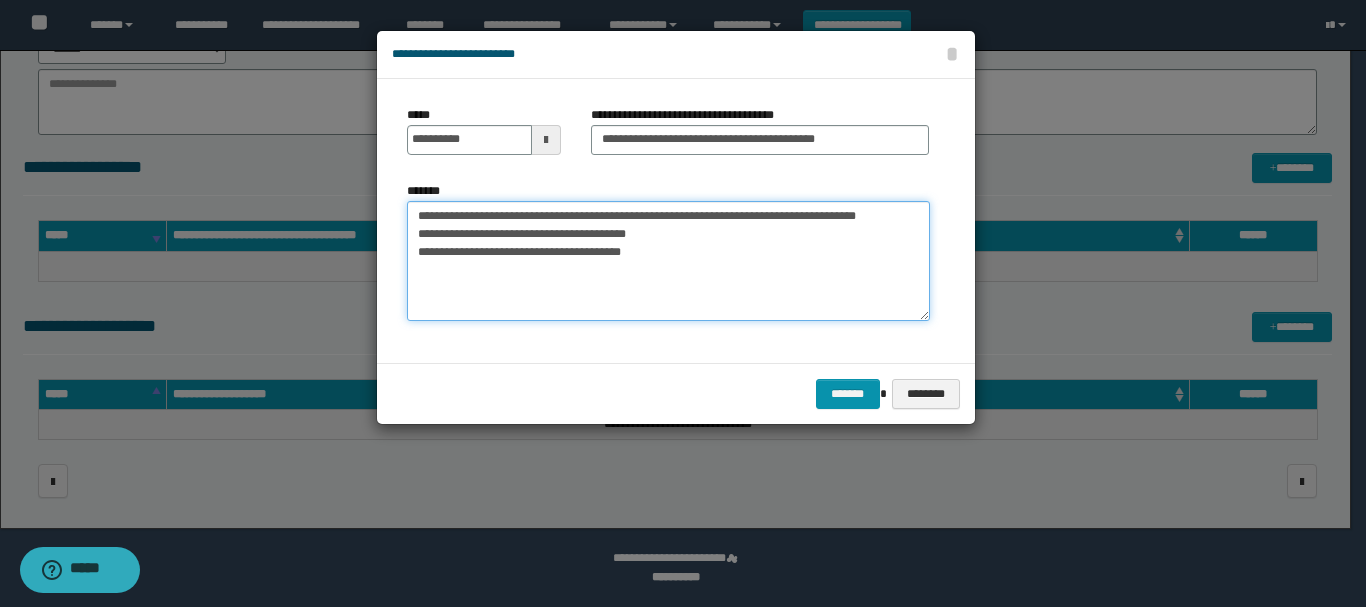 click on "**********" at bounding box center (668, 261) 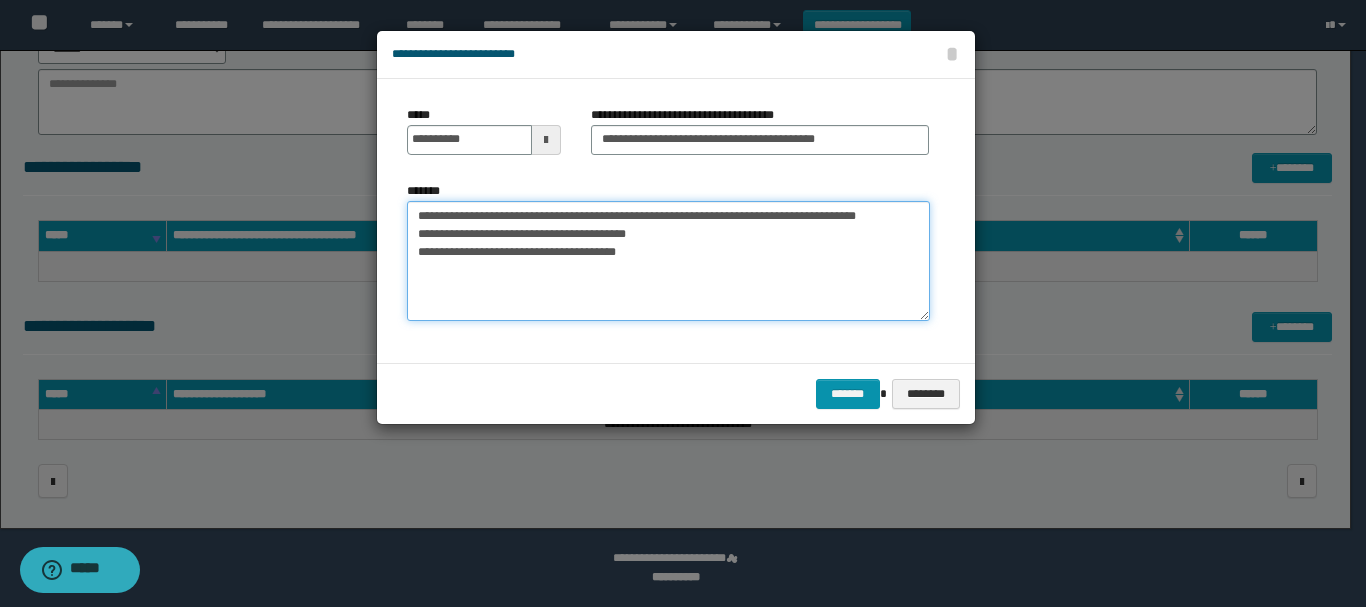 drag, startPoint x: 418, startPoint y: 216, endPoint x: 691, endPoint y: 265, distance: 277.36258 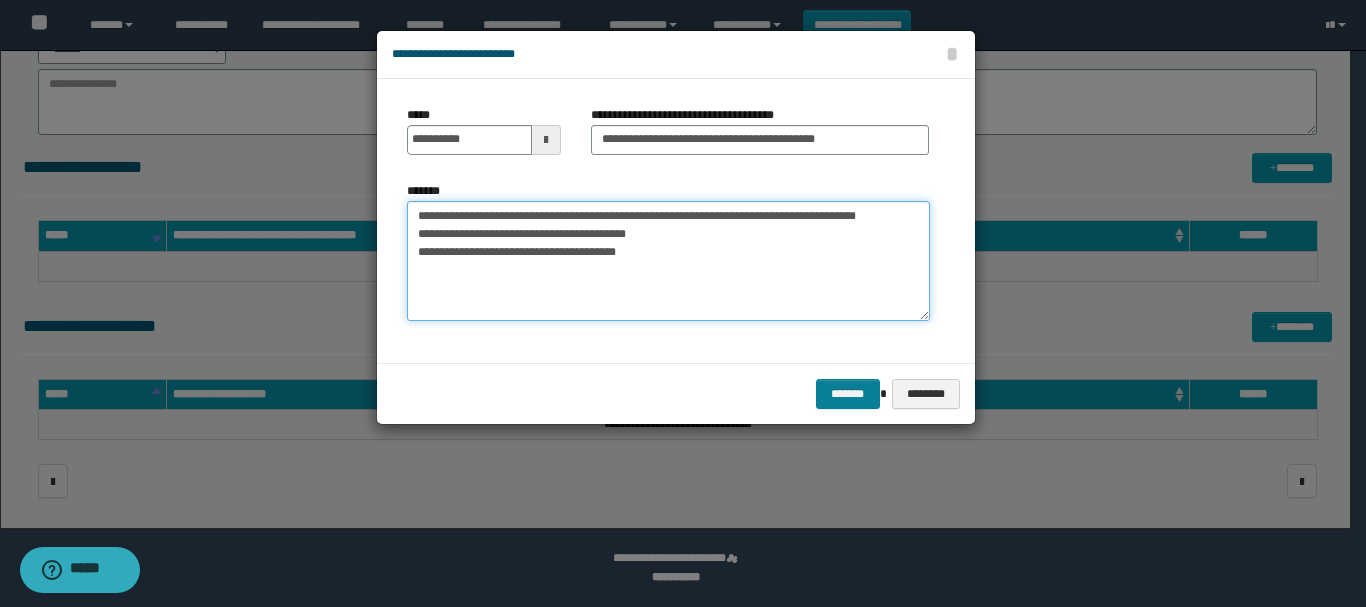 type on "**********" 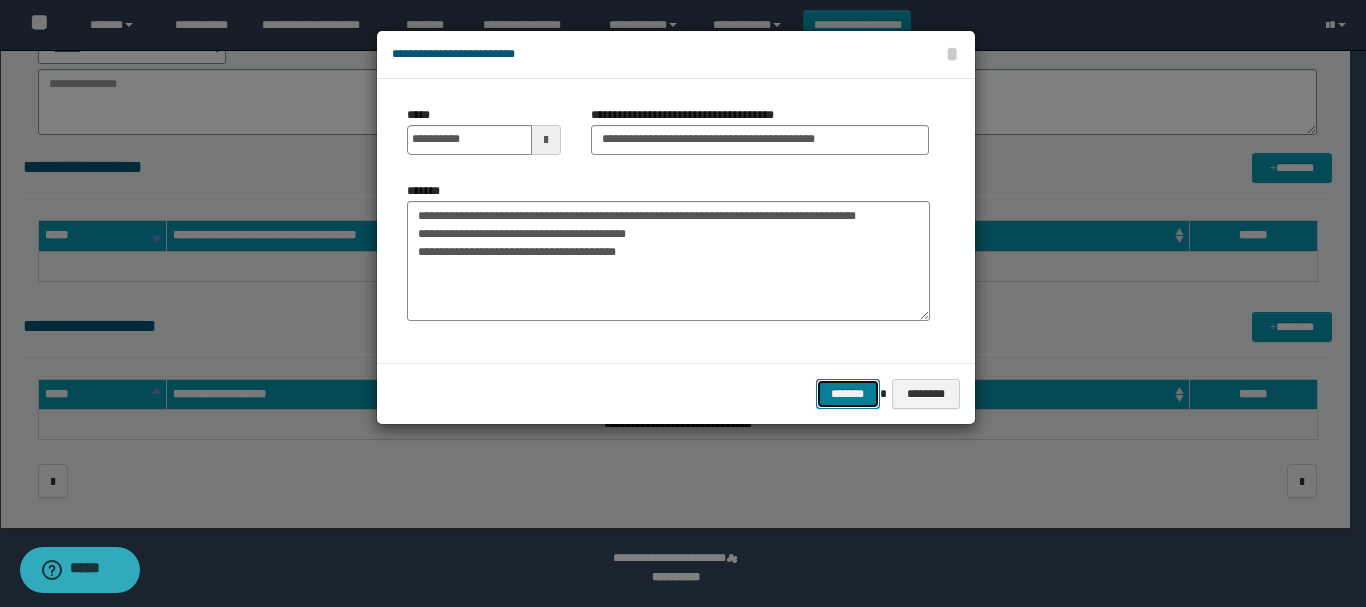 drag, startPoint x: 853, startPoint y: 395, endPoint x: 850, endPoint y: 379, distance: 16.27882 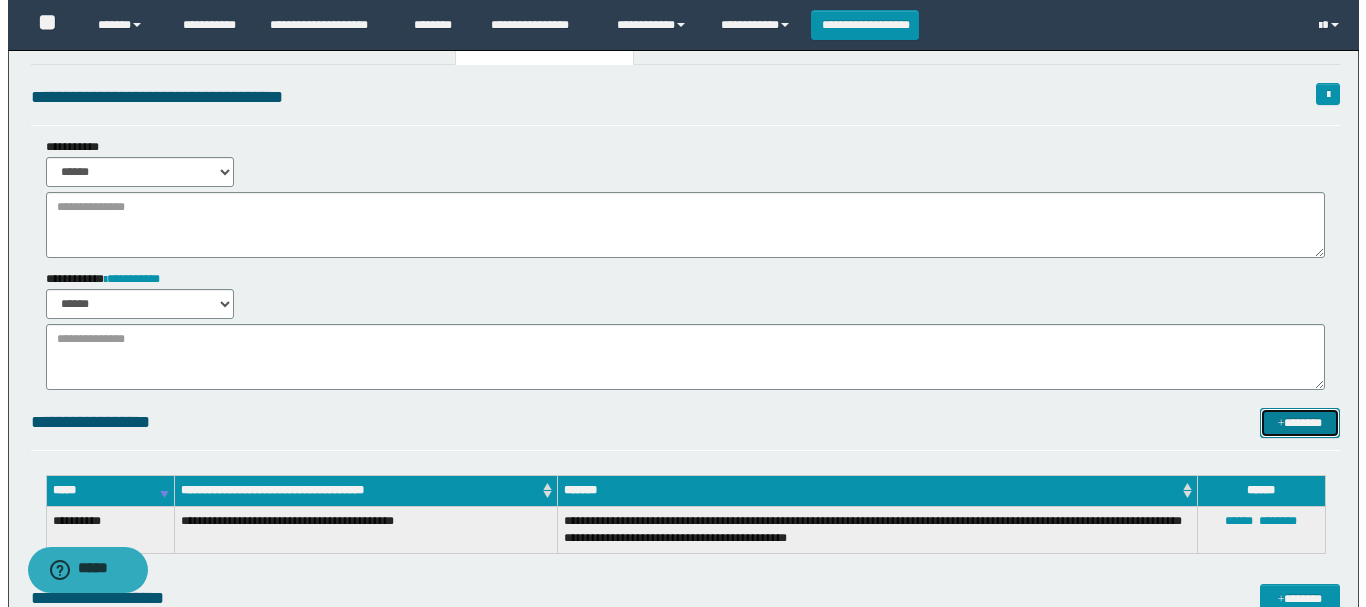 scroll, scrollTop: 0, scrollLeft: 0, axis: both 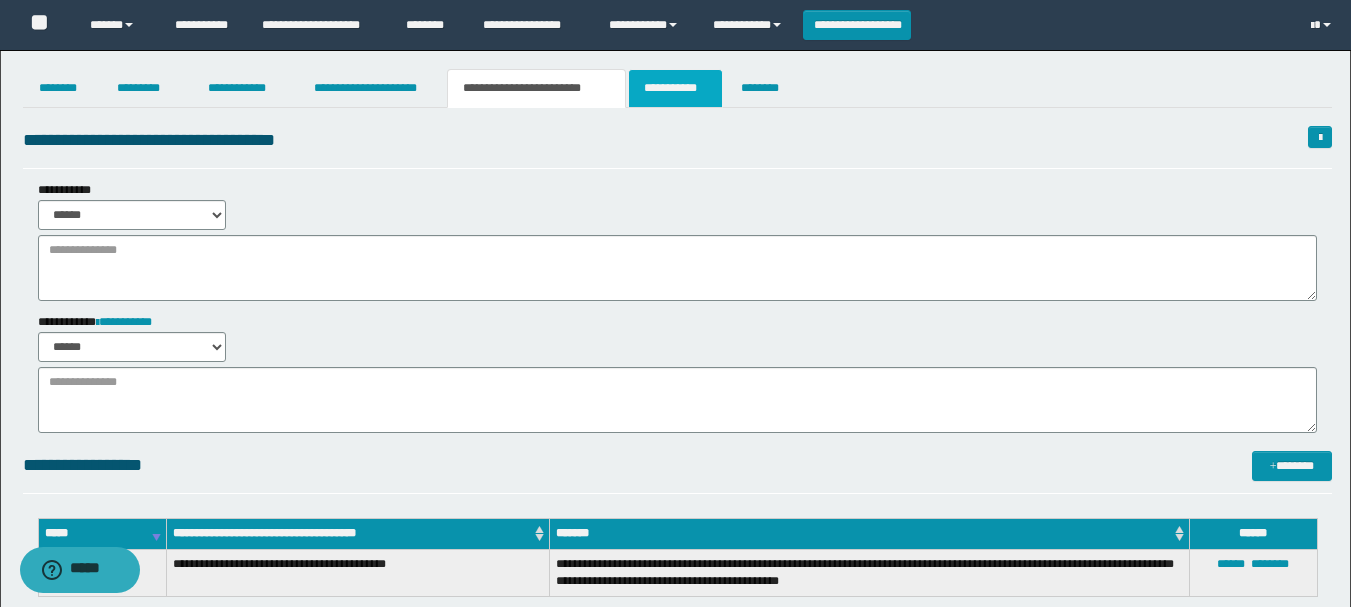 click on "**********" at bounding box center [675, 88] 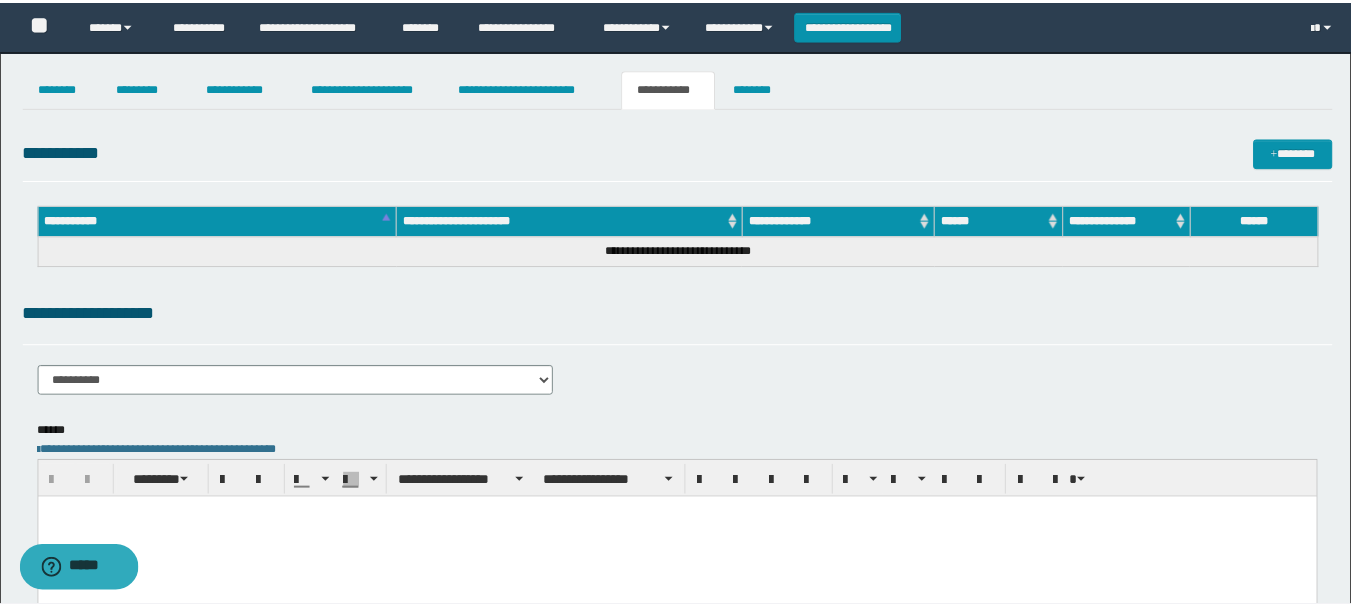 scroll, scrollTop: 0, scrollLeft: 0, axis: both 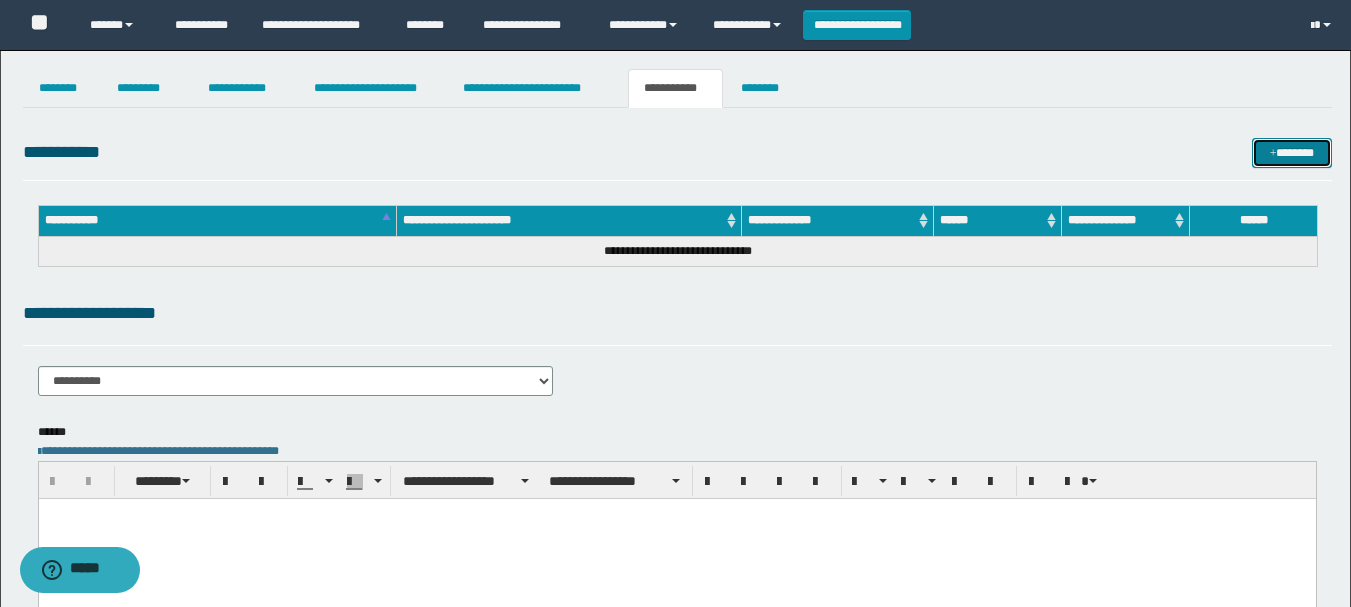 drag, startPoint x: 1298, startPoint y: 151, endPoint x: 1253, endPoint y: 144, distance: 45.54119 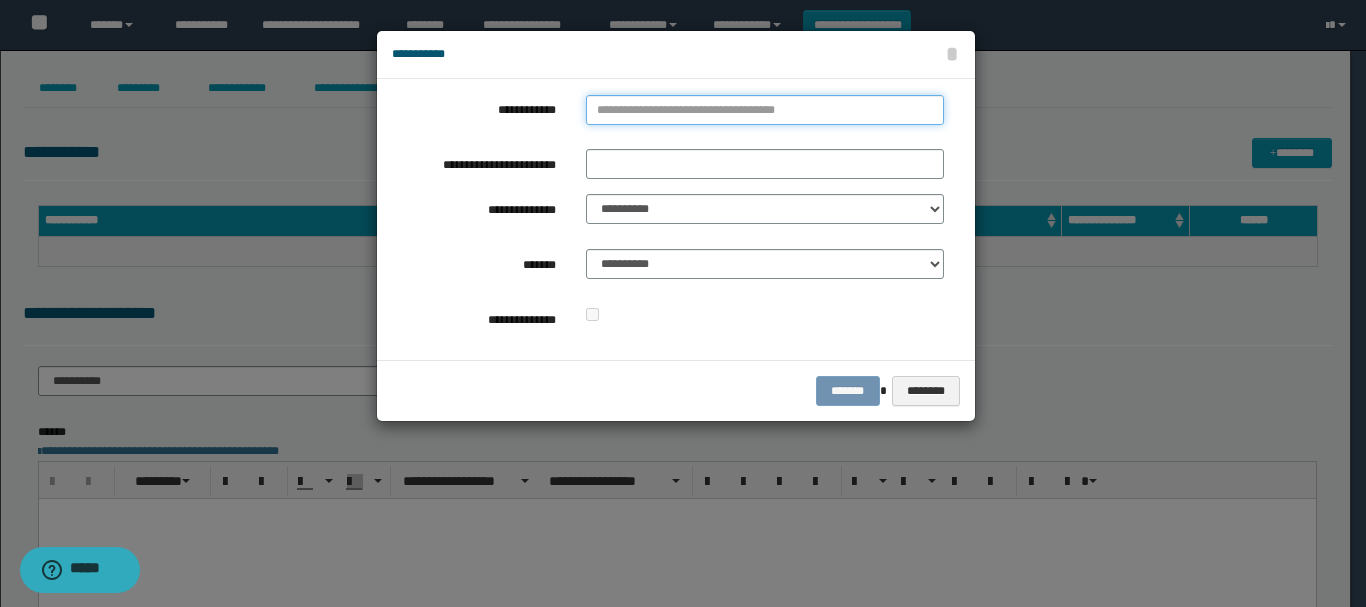 click on "**********" at bounding box center (765, 110) 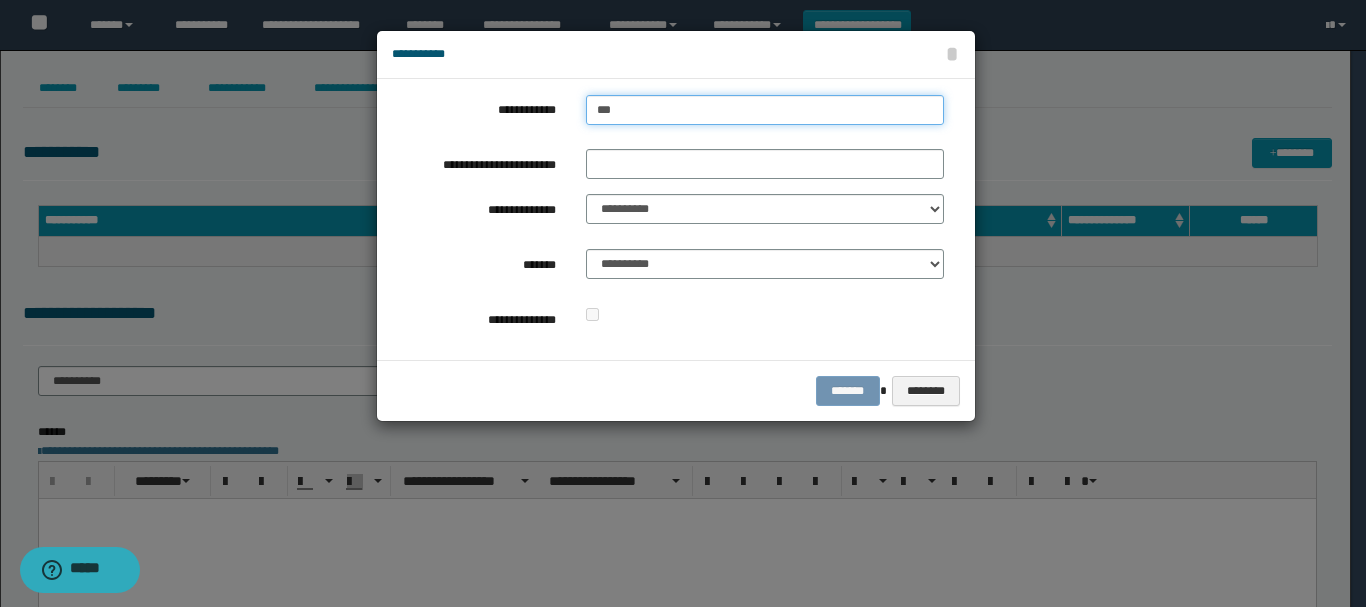 type on "****" 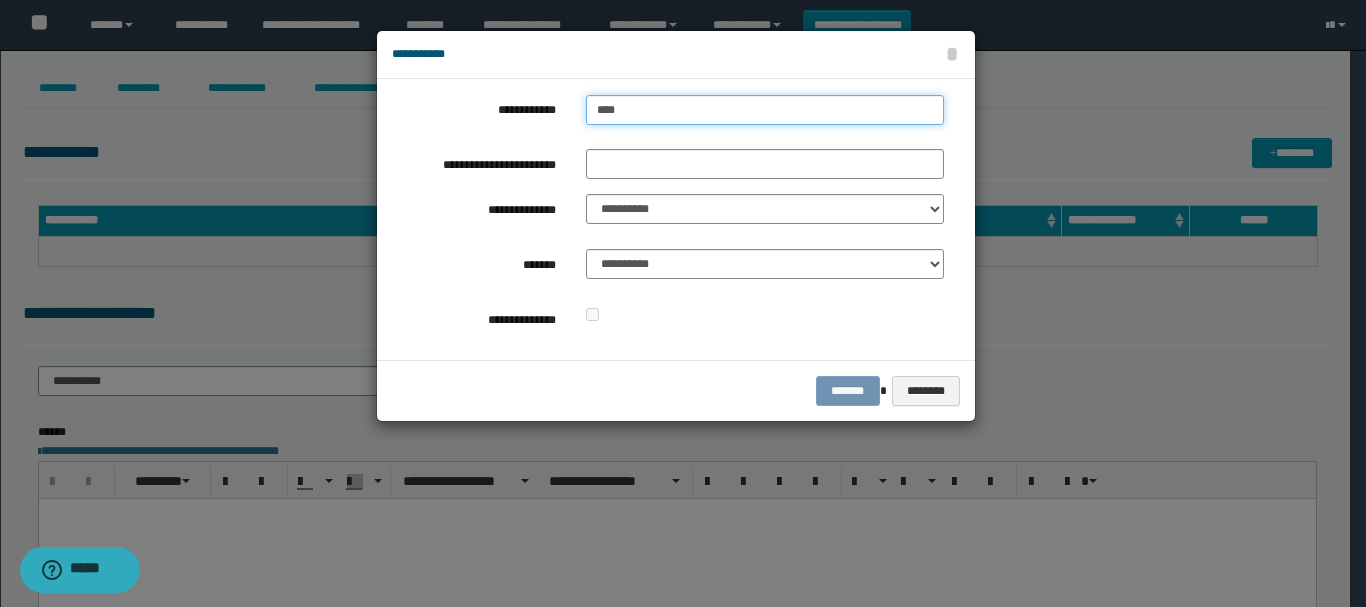 type on "****" 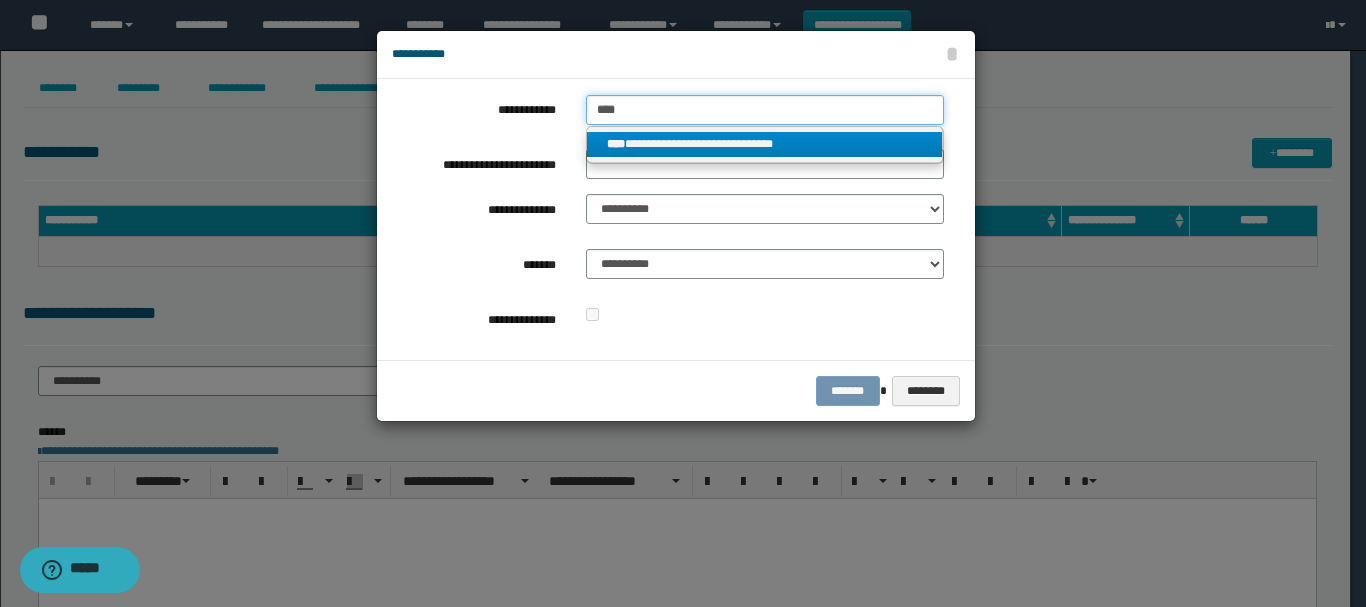 type on "****" 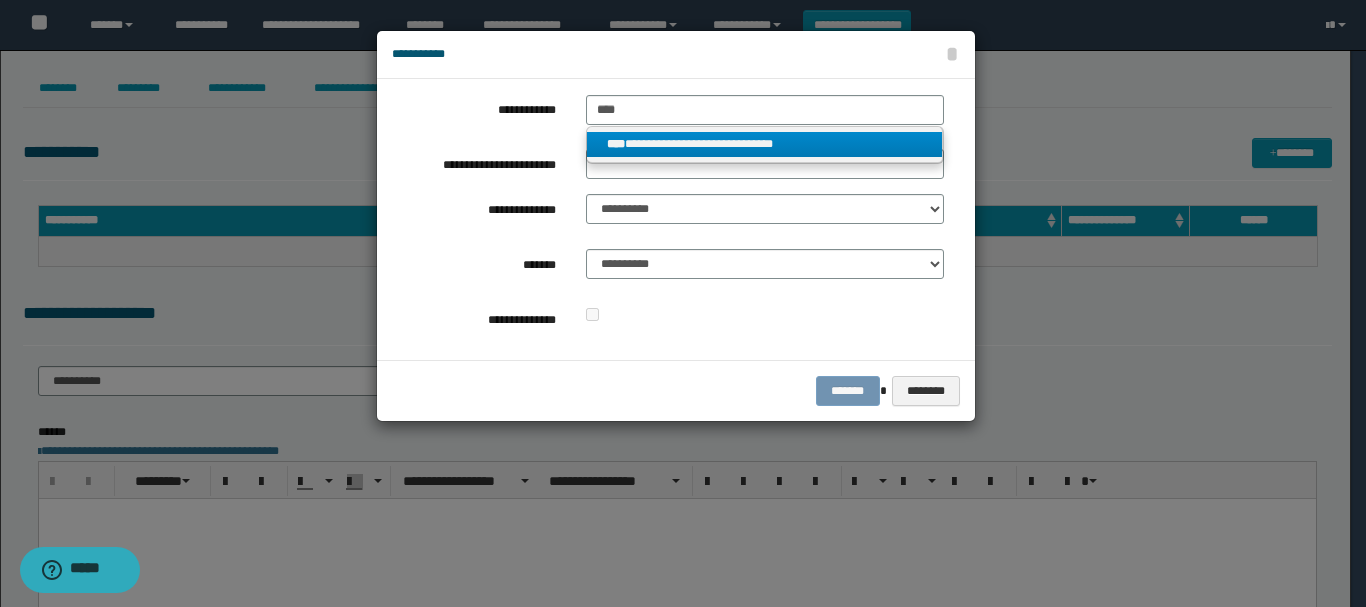 click on "**********" at bounding box center (765, 144) 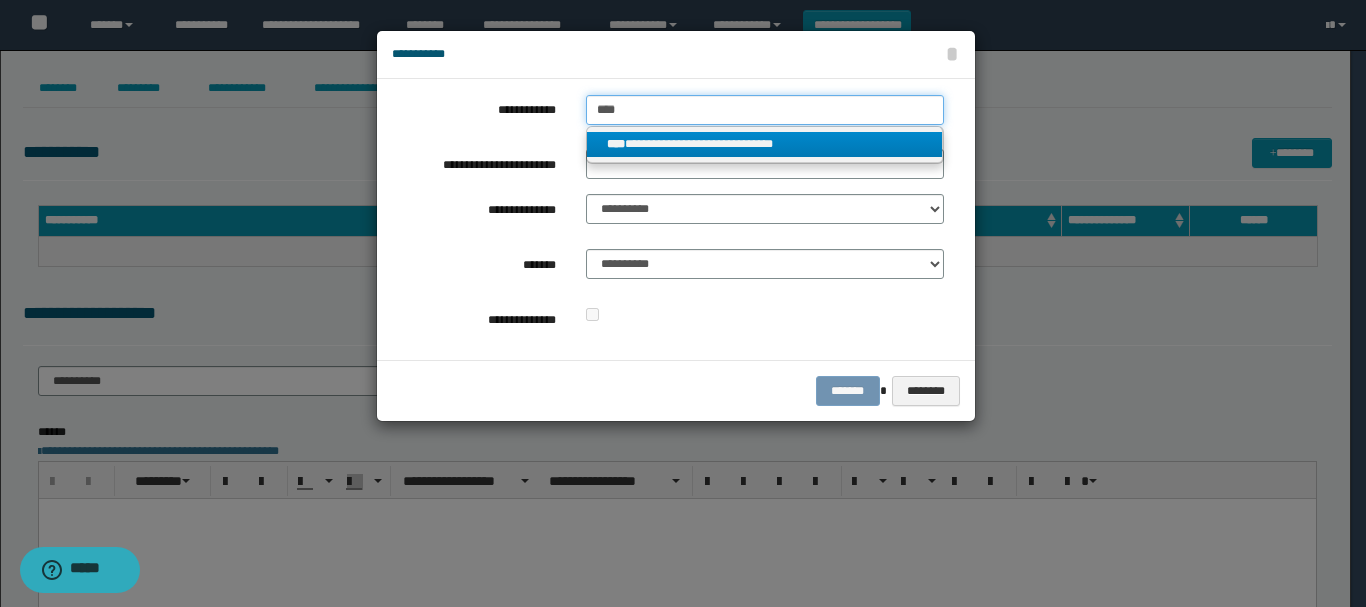type 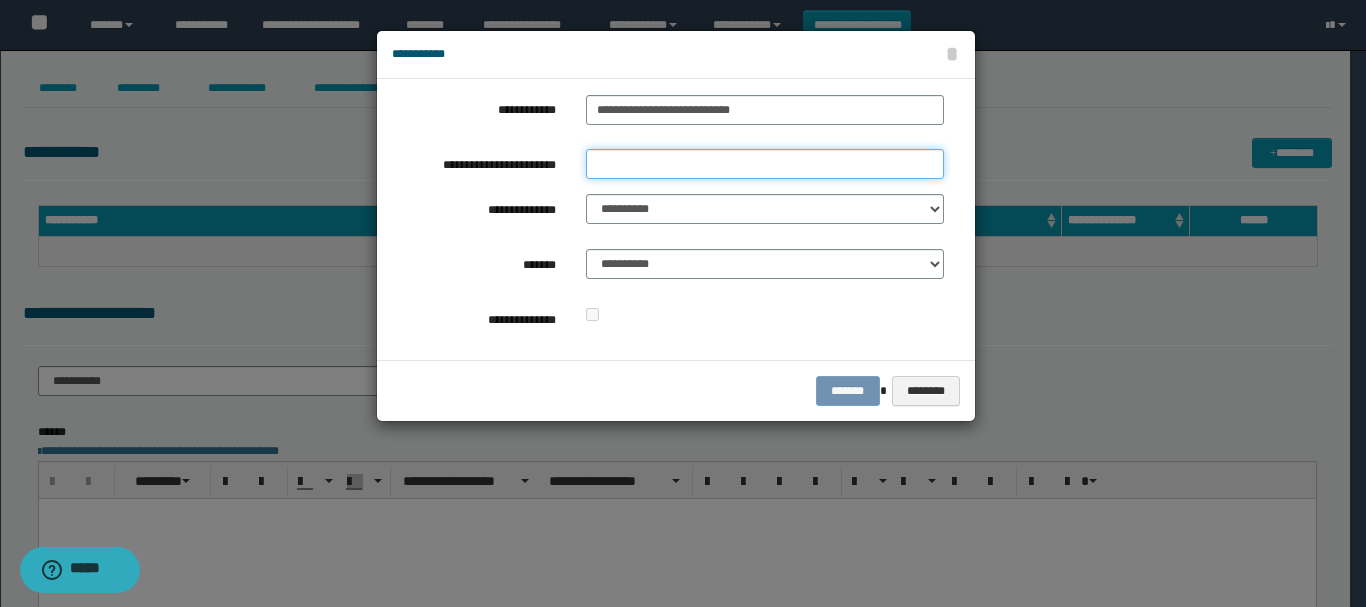 click on "**********" at bounding box center (765, 164) 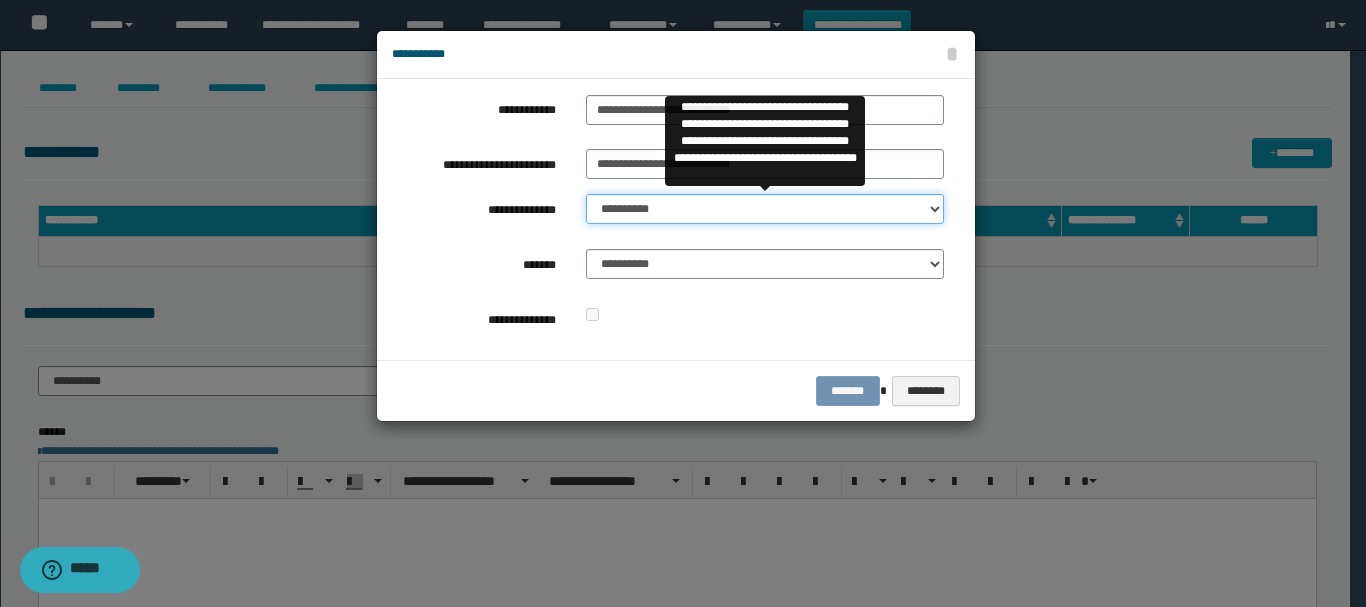 click on "**********" at bounding box center [765, 209] 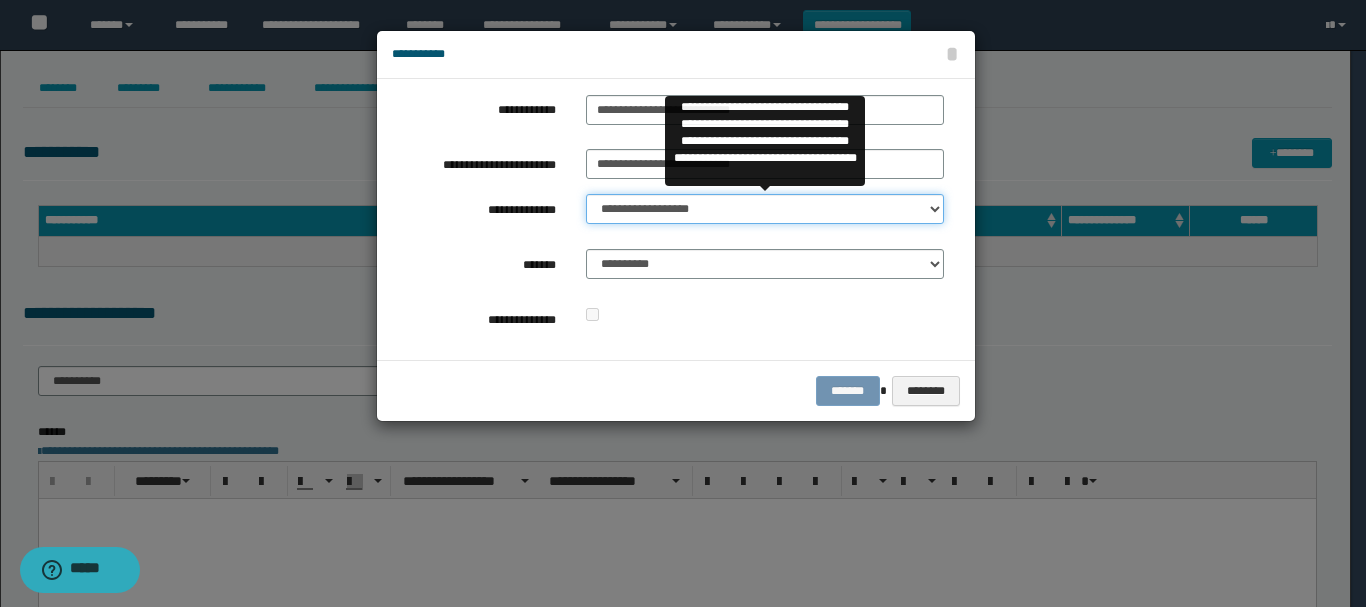 click on "**********" at bounding box center [765, 209] 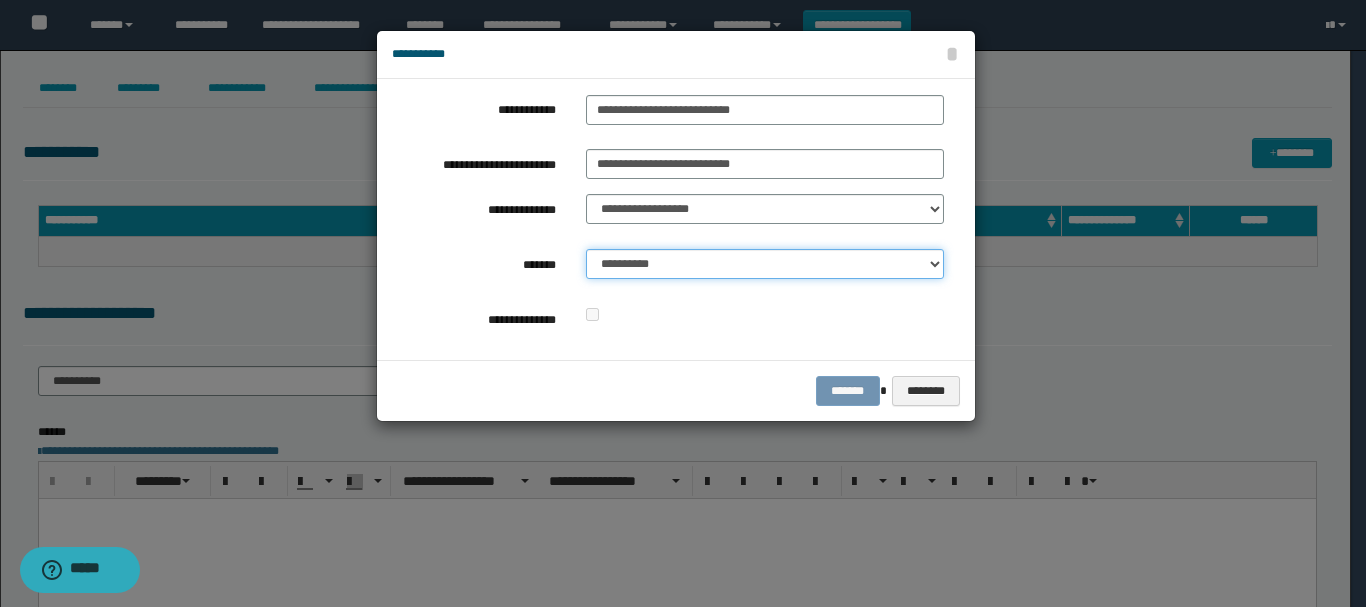 click on "**********" at bounding box center [765, 264] 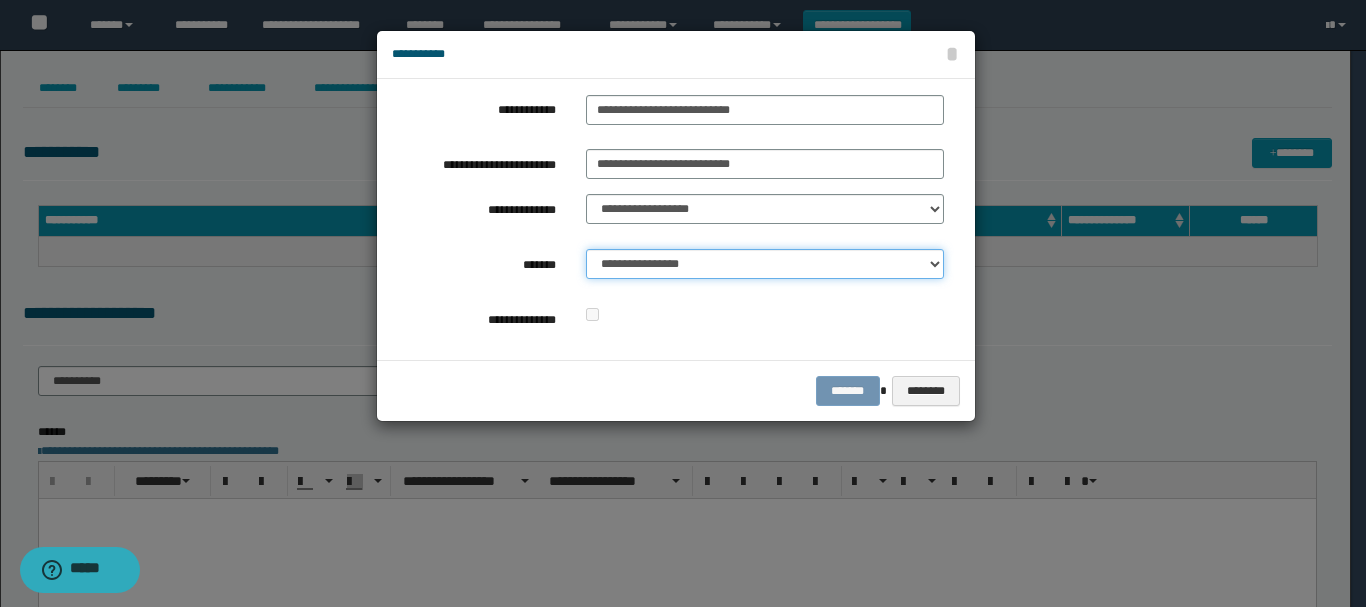click on "**********" at bounding box center (765, 264) 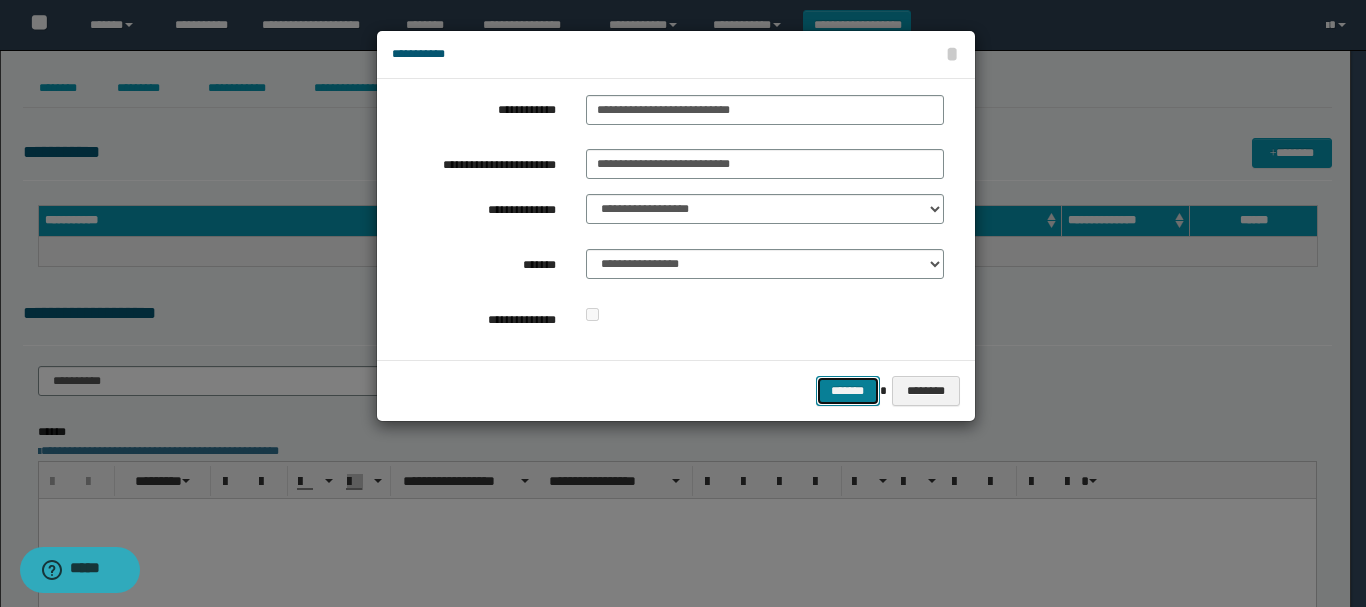 click on "*******" at bounding box center [848, 391] 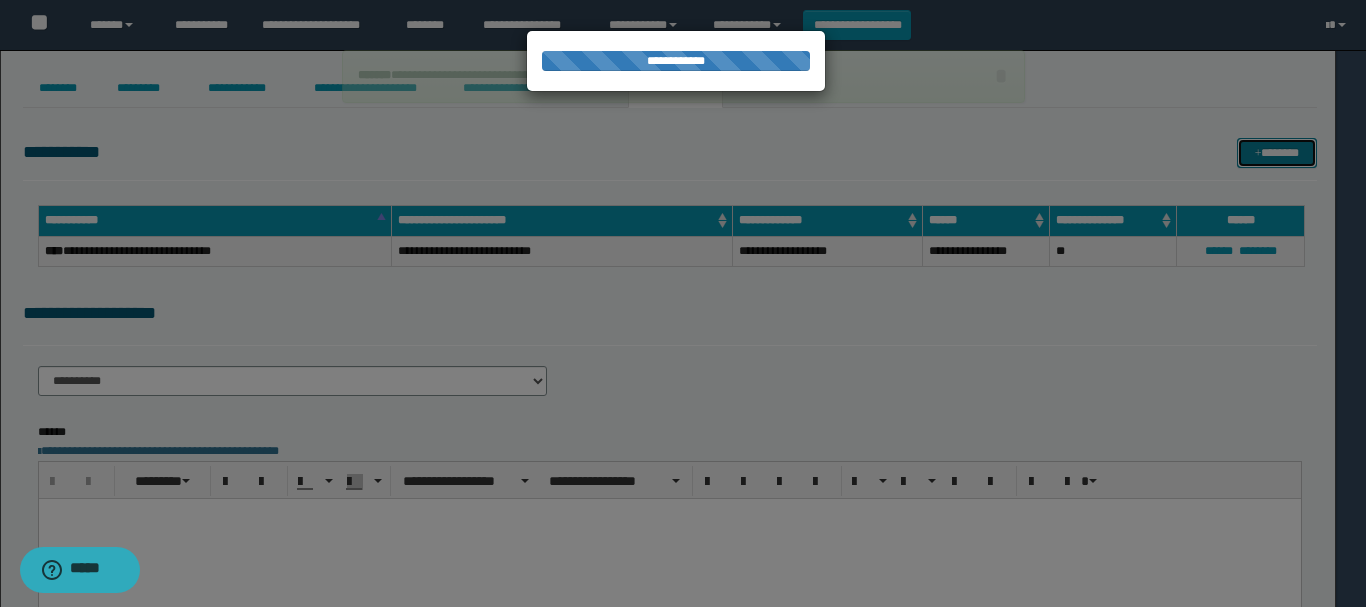 type 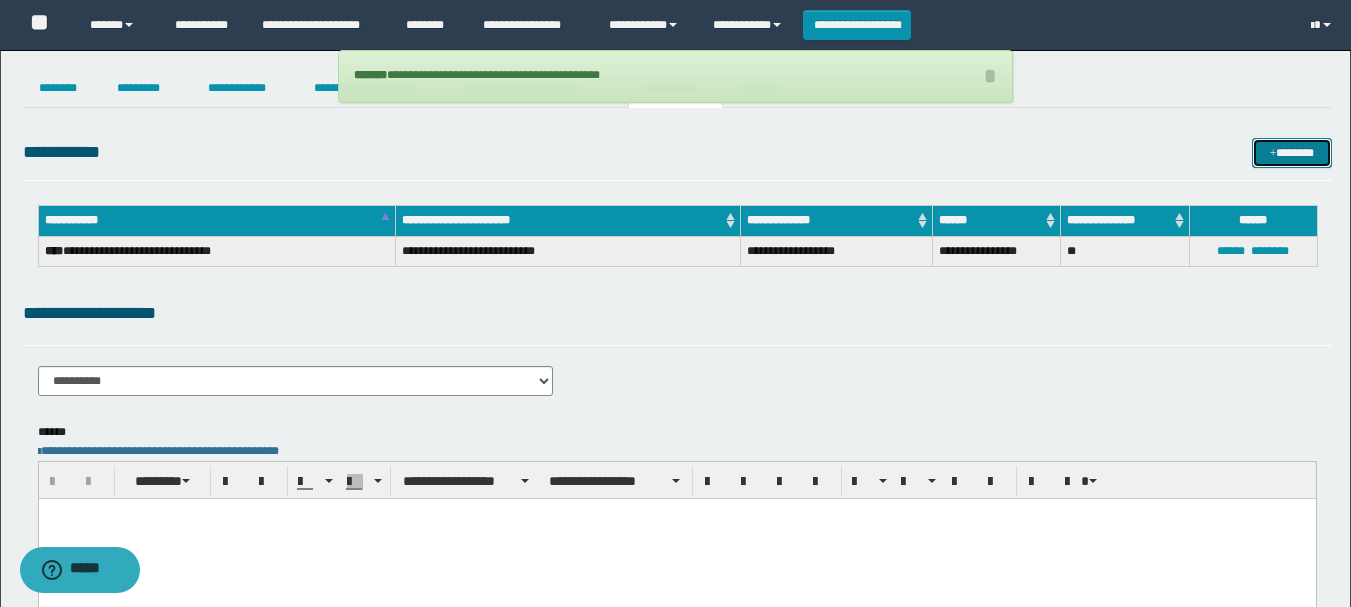 drag, startPoint x: 1311, startPoint y: 150, endPoint x: 993, endPoint y: 148, distance: 318.0063 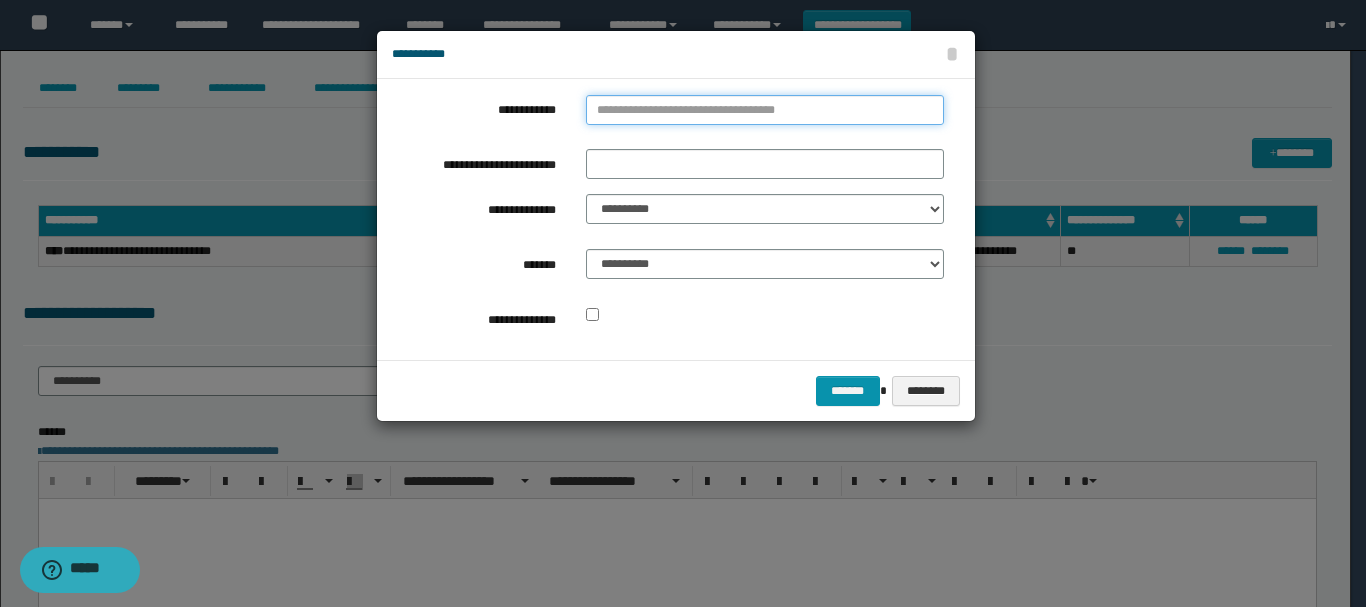 type on "**********" 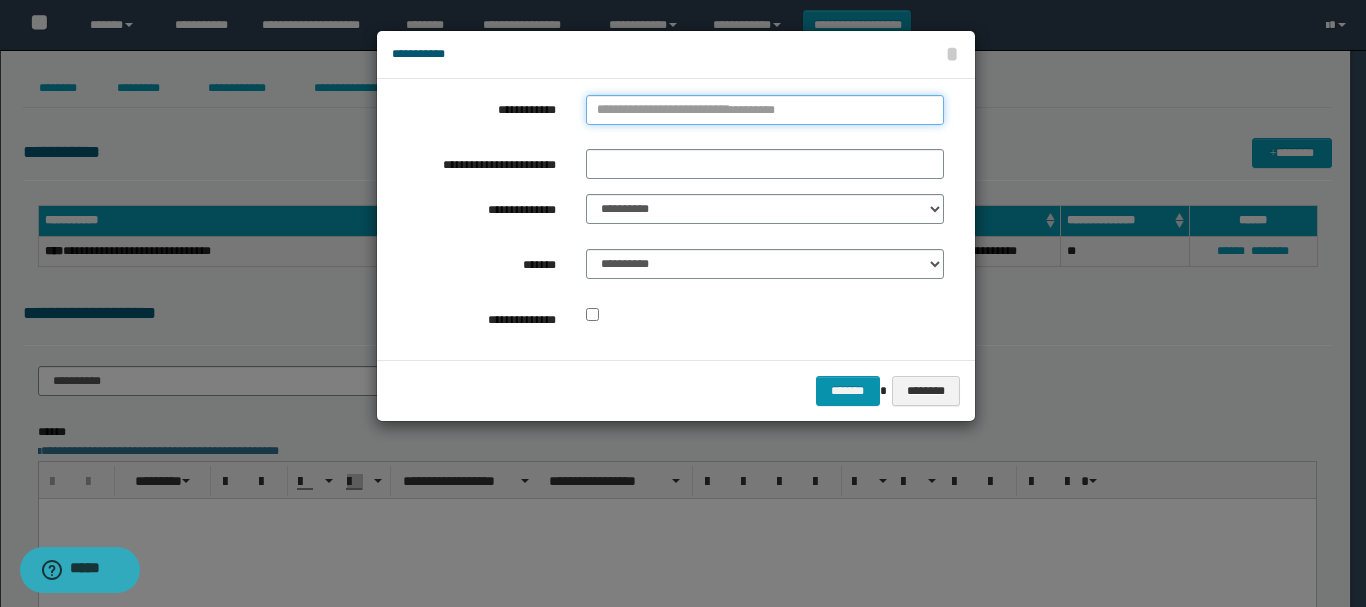 click on "**********" at bounding box center [765, 110] 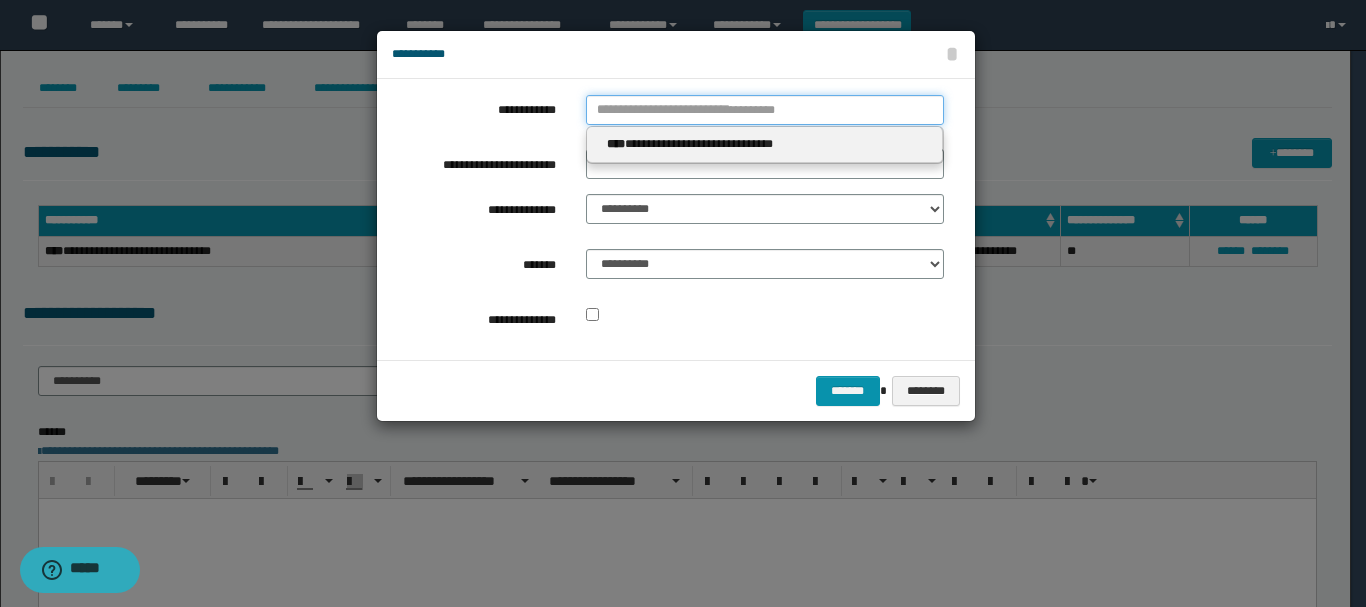 type 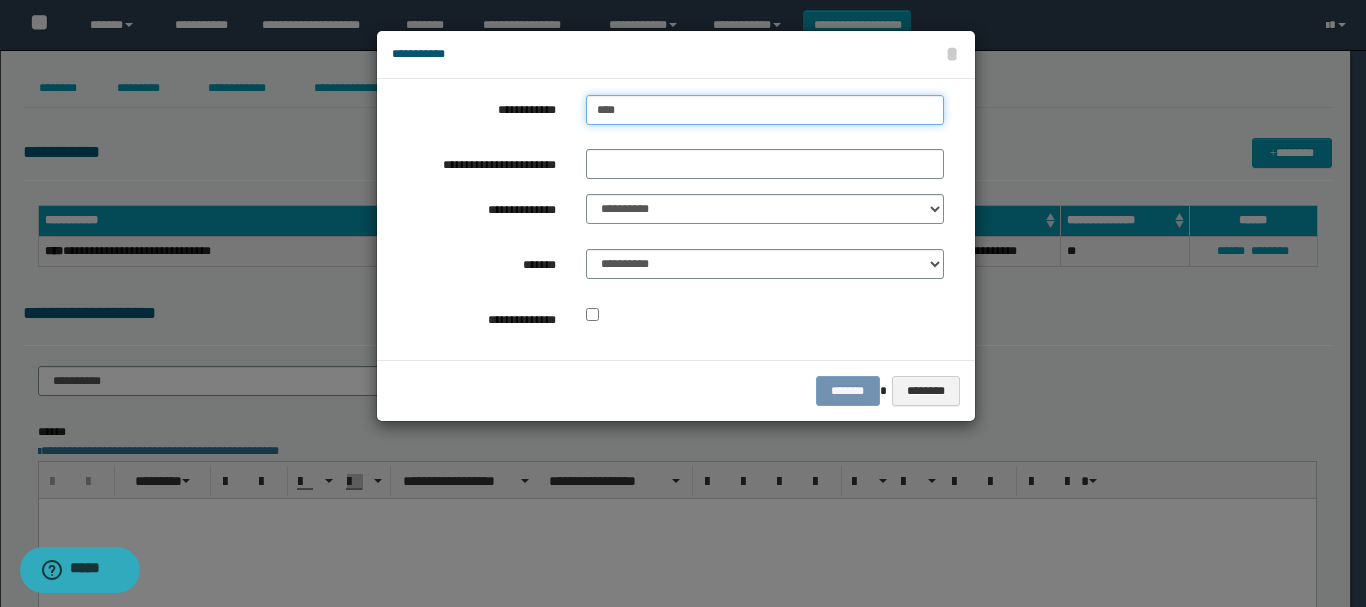 type on "****" 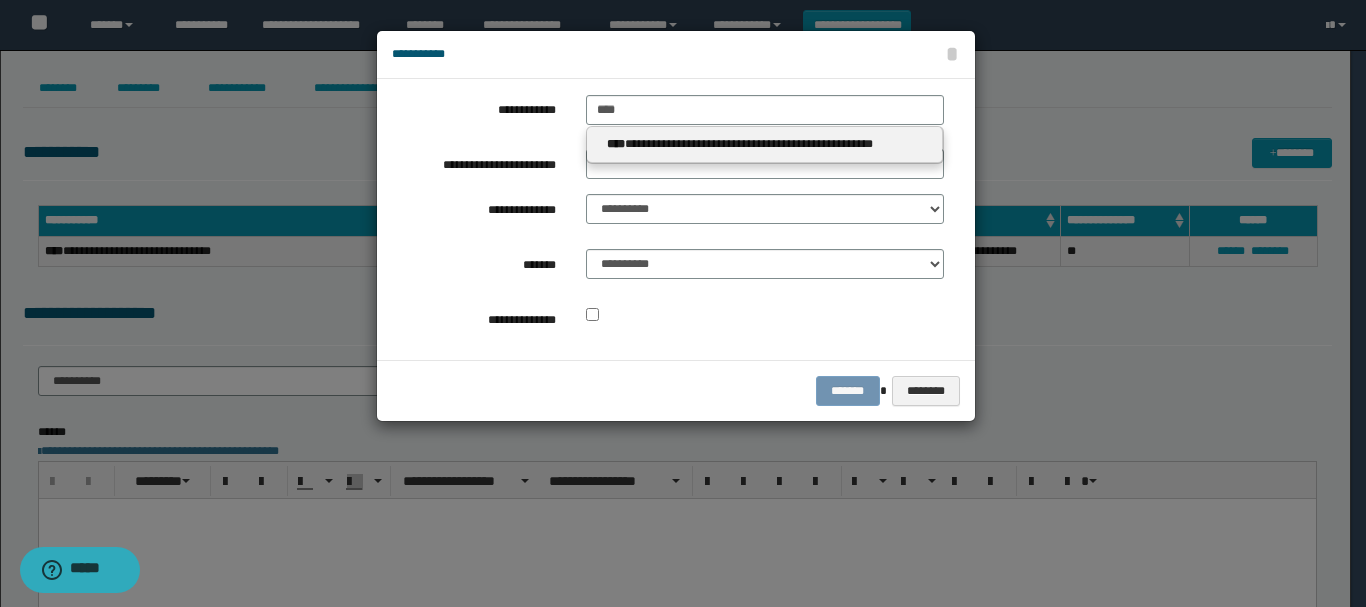 click on "**********" at bounding box center [765, 145] 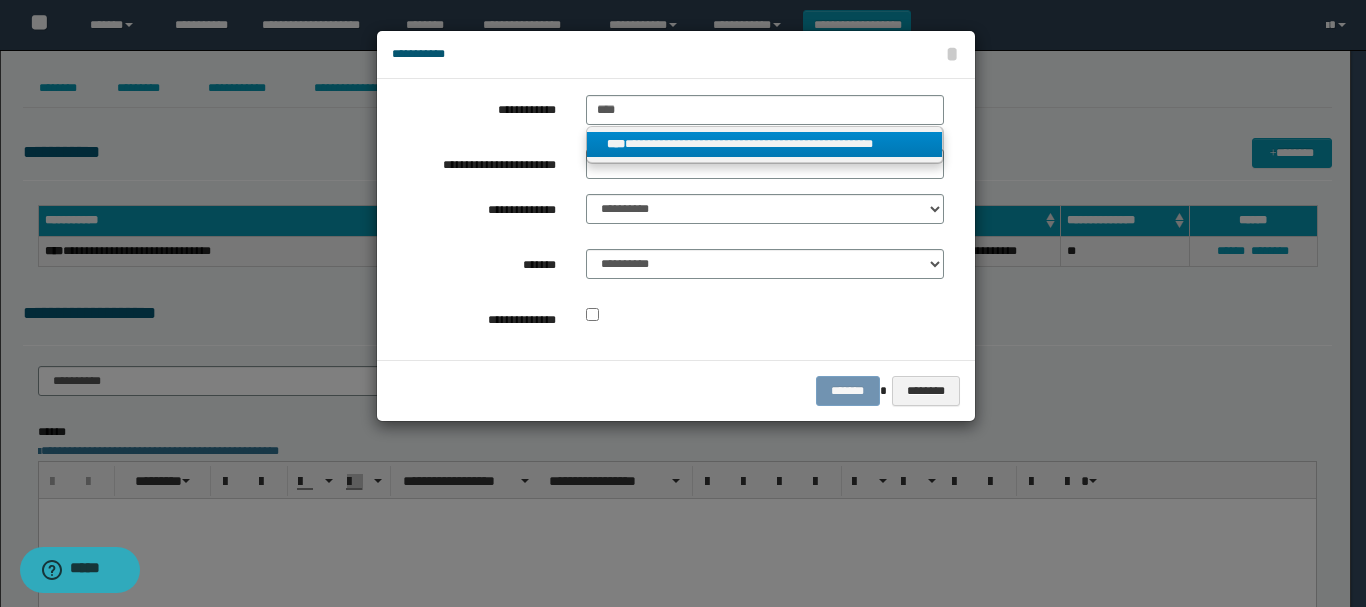 click on "**********" at bounding box center (765, 144) 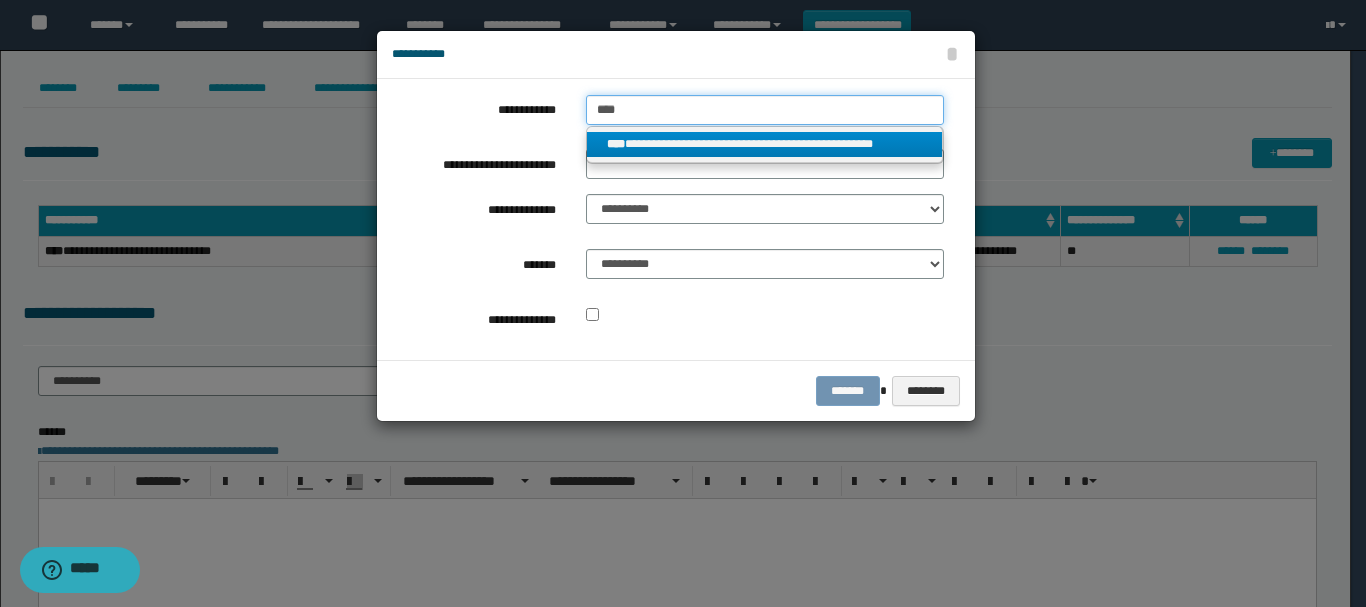 type 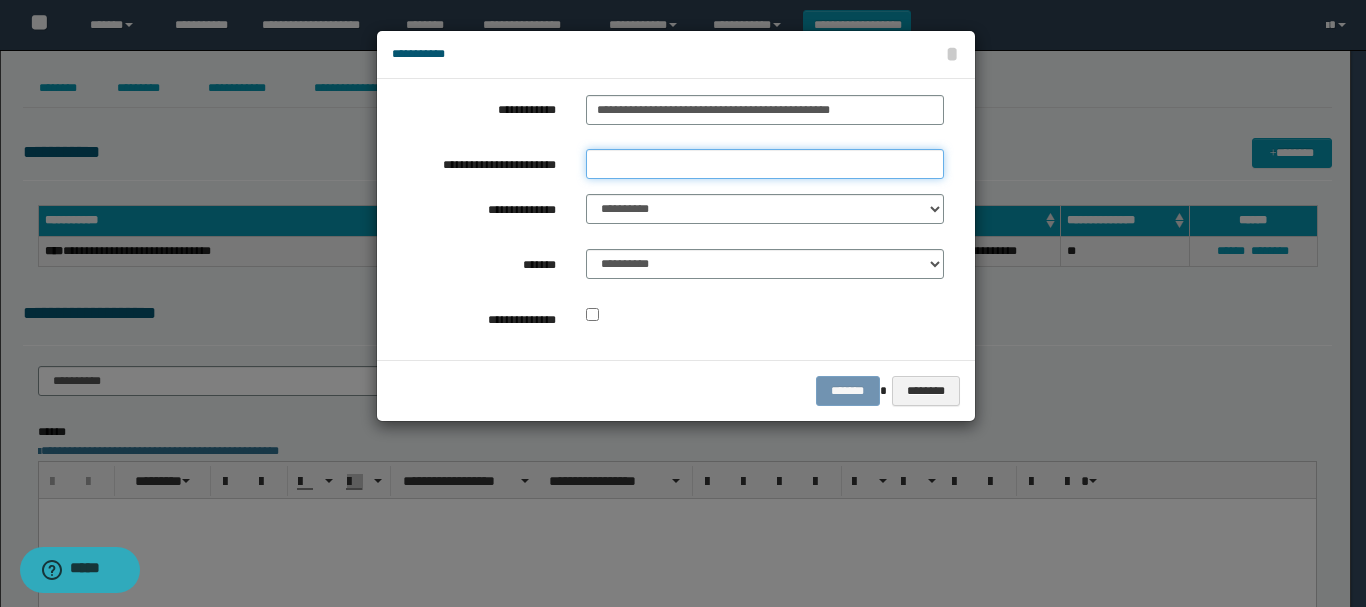 click on "**********" at bounding box center [765, 164] 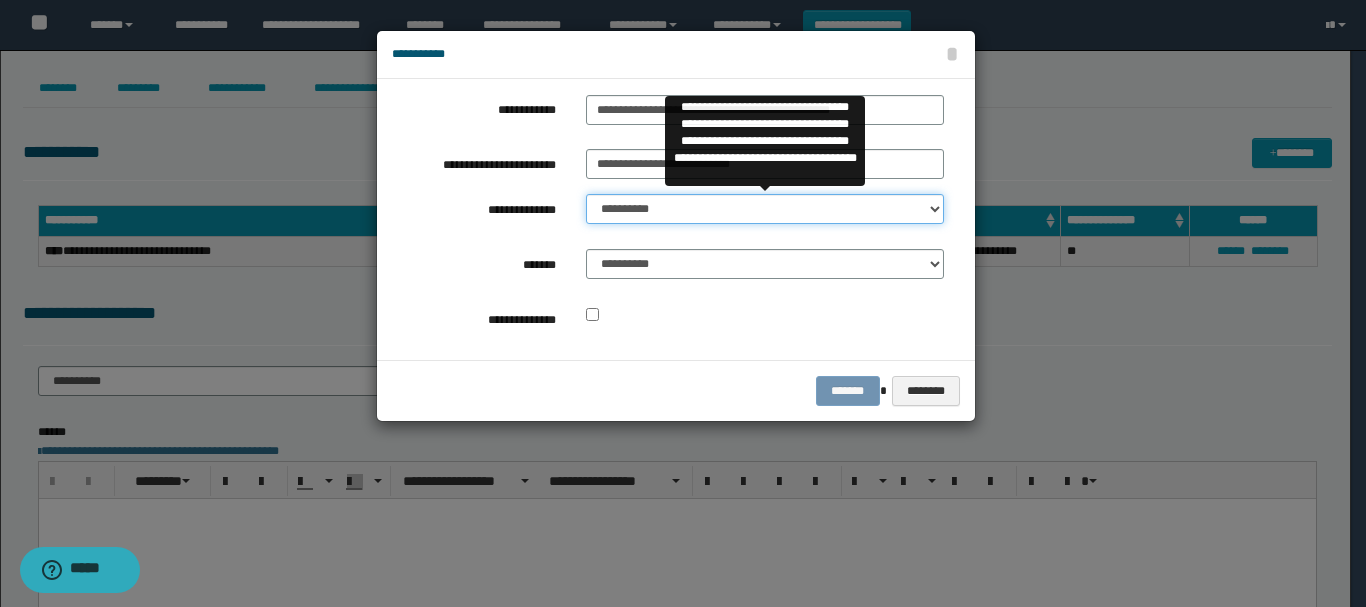 click on "**********" at bounding box center [765, 209] 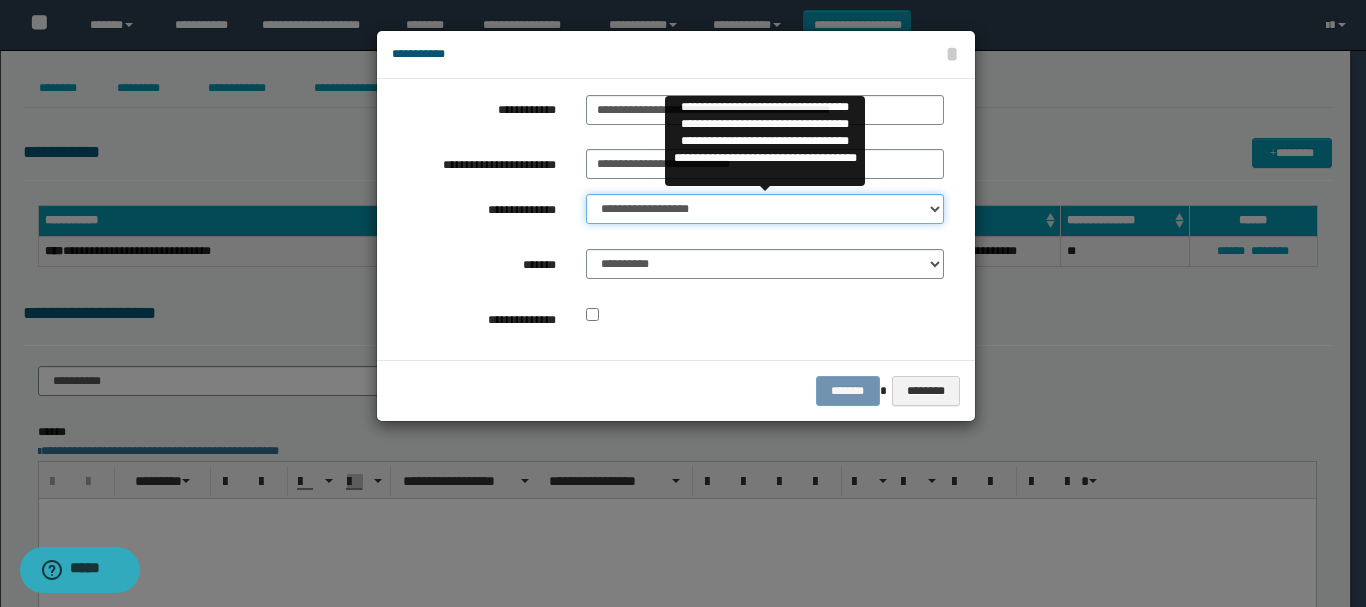 click on "**********" at bounding box center [765, 209] 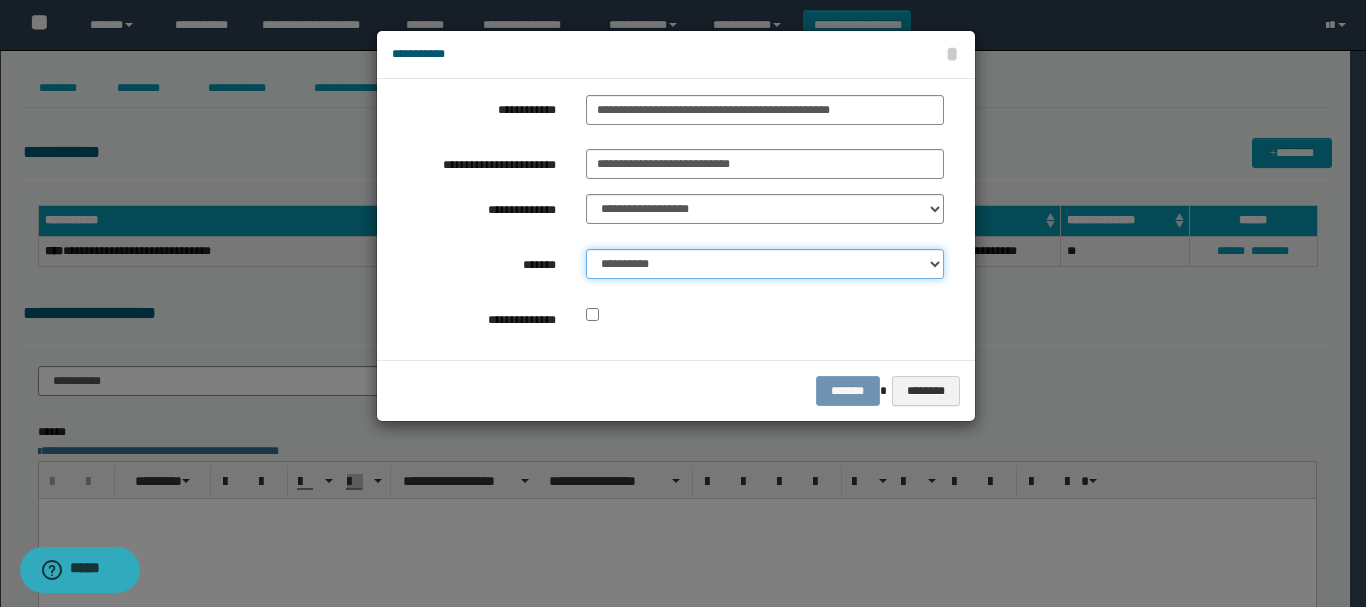click on "**********" at bounding box center [765, 264] 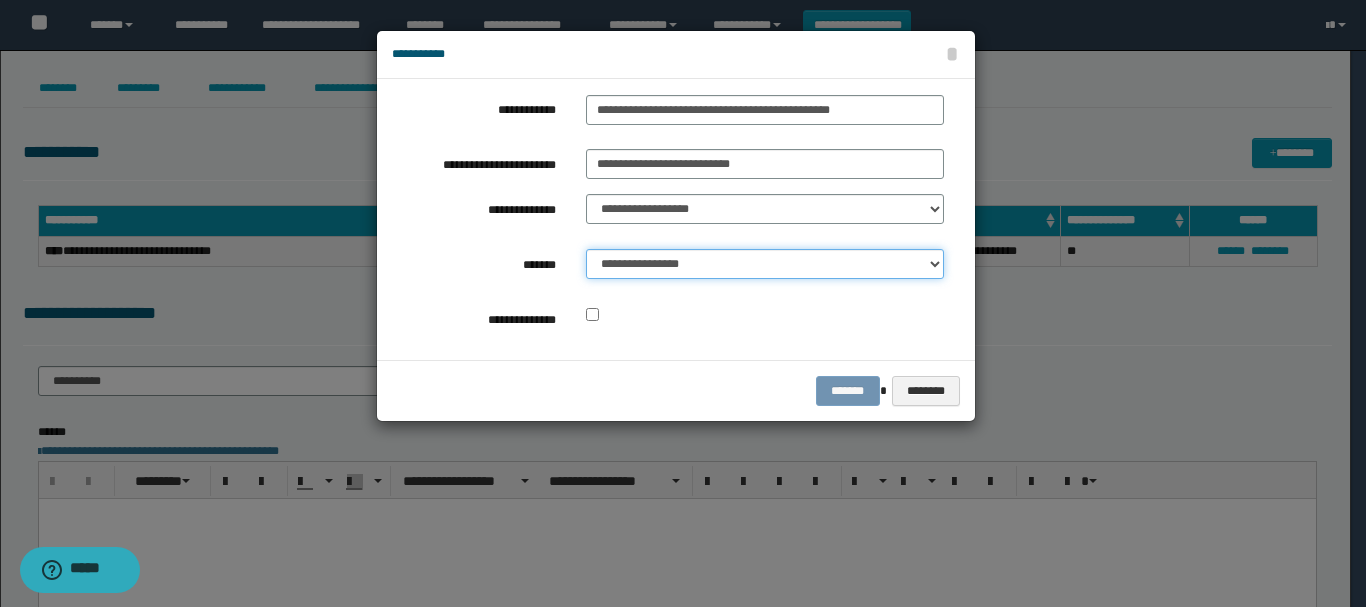 click on "**********" at bounding box center [765, 264] 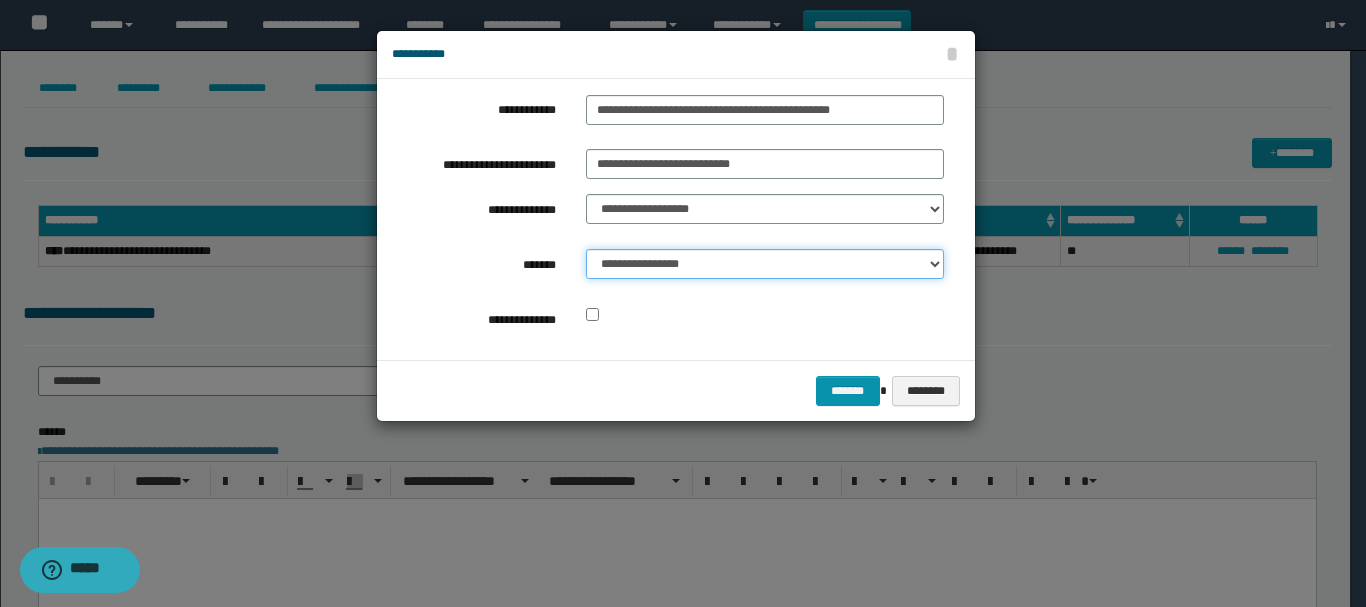 click on "**********" at bounding box center [765, 264] 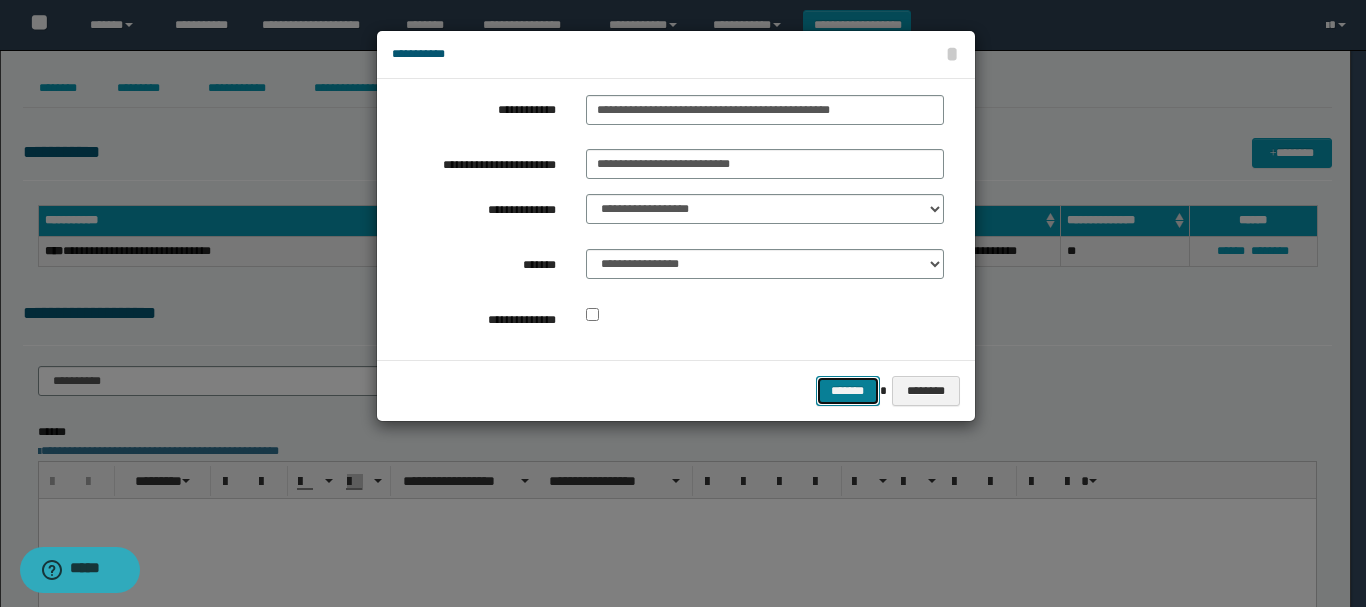 click on "*******" at bounding box center (848, 391) 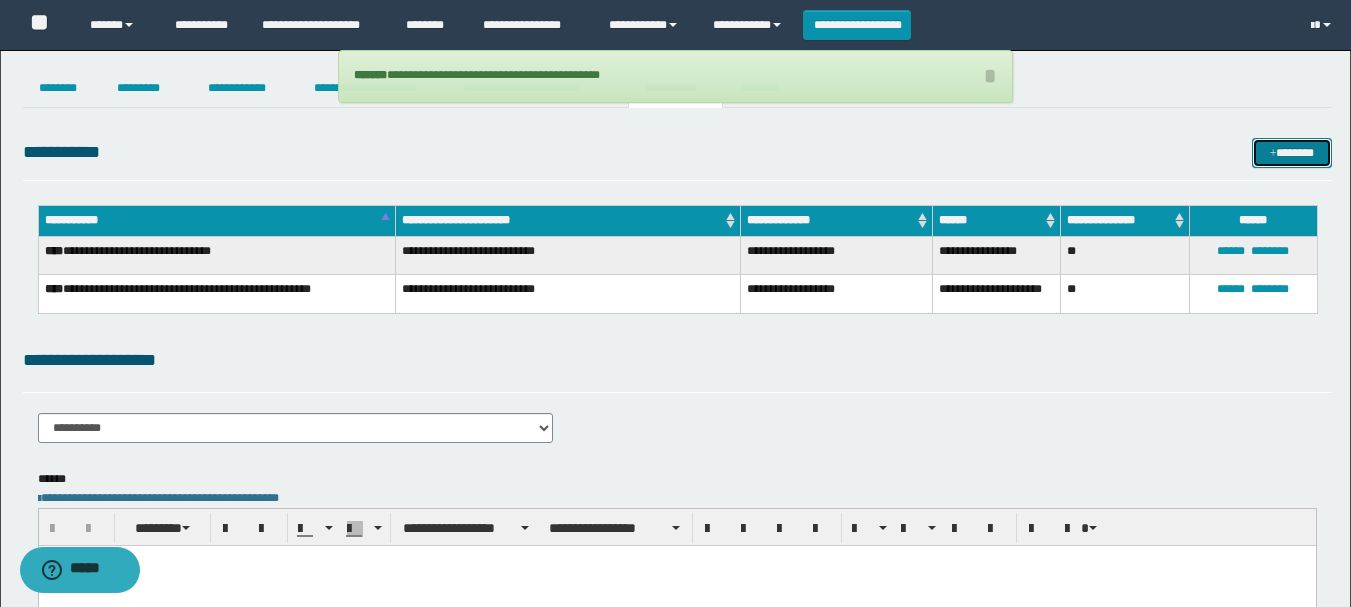 drag, startPoint x: 1299, startPoint y: 147, endPoint x: 706, endPoint y: 145, distance: 593.00336 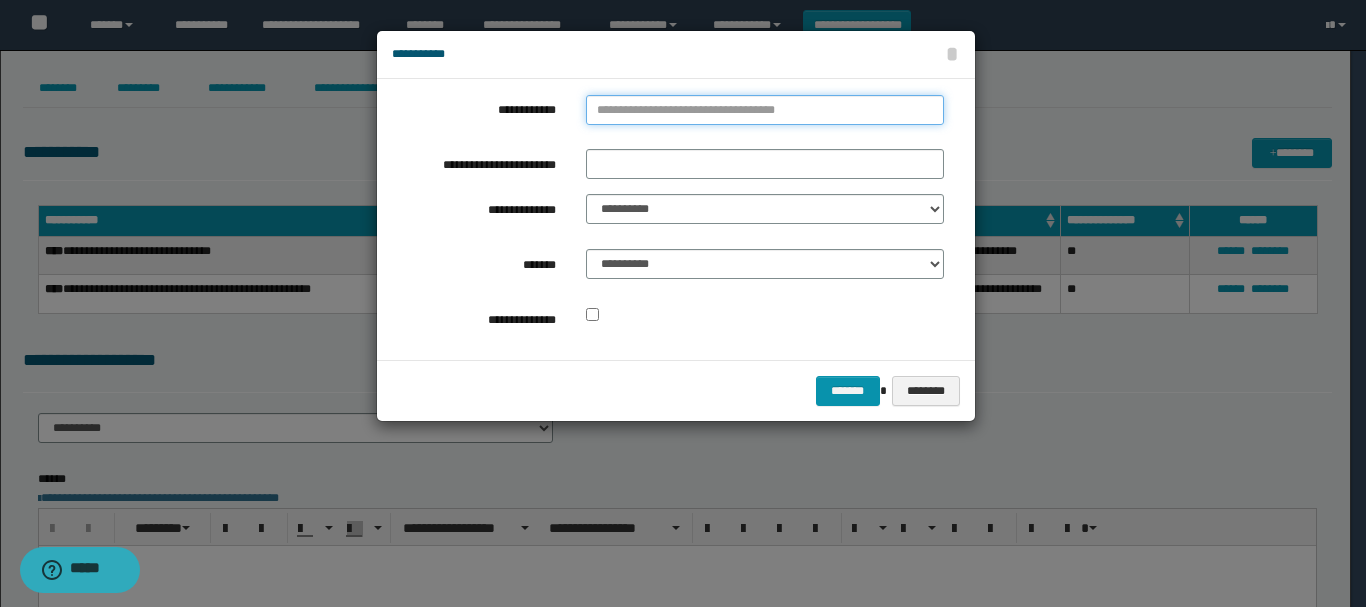 type on "**********" 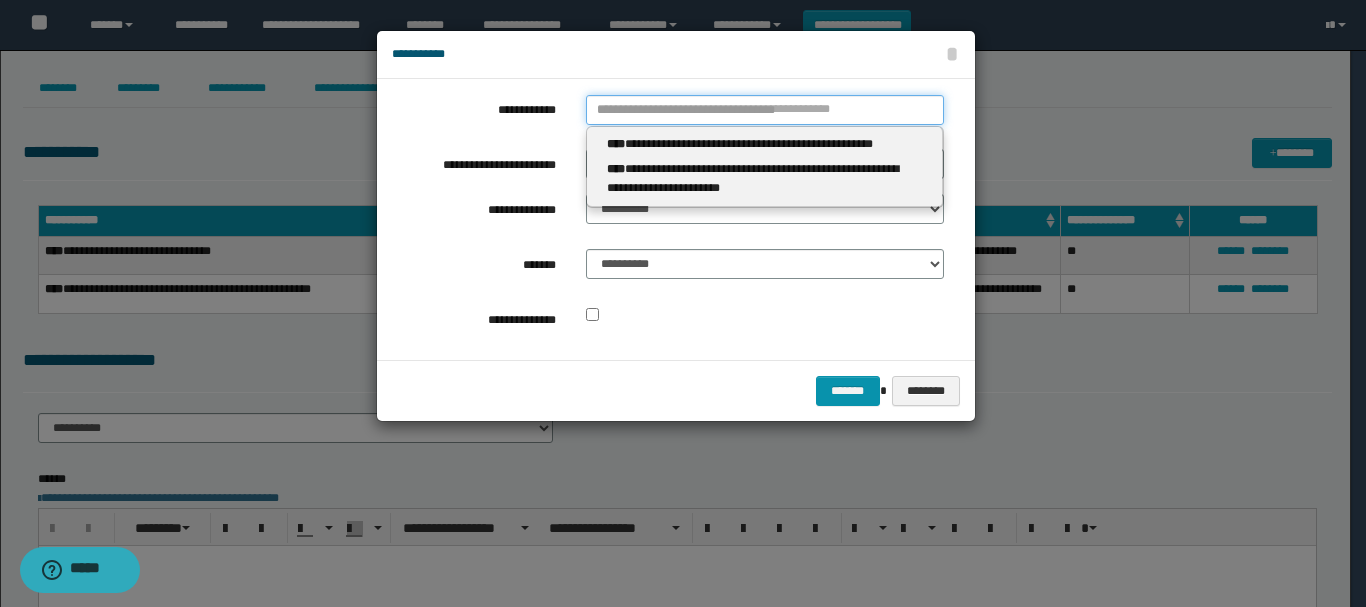 click on "**********" at bounding box center (765, 110) 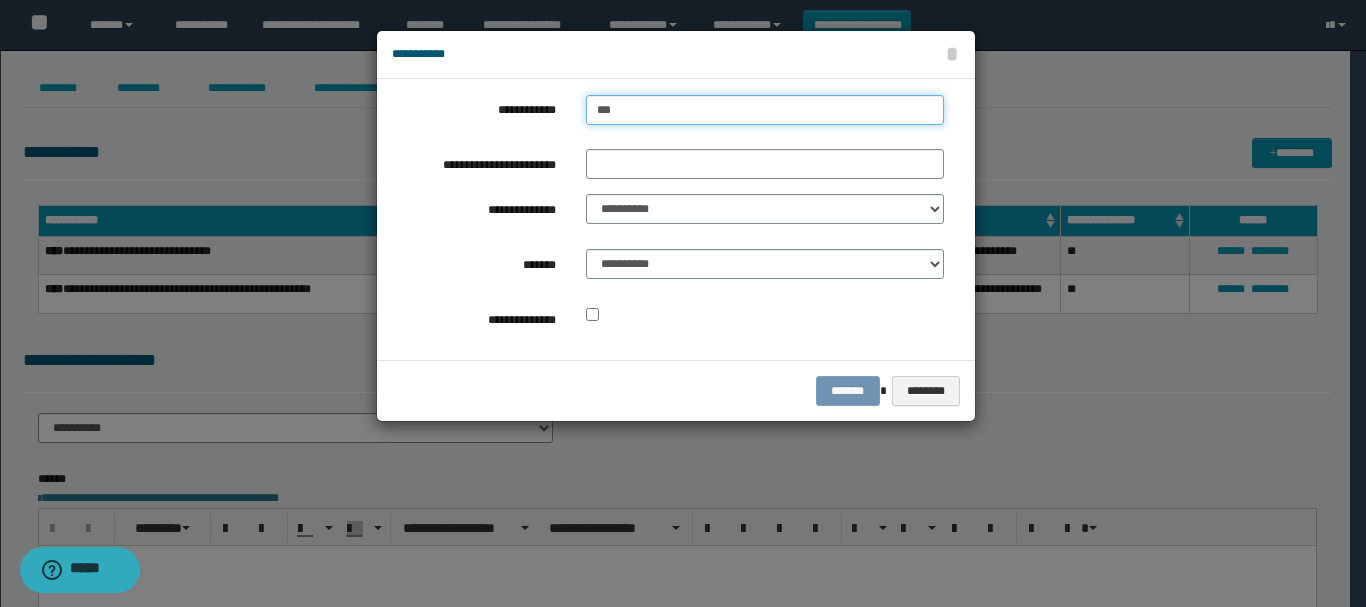 type on "****" 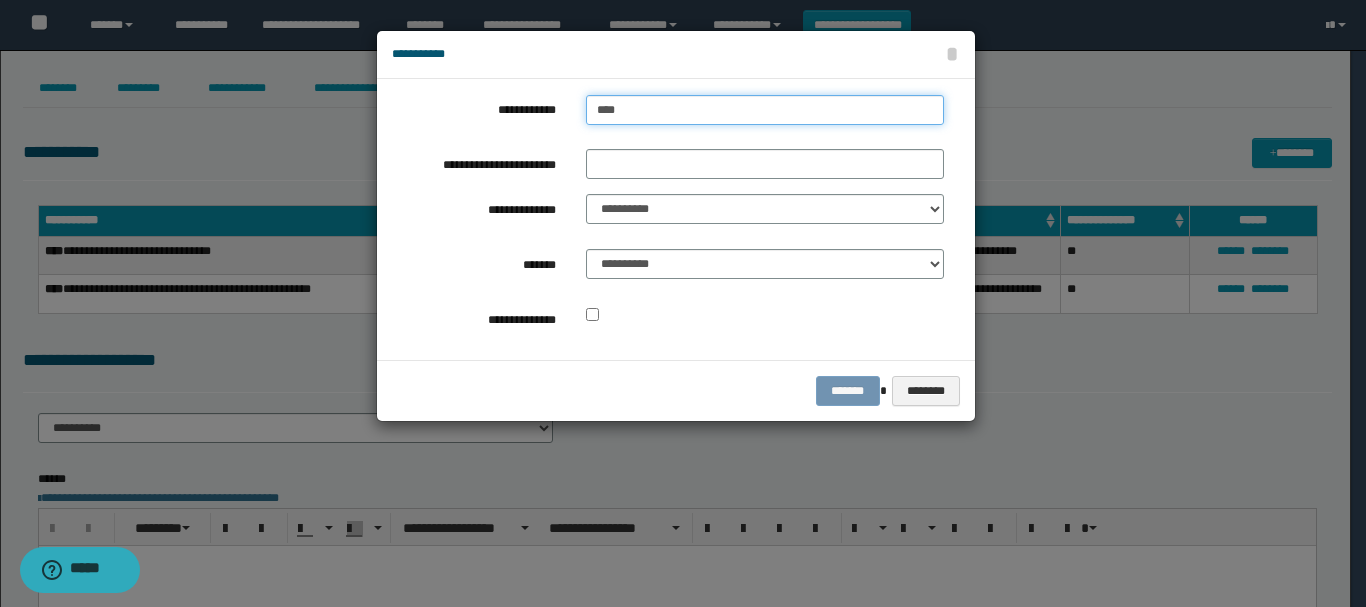 type on "****" 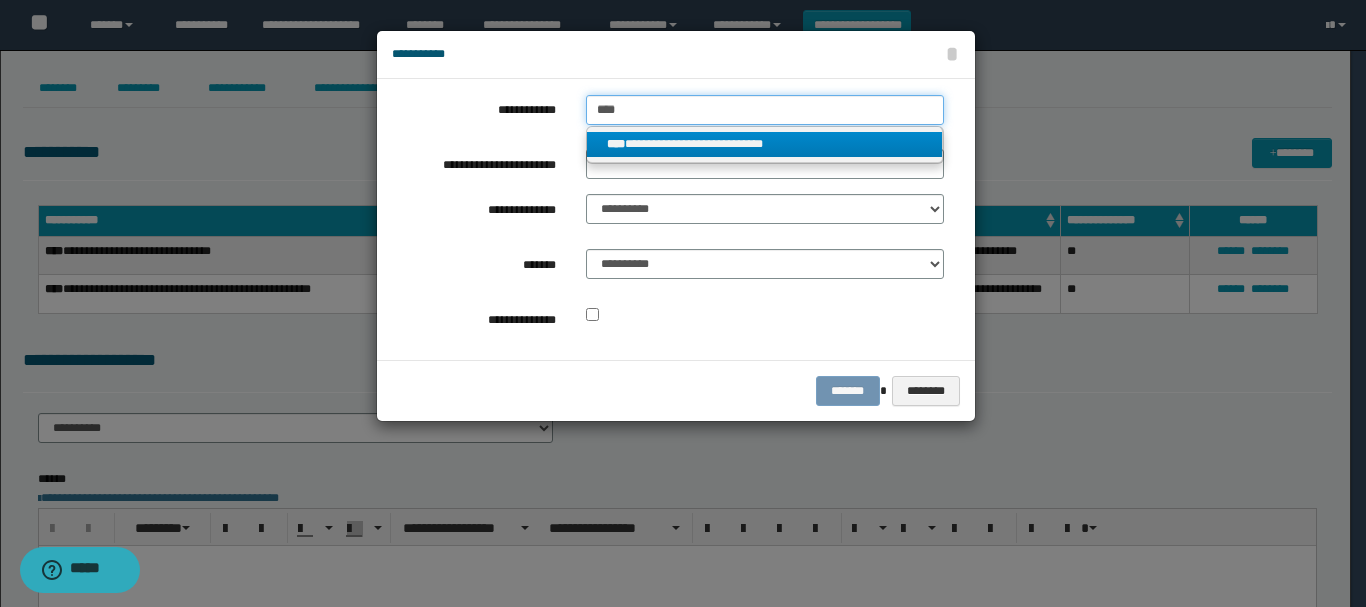 type on "****" 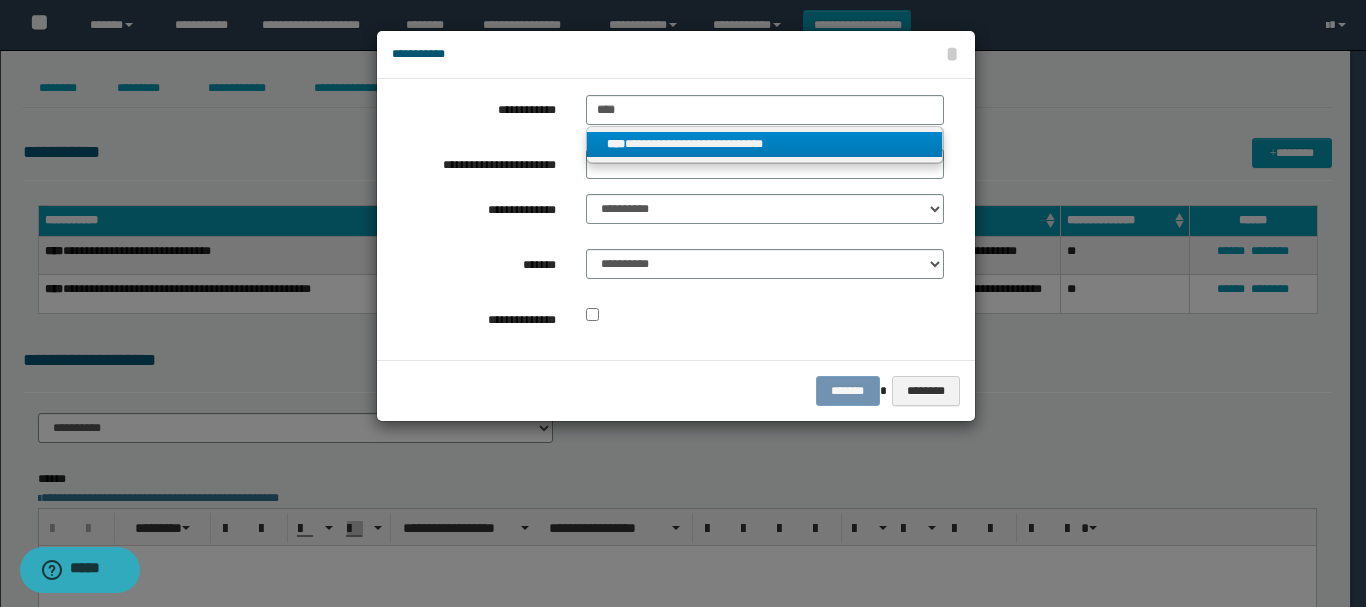 click on "**********" at bounding box center (765, 144) 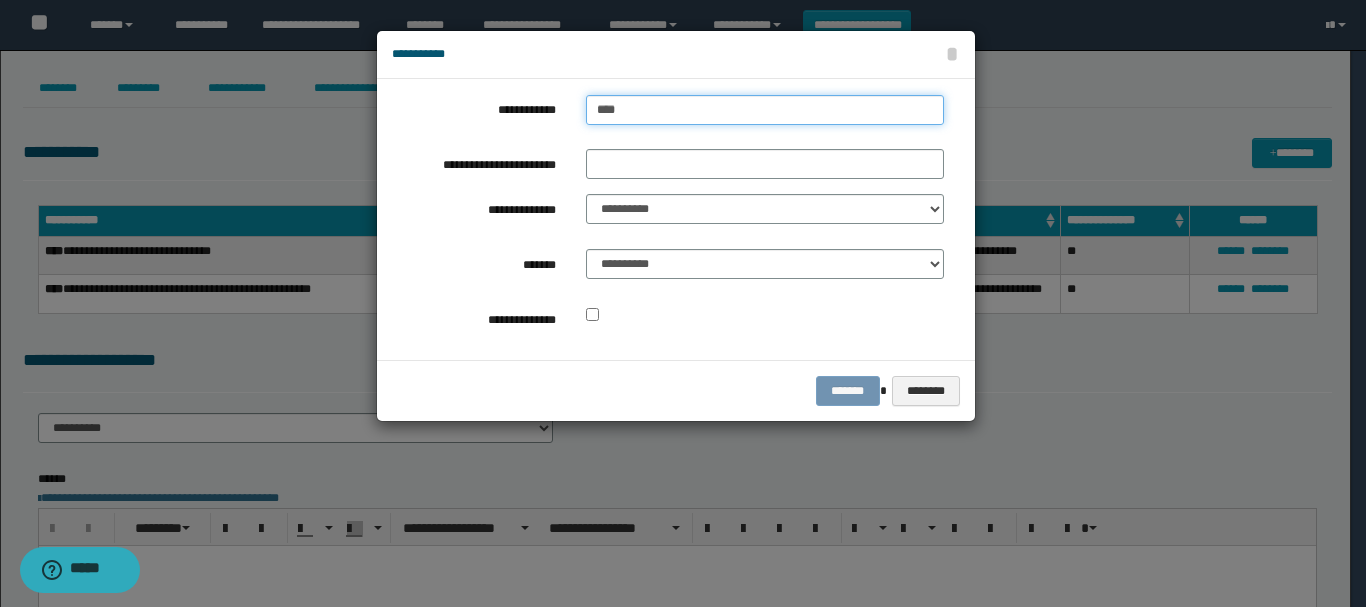 type 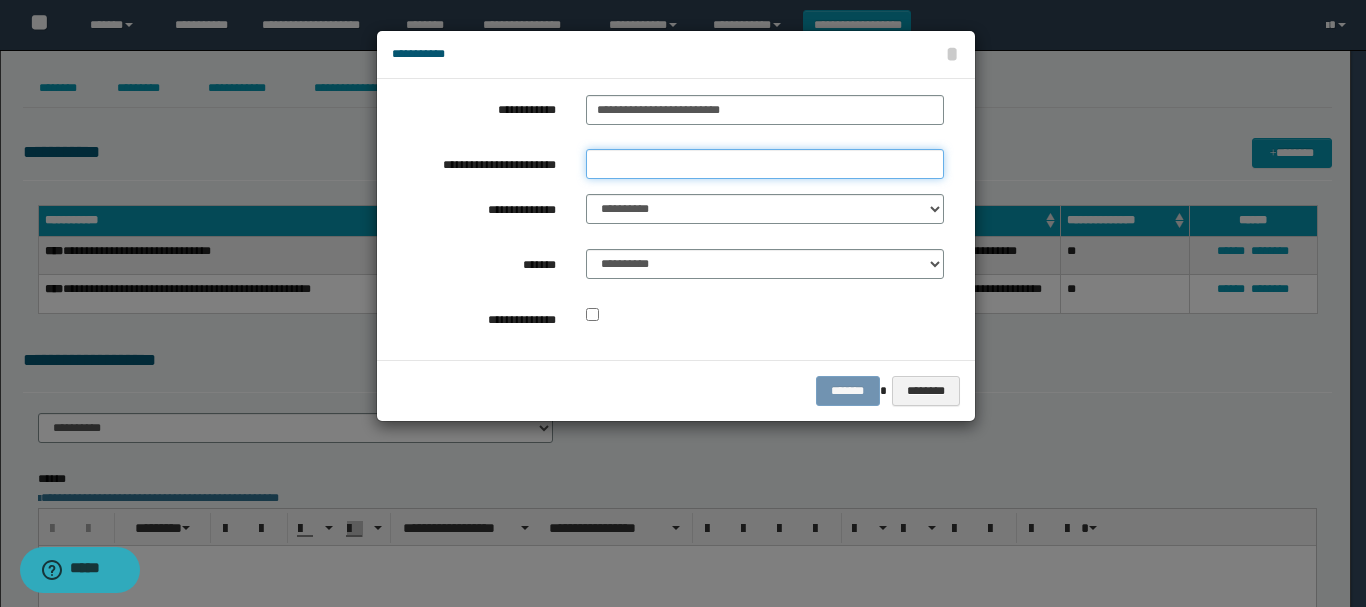 click on "**********" at bounding box center [765, 164] 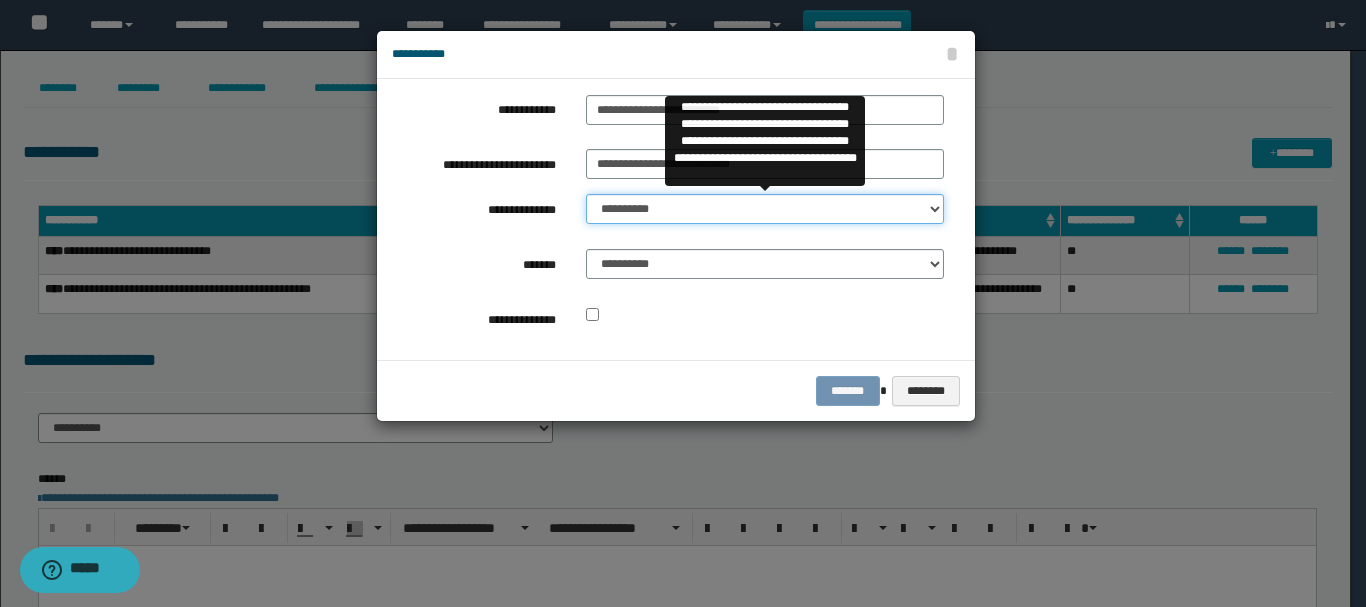 click on "**********" at bounding box center [765, 209] 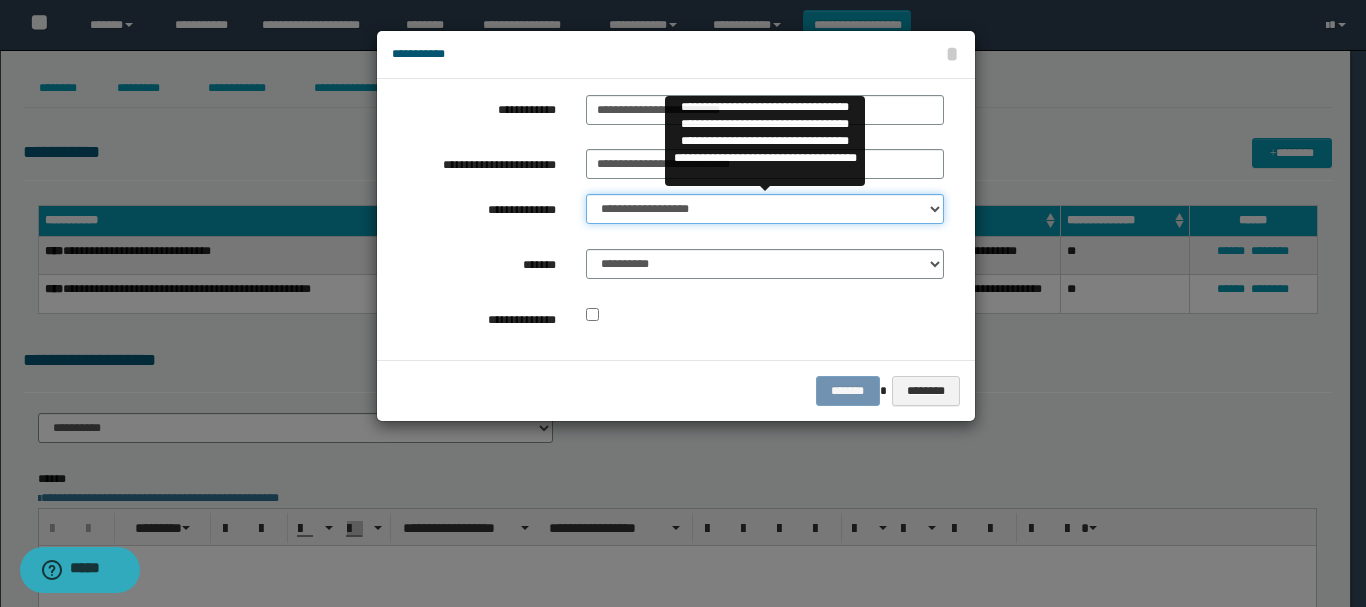 click on "**********" at bounding box center (765, 209) 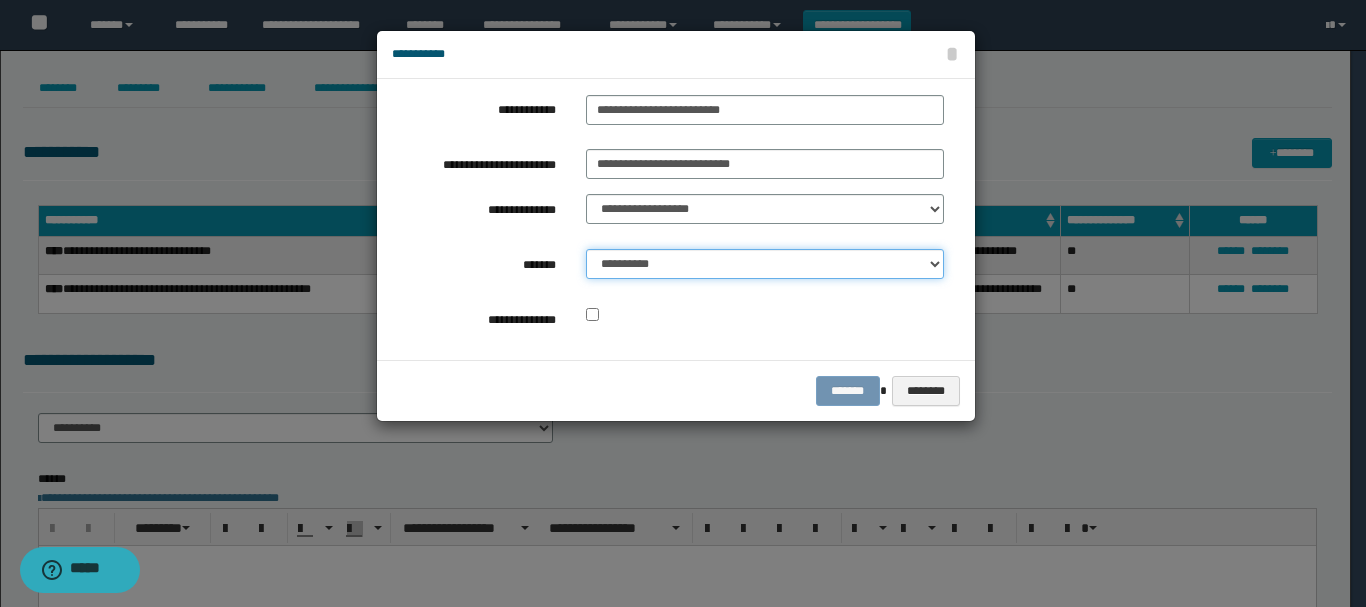 click on "**********" at bounding box center [765, 264] 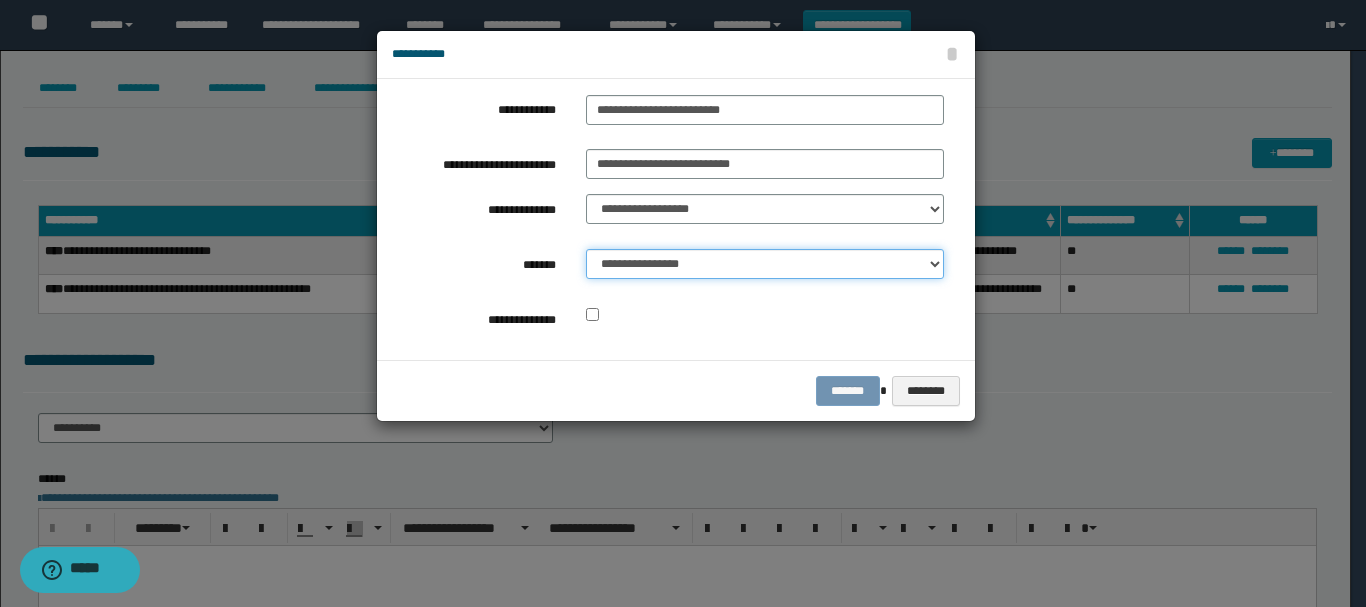 click on "**********" at bounding box center (765, 264) 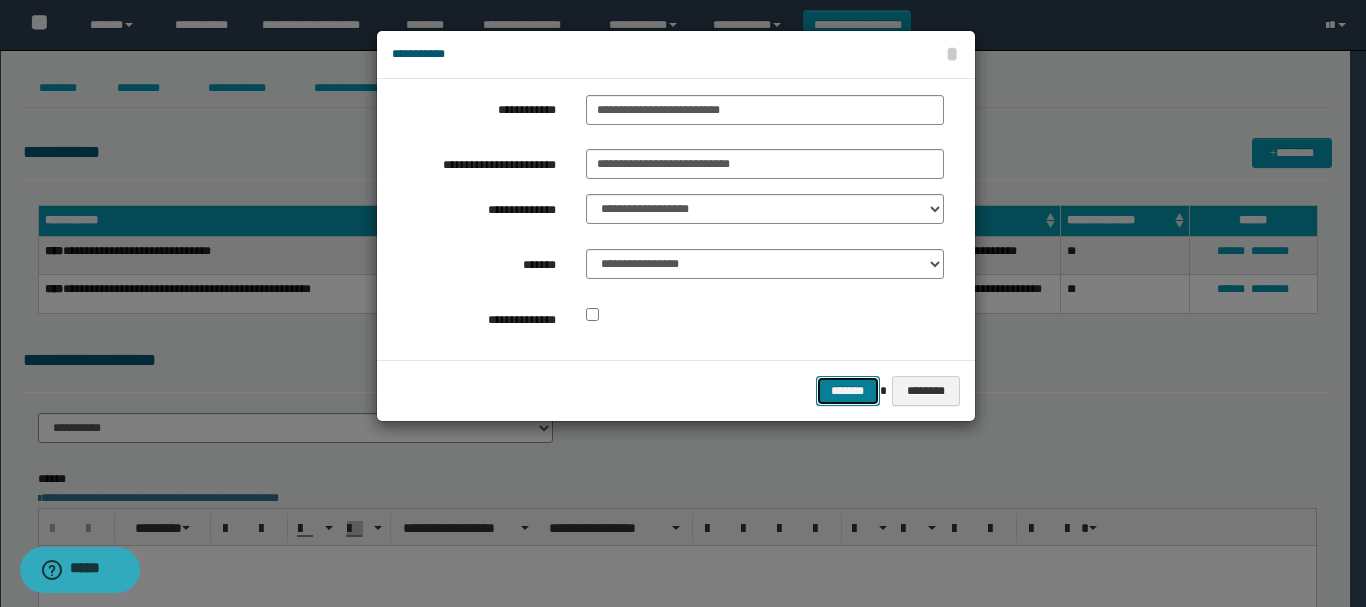 click on "*******" at bounding box center [848, 391] 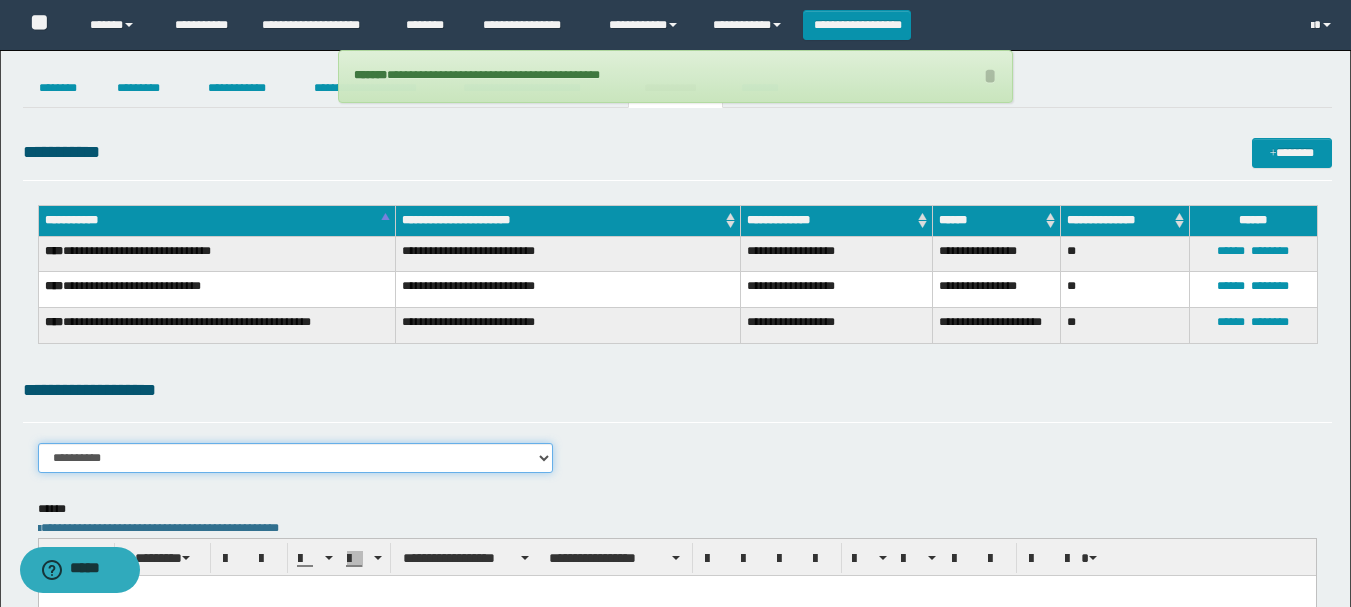 click on "**********" at bounding box center [296, 458] 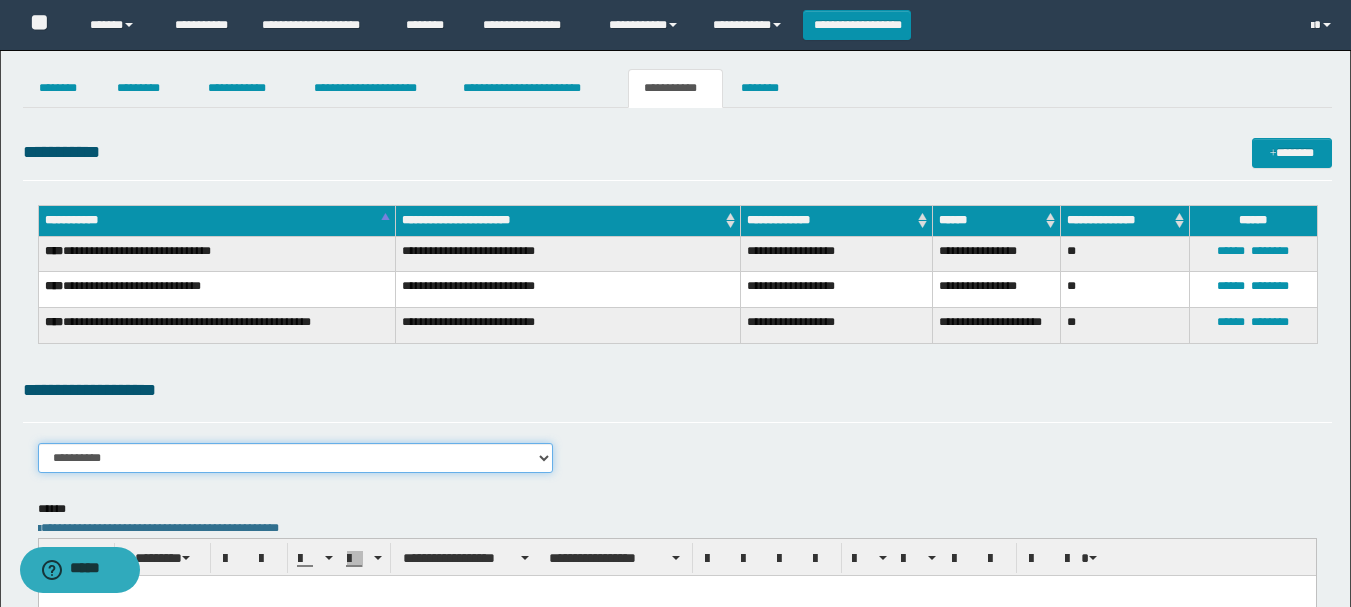 select on "****" 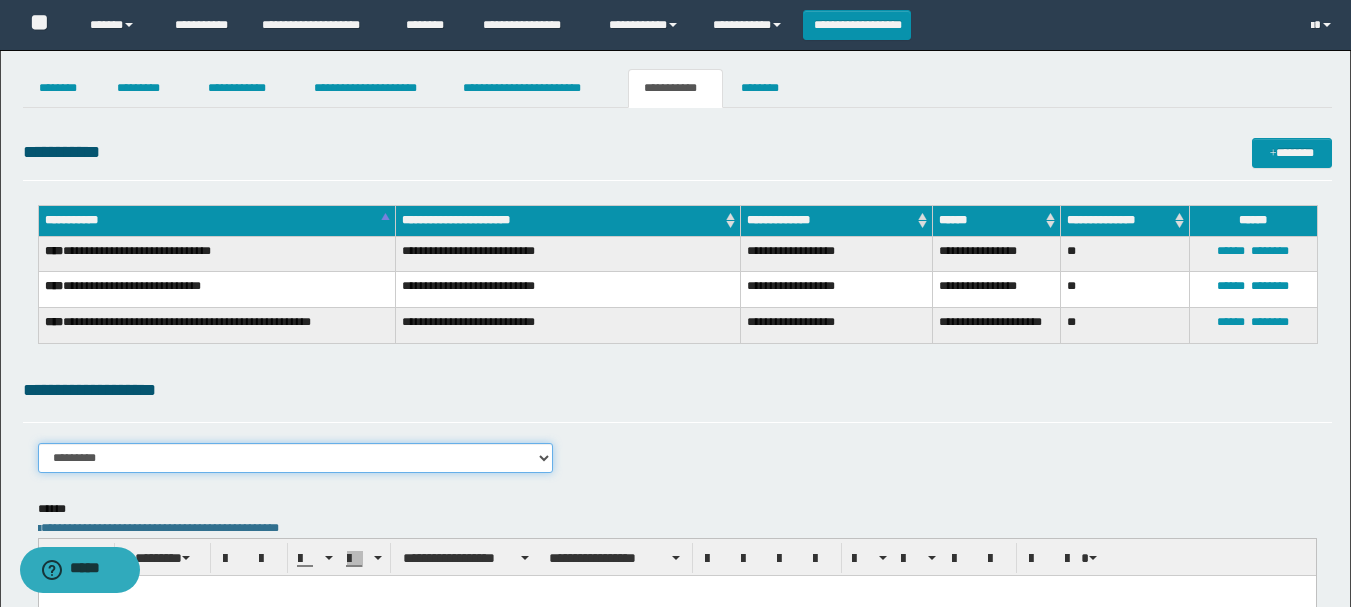 click on "**********" at bounding box center [296, 458] 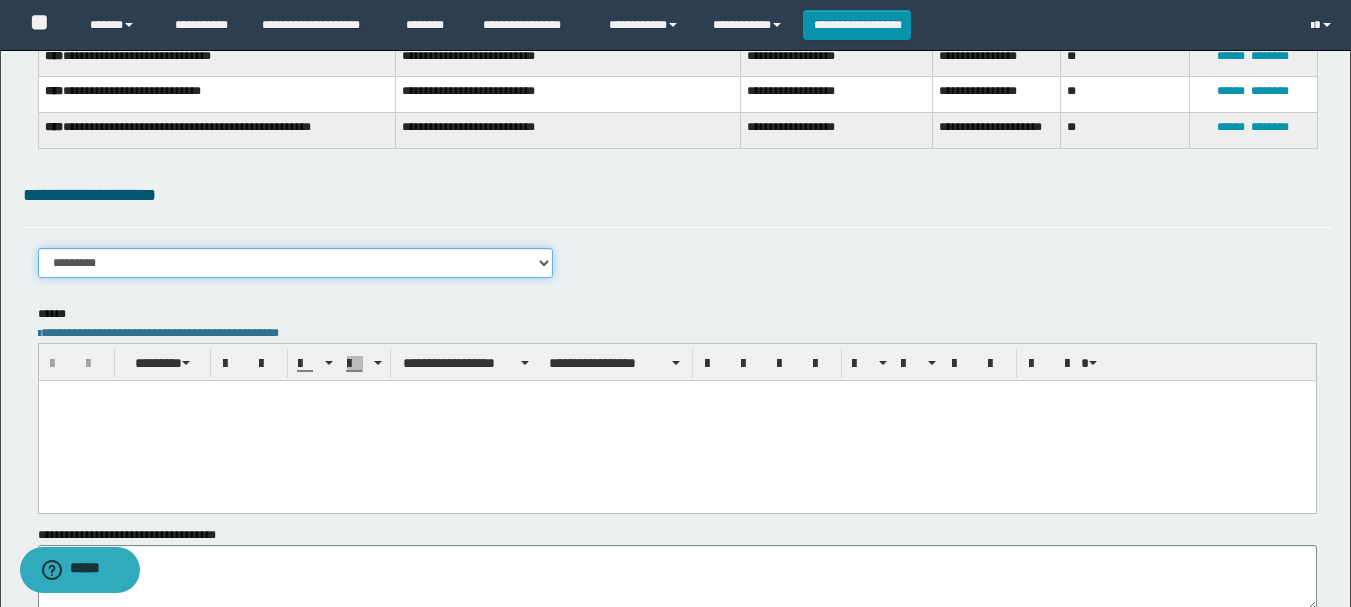 scroll, scrollTop: 200, scrollLeft: 0, axis: vertical 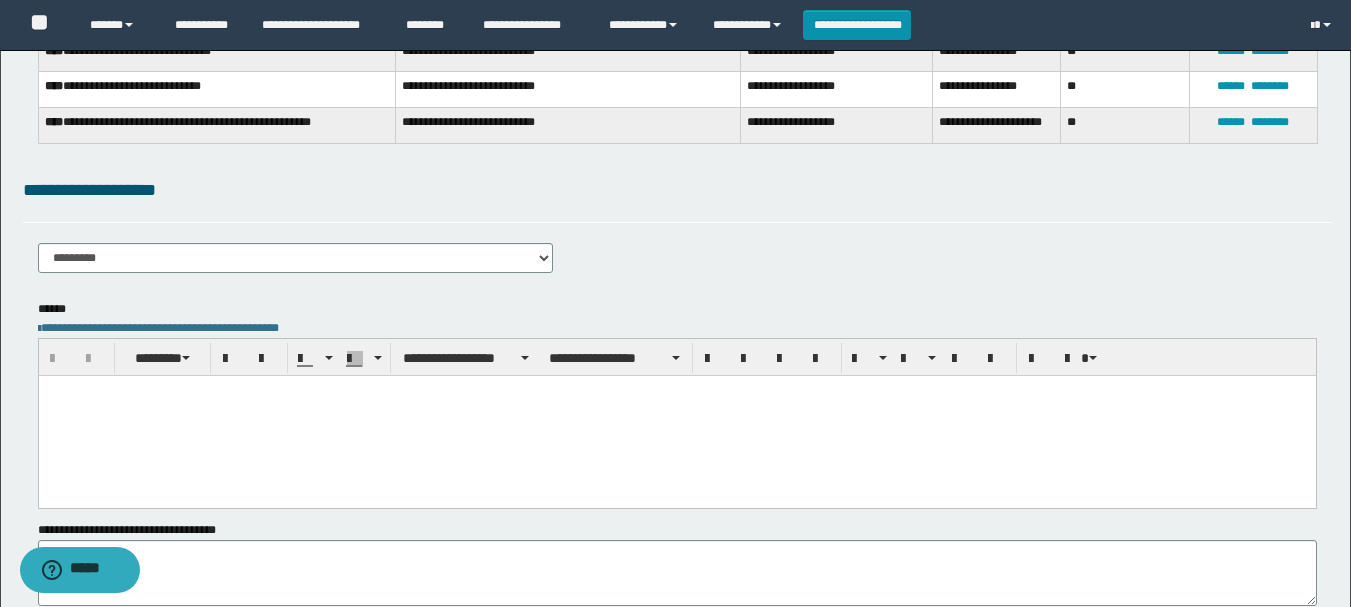 type 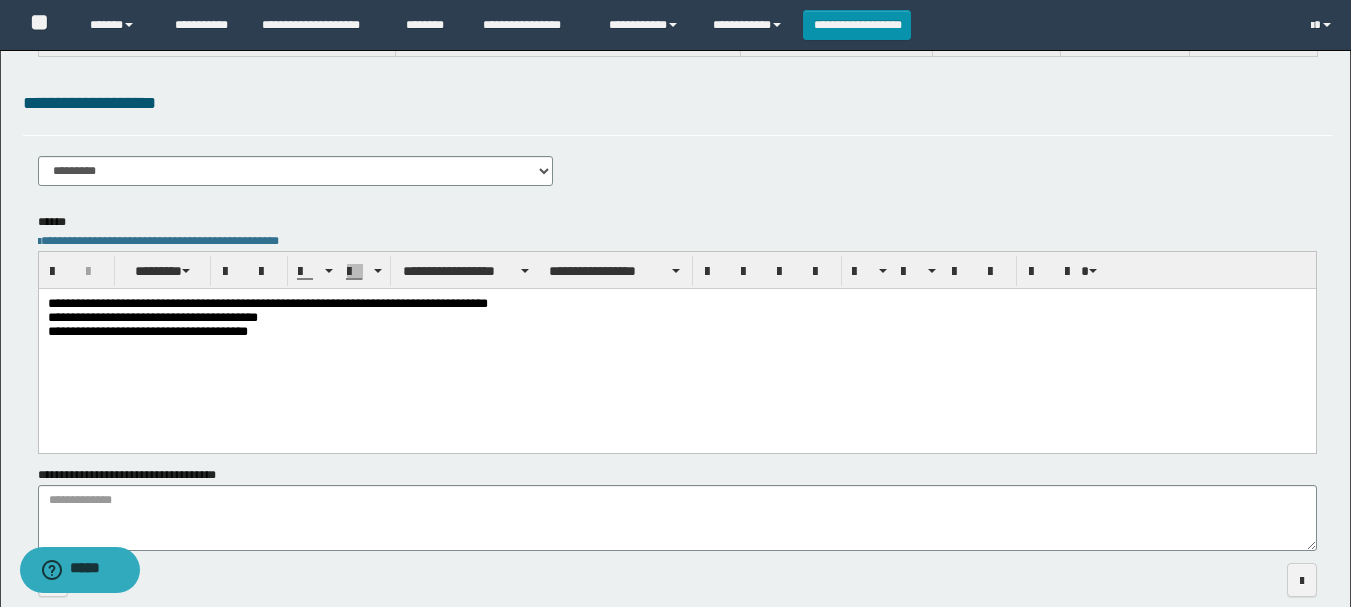 scroll, scrollTop: 386, scrollLeft: 0, axis: vertical 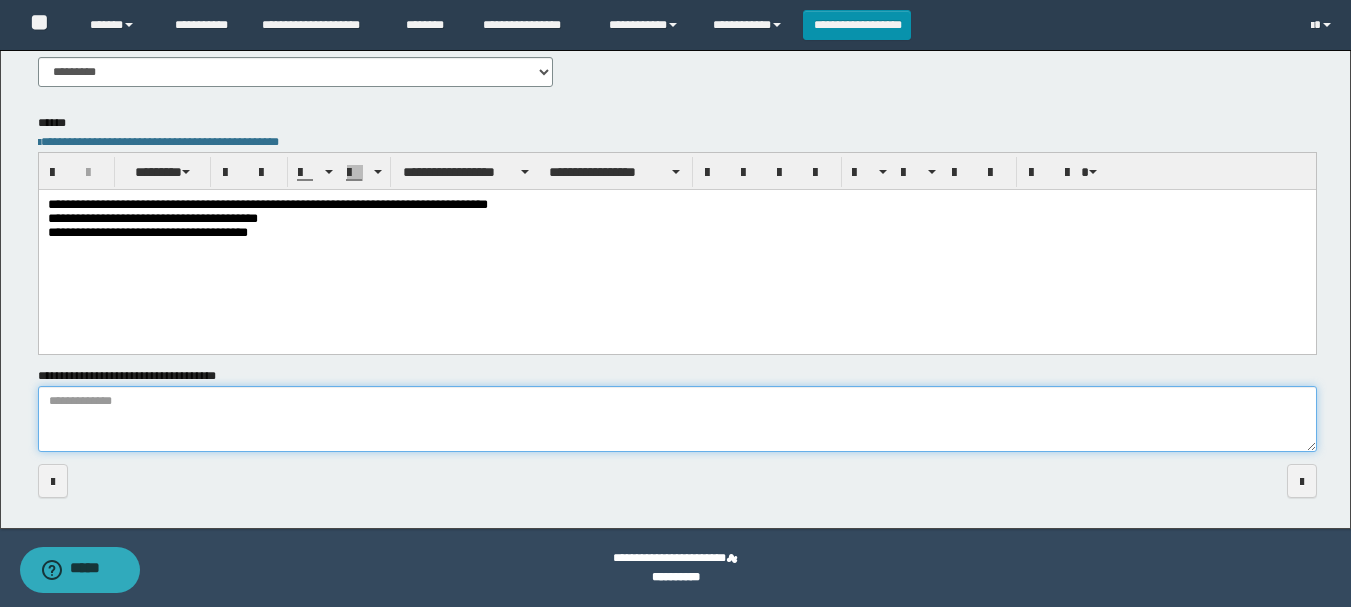 click on "**********" at bounding box center (677, 419) 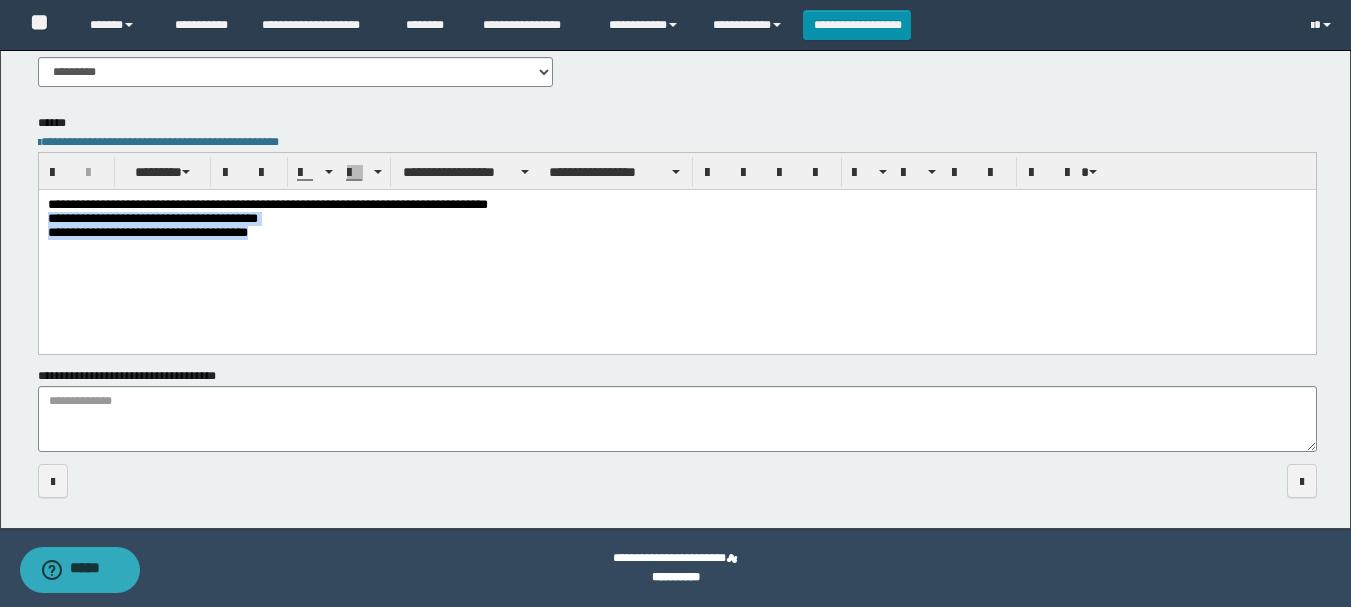 drag, startPoint x: 47, startPoint y: 213, endPoint x: 418, endPoint y: 234, distance: 371.59387 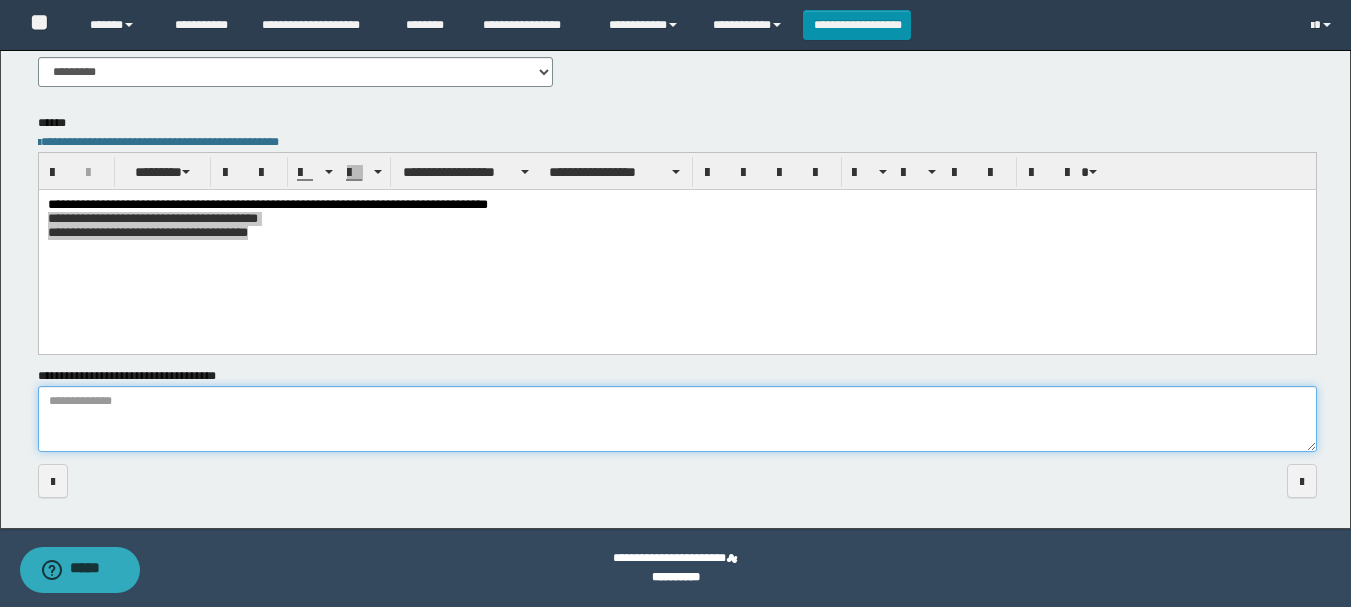click on "**********" at bounding box center (677, 419) 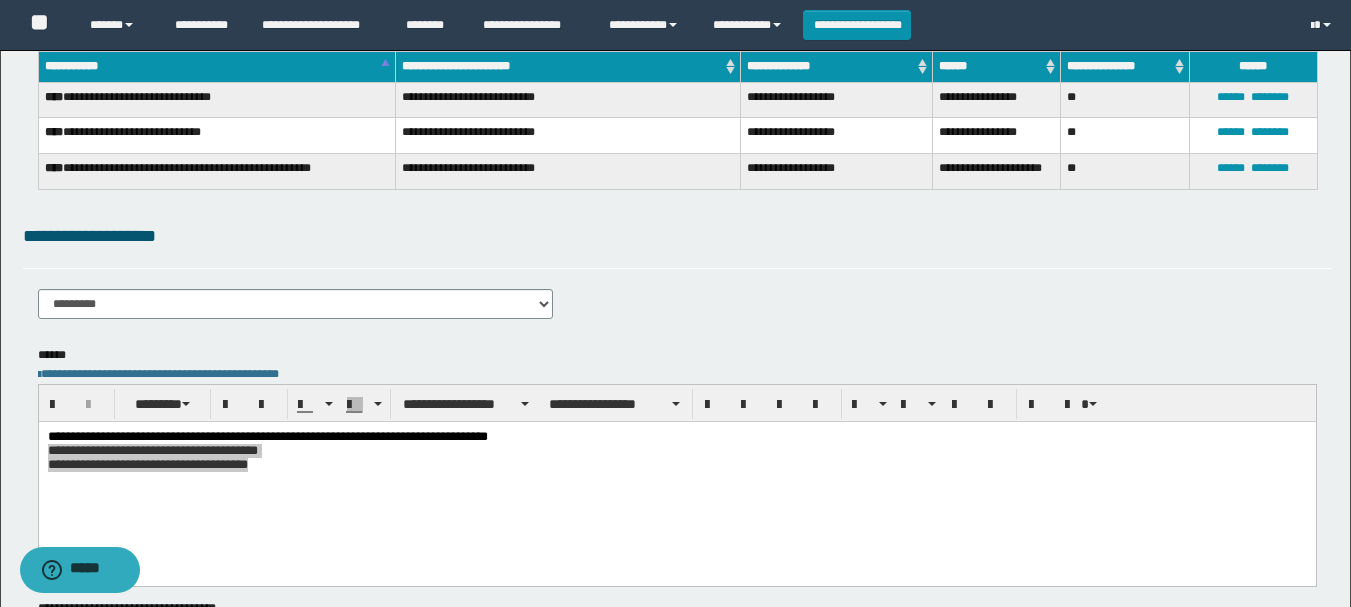 scroll, scrollTop: 0, scrollLeft: 0, axis: both 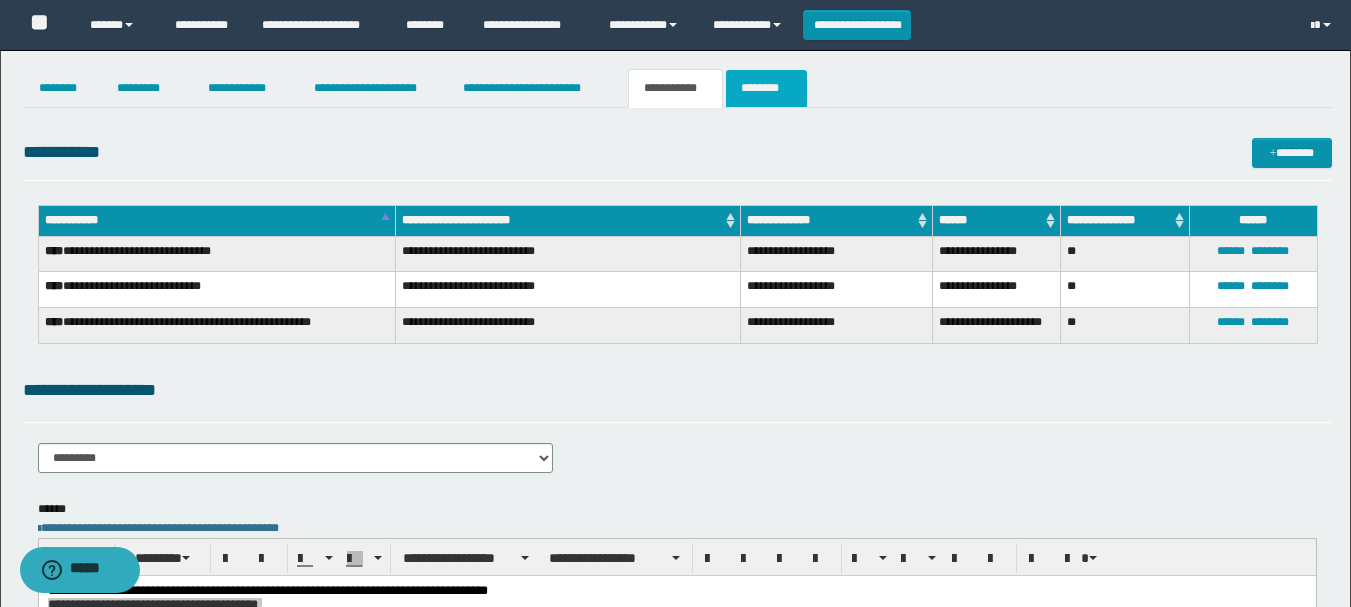 type on "**********" 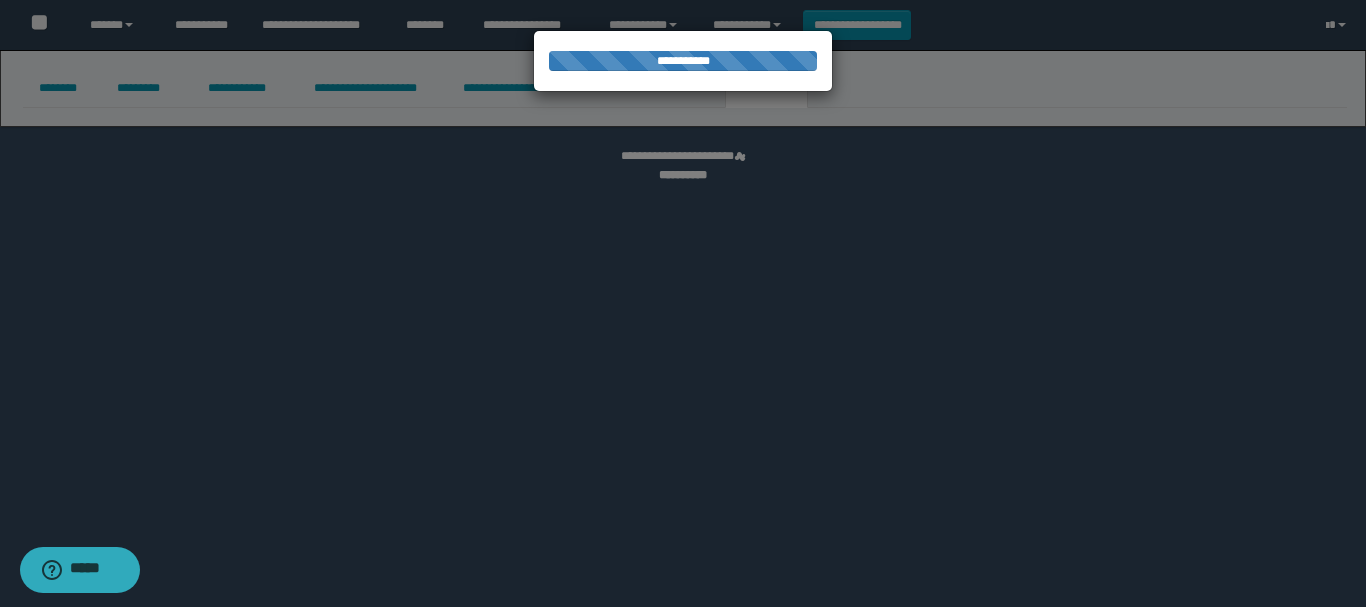 select 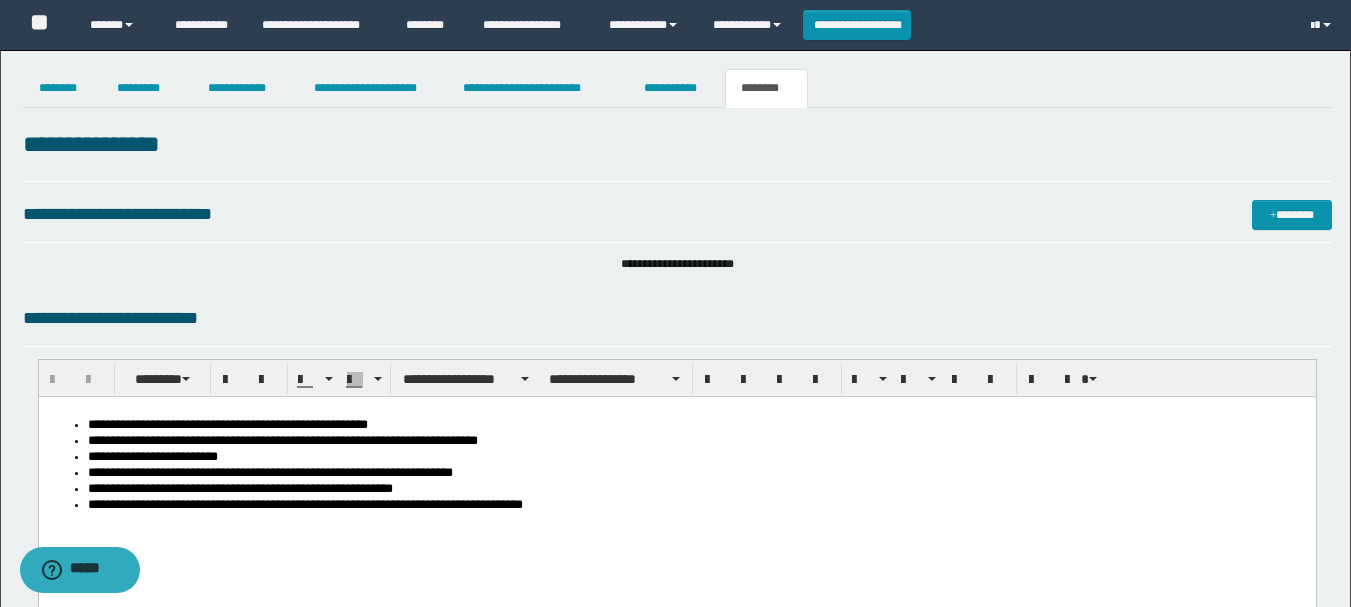 scroll, scrollTop: 0, scrollLeft: 0, axis: both 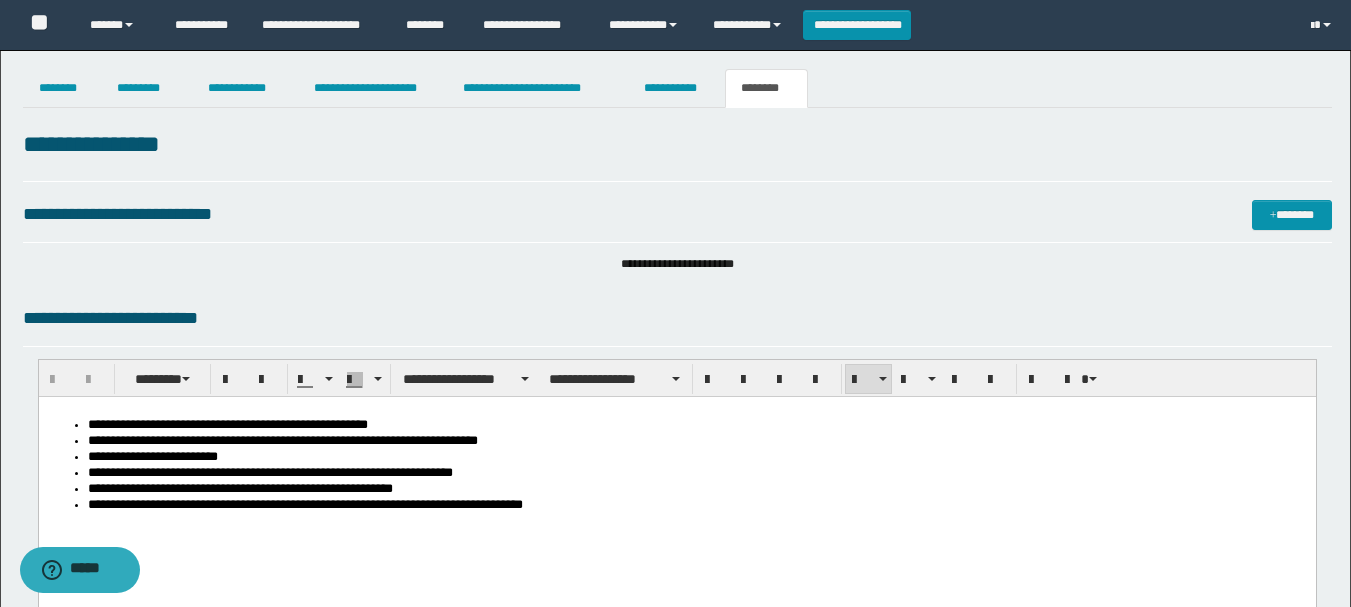 click on "**********" at bounding box center (696, 506) 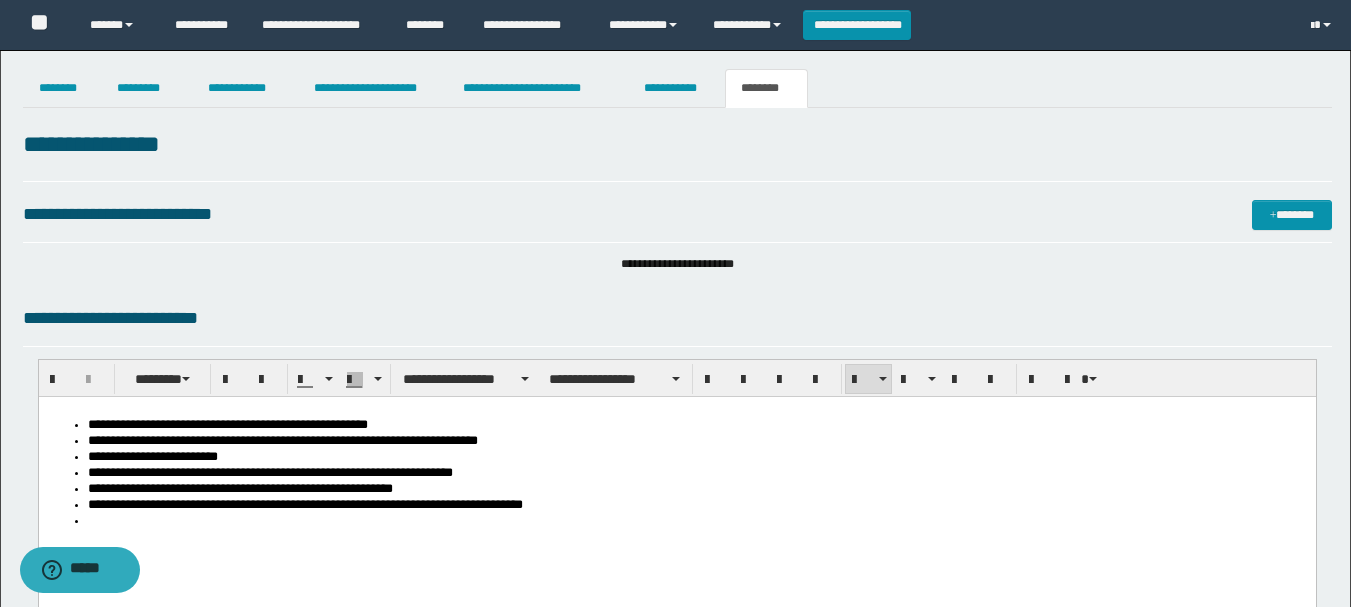 click on "**********" at bounding box center [696, 506] 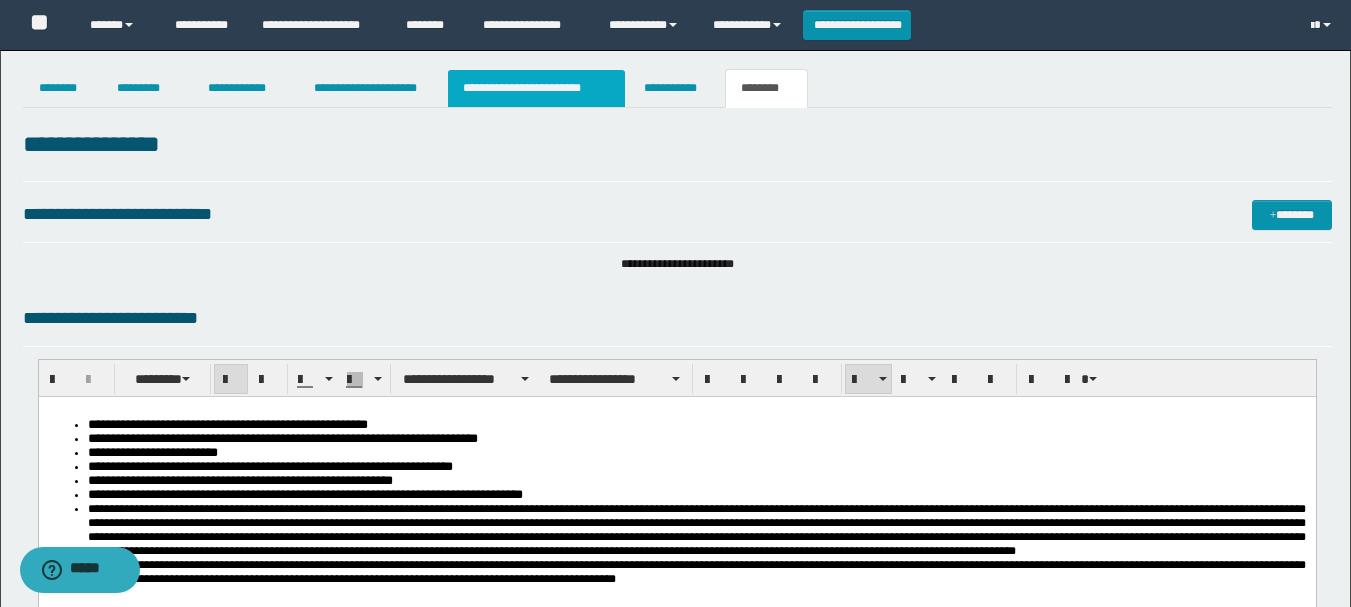 click on "**********" at bounding box center [537, 88] 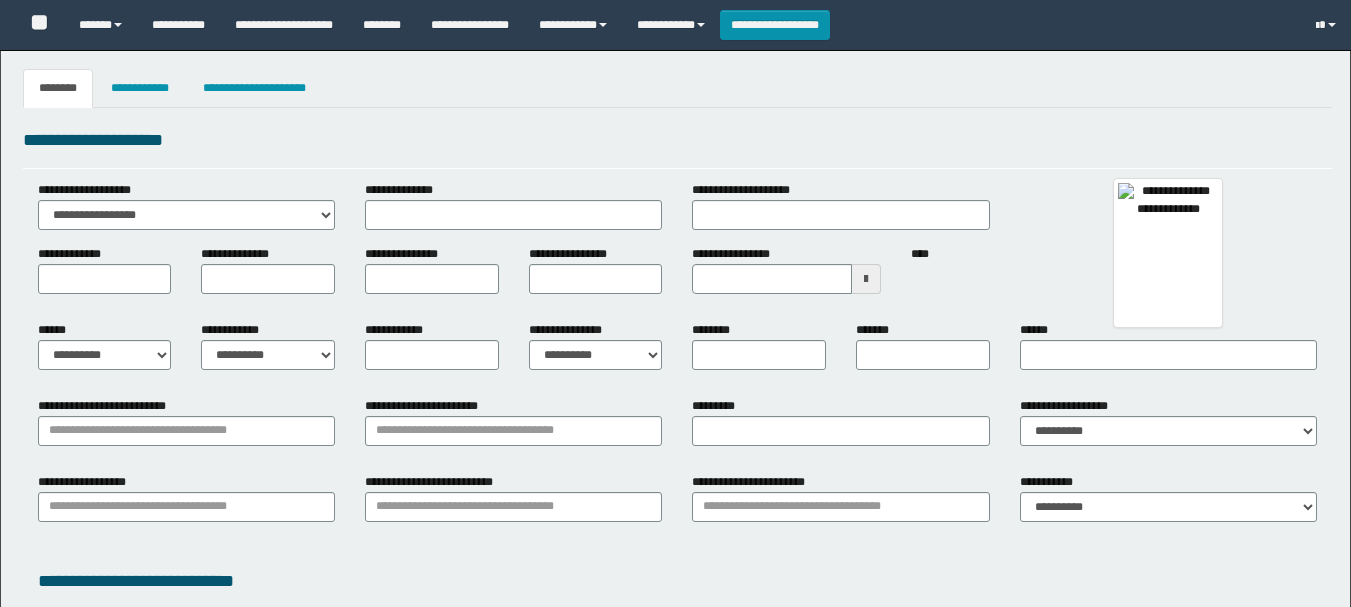 type 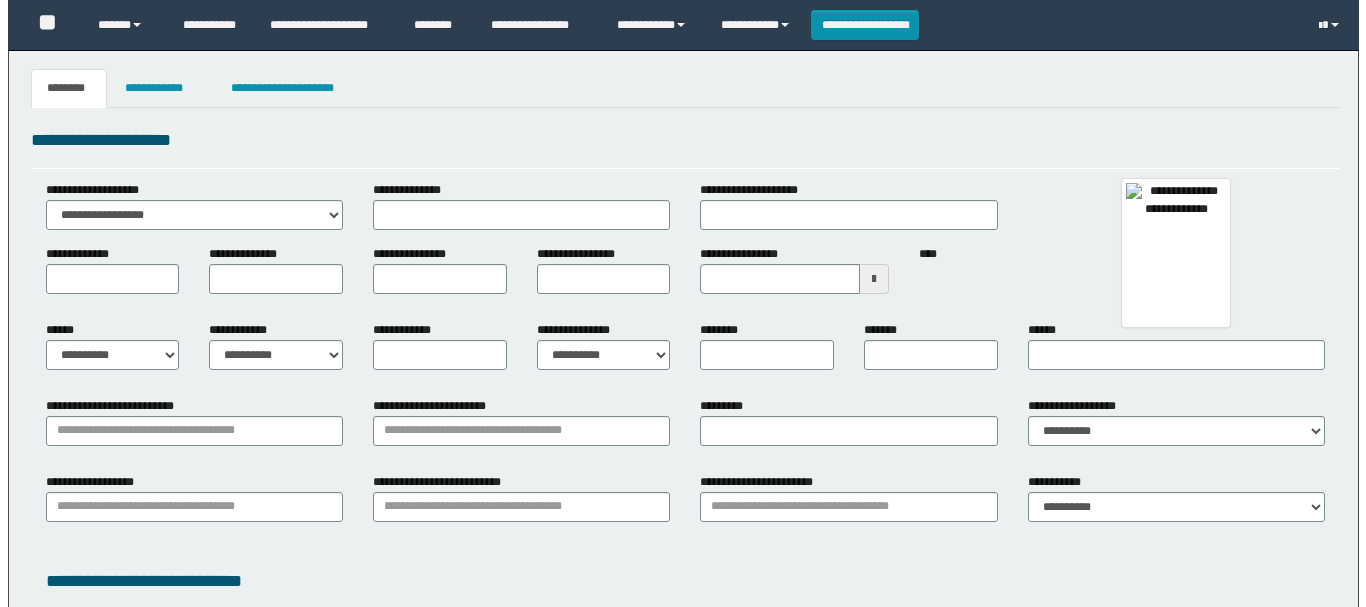 scroll, scrollTop: 0, scrollLeft: 0, axis: both 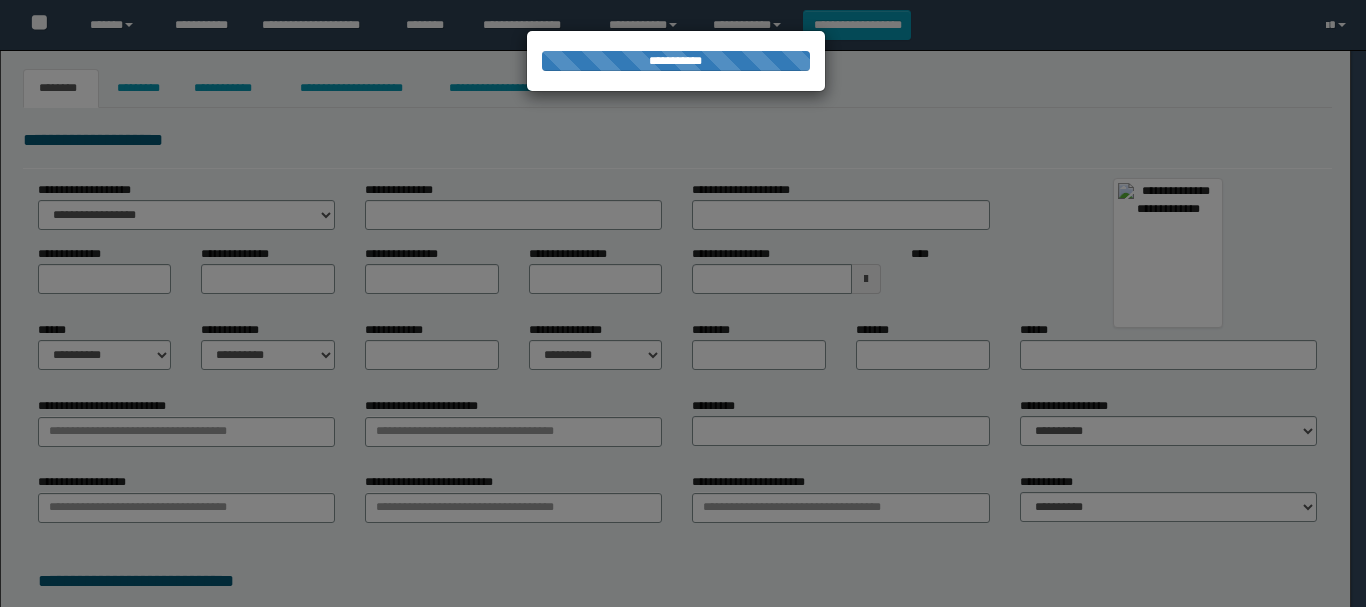 type on "********" 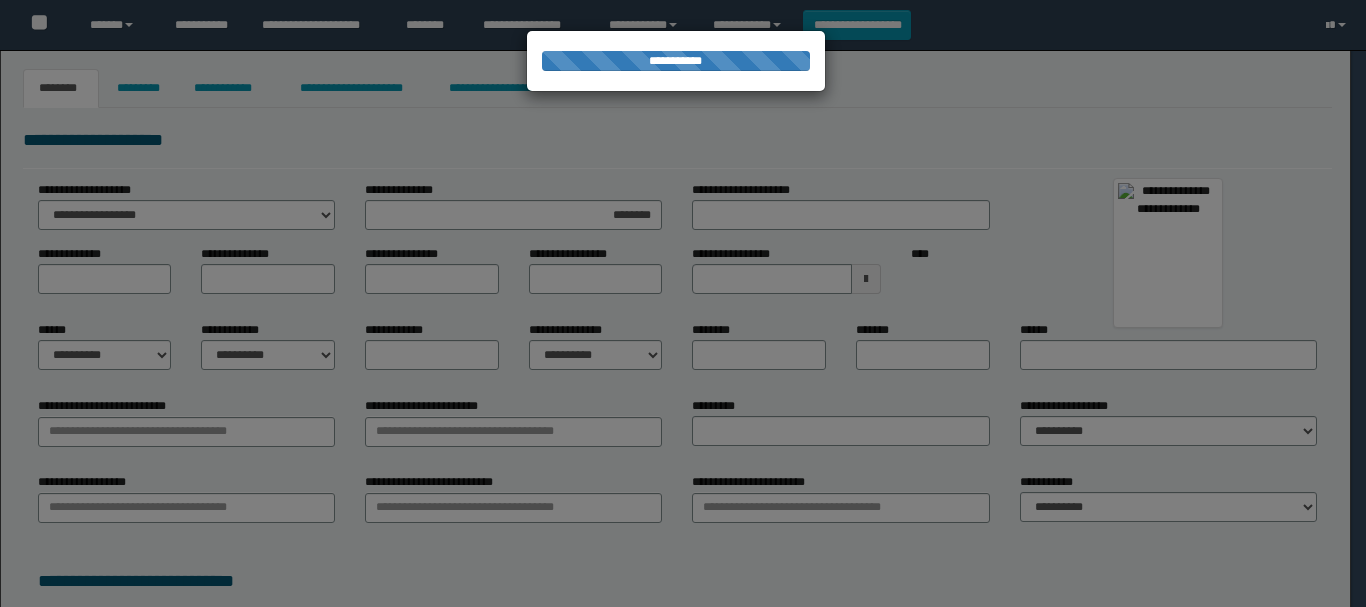 type on "********" 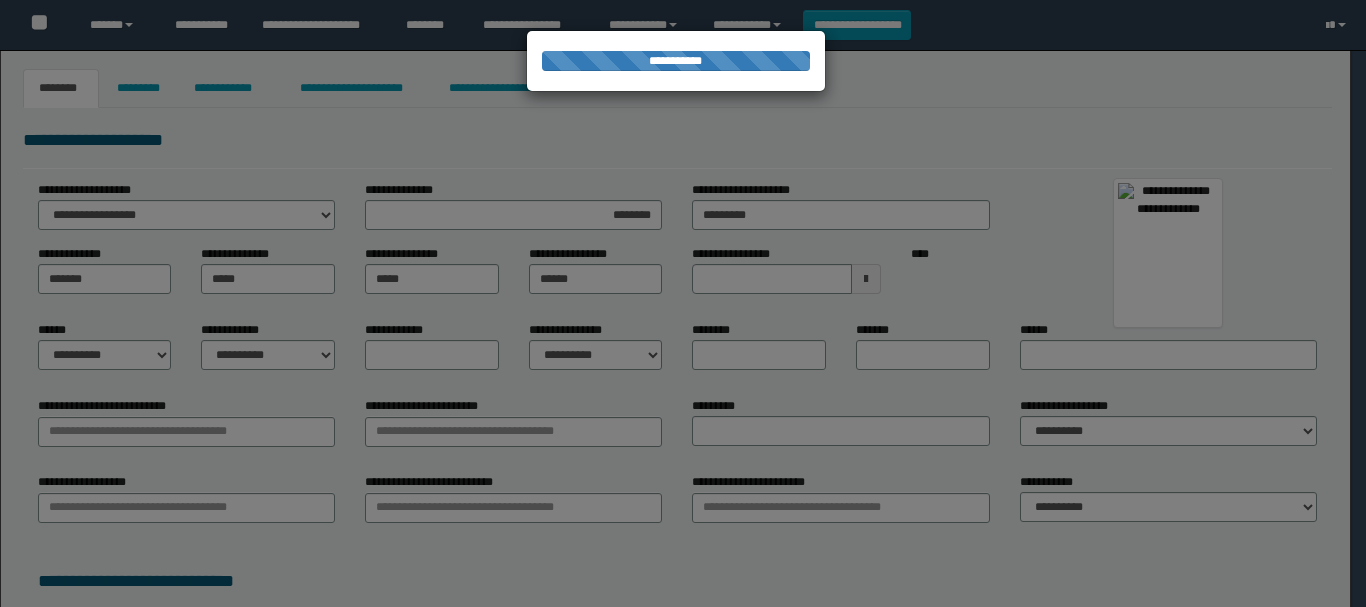 type on "**********" 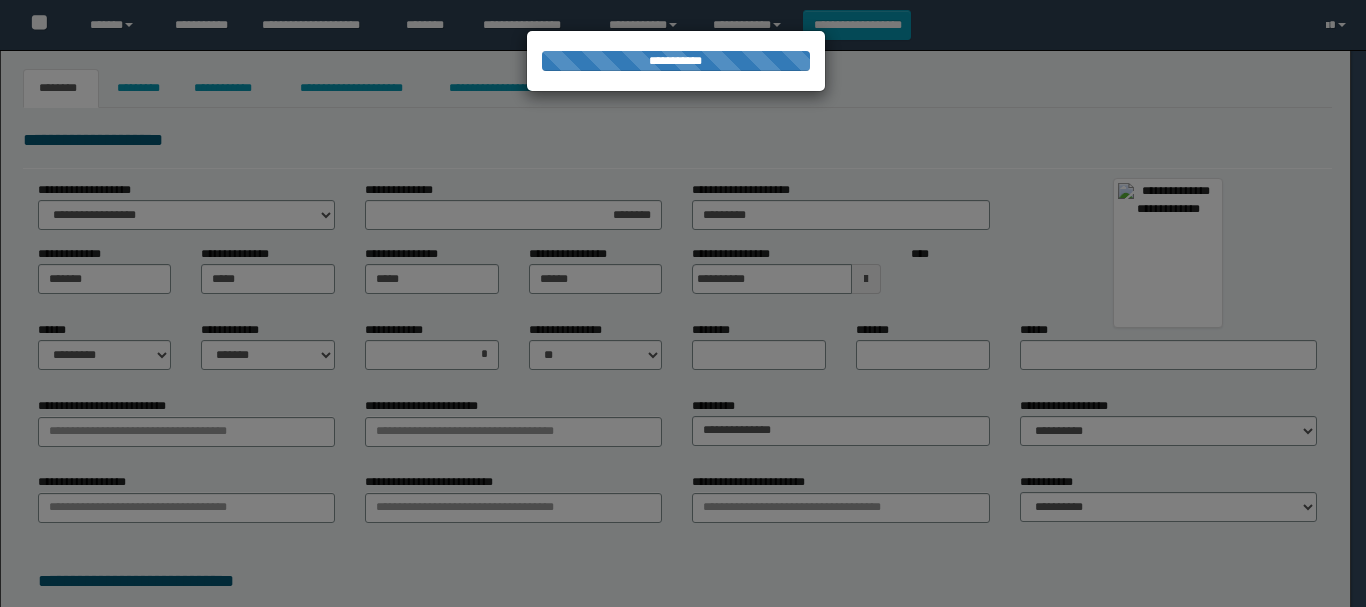select on "*" 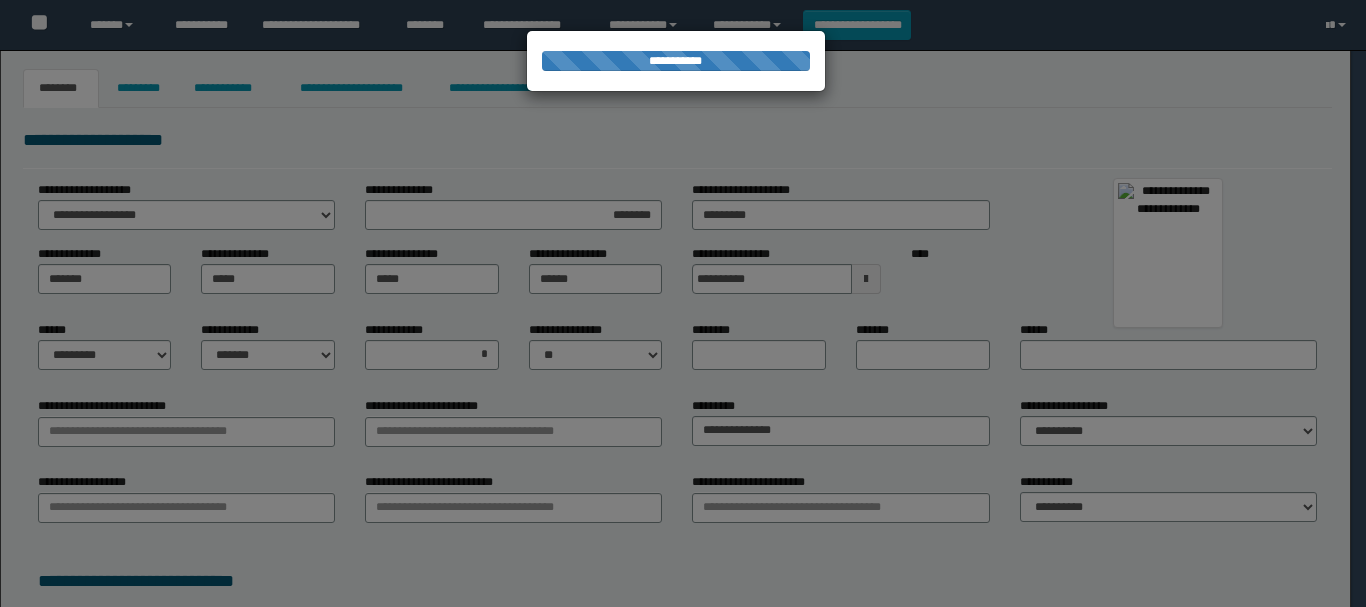 select on "*" 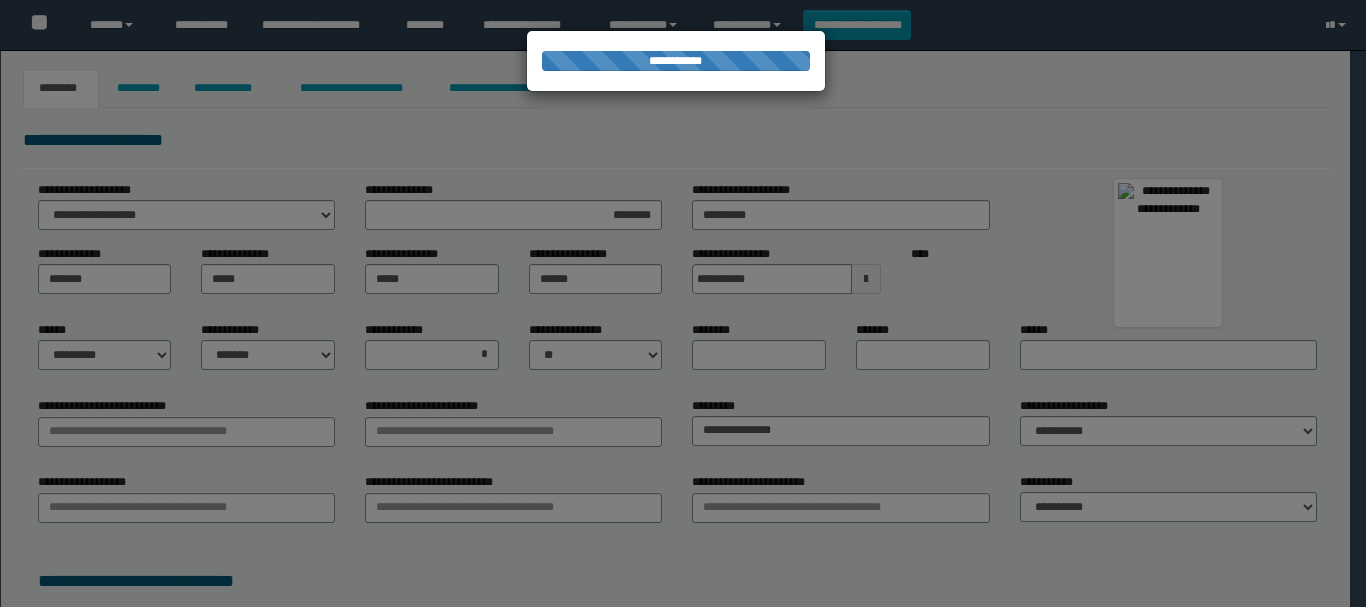 select on "**" 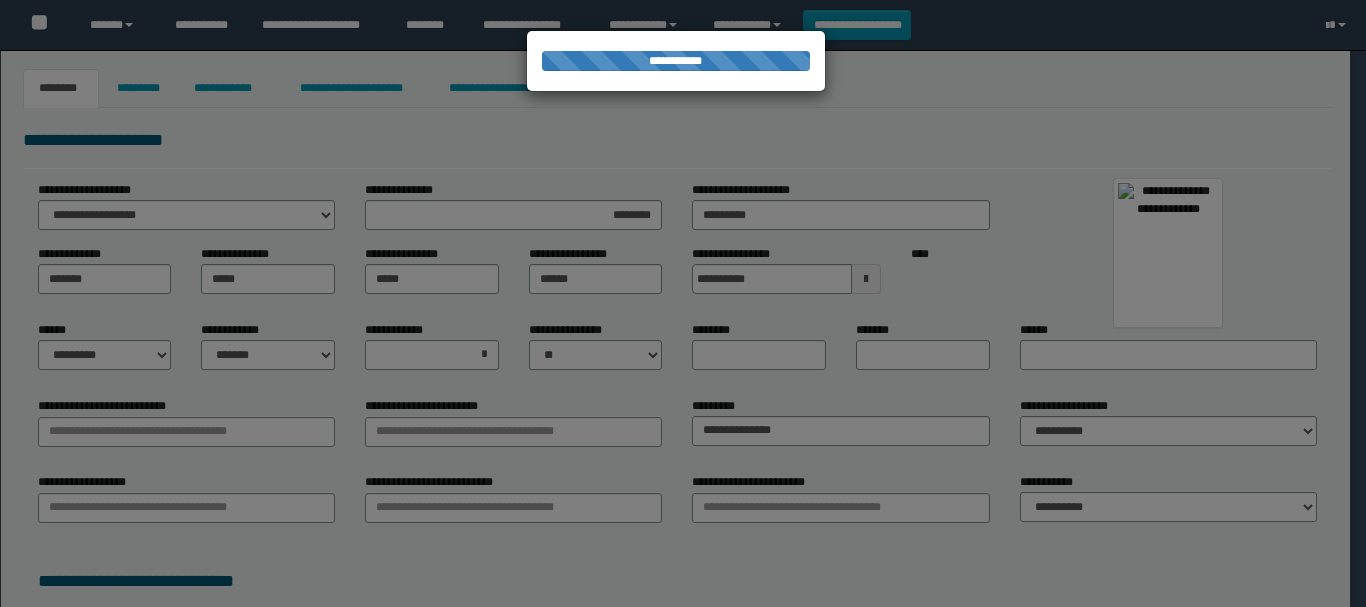 select on "*" 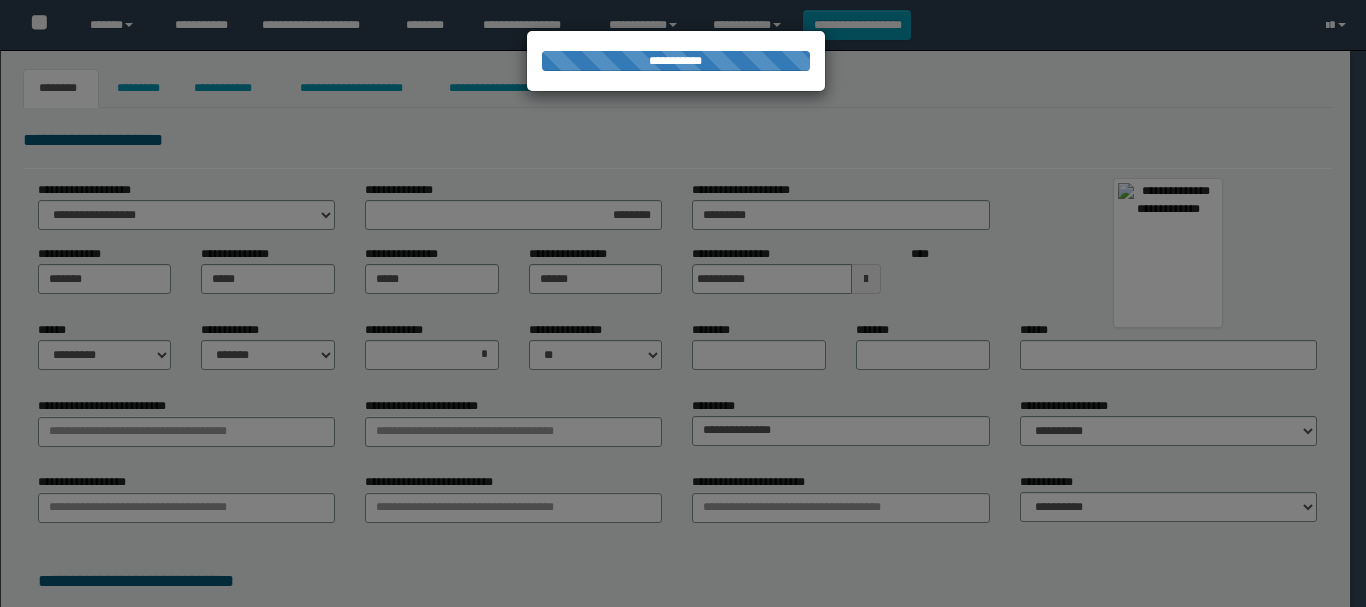 select on "*" 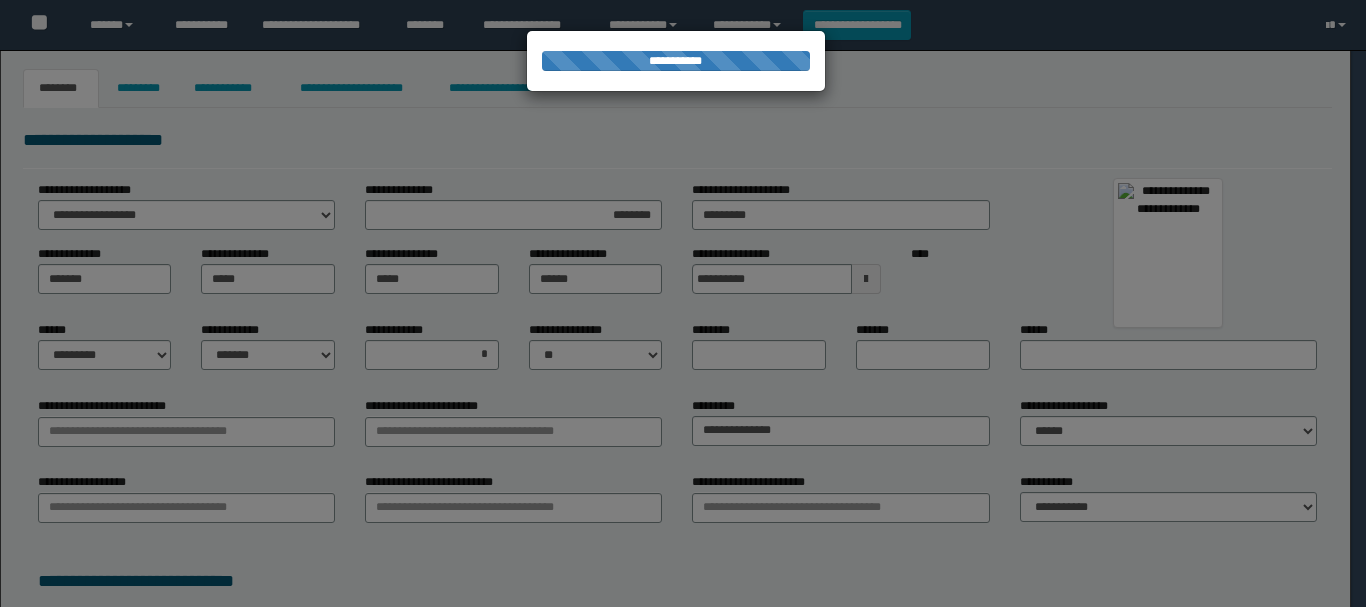 select on "*" 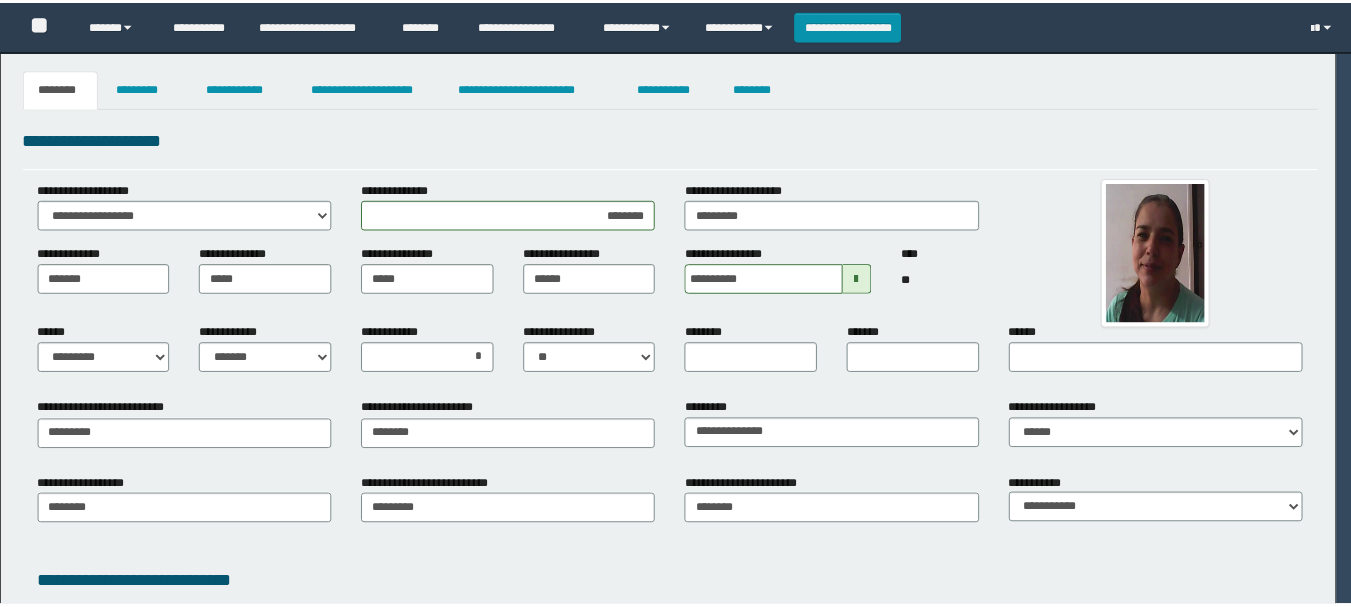 scroll, scrollTop: 0, scrollLeft: 0, axis: both 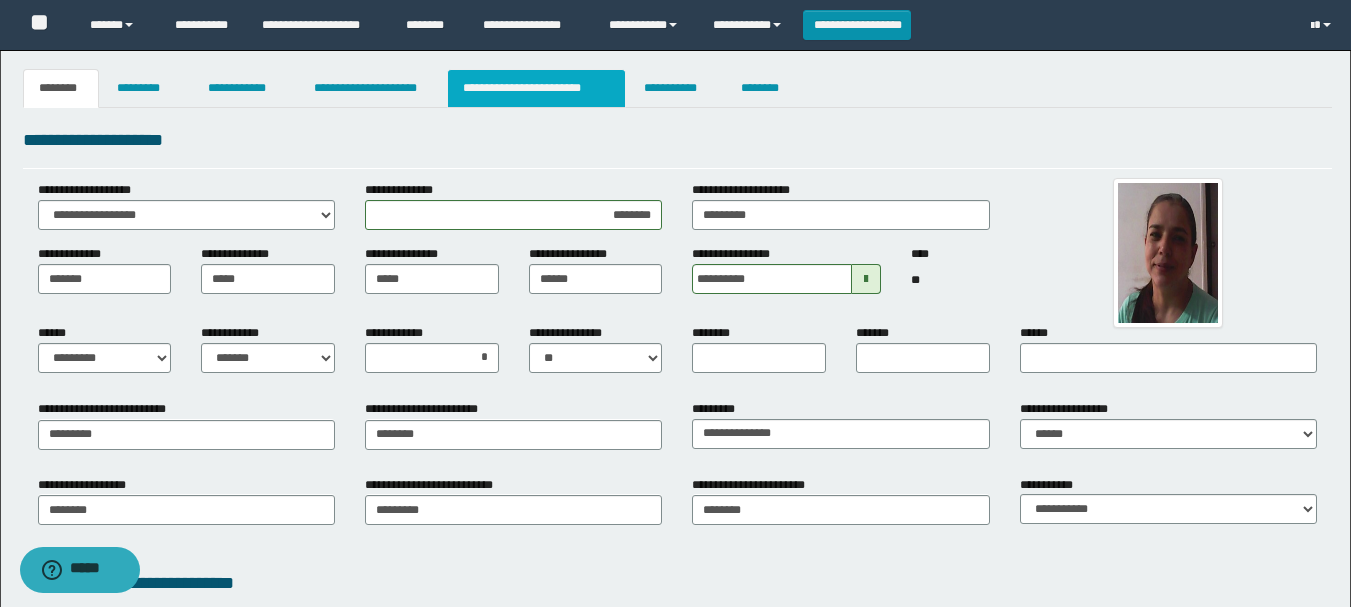 click on "**********" at bounding box center (537, 88) 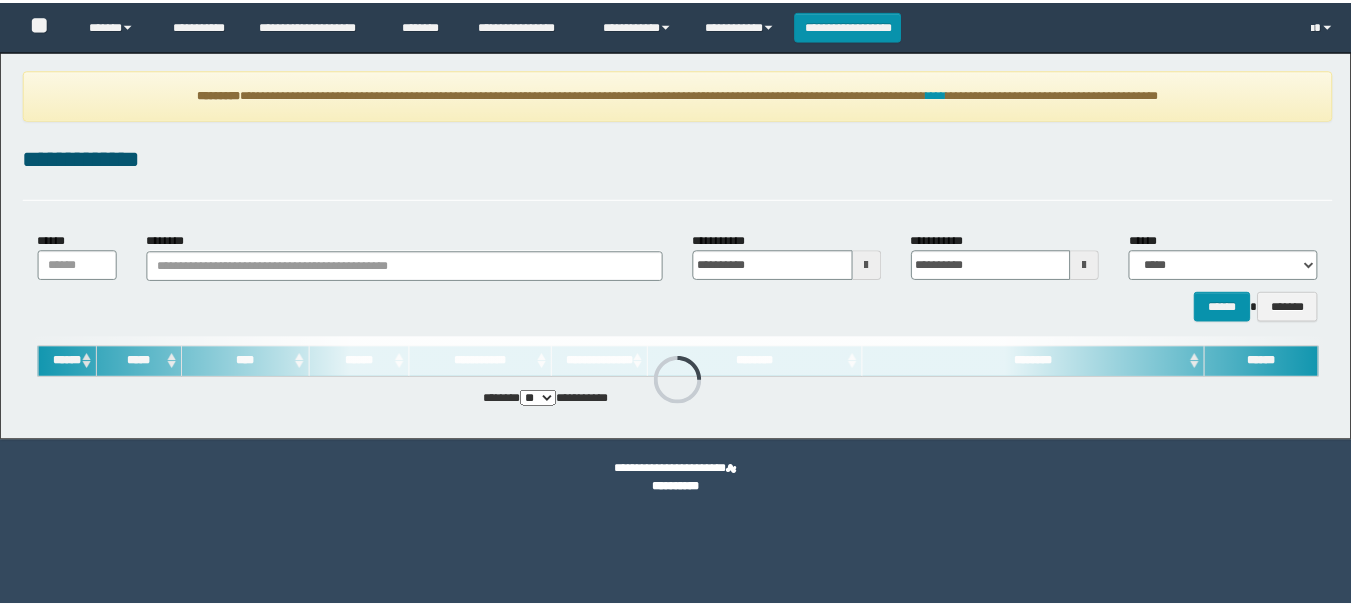 scroll, scrollTop: 0, scrollLeft: 0, axis: both 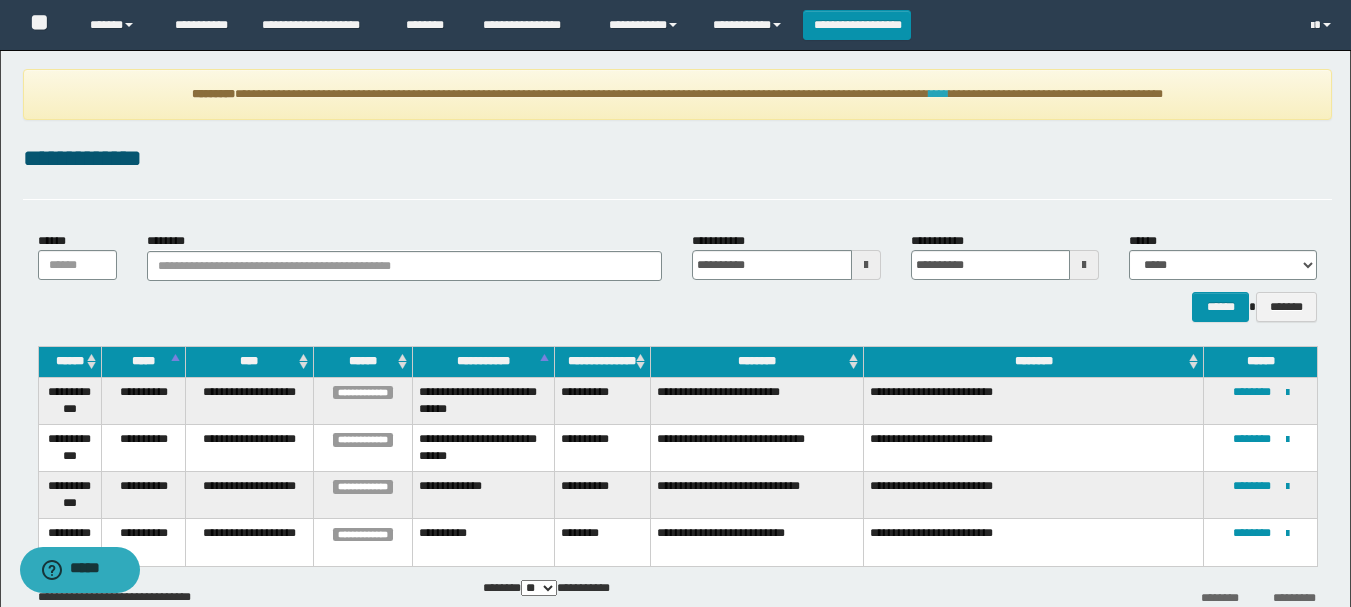 click on "****" at bounding box center (939, 94) 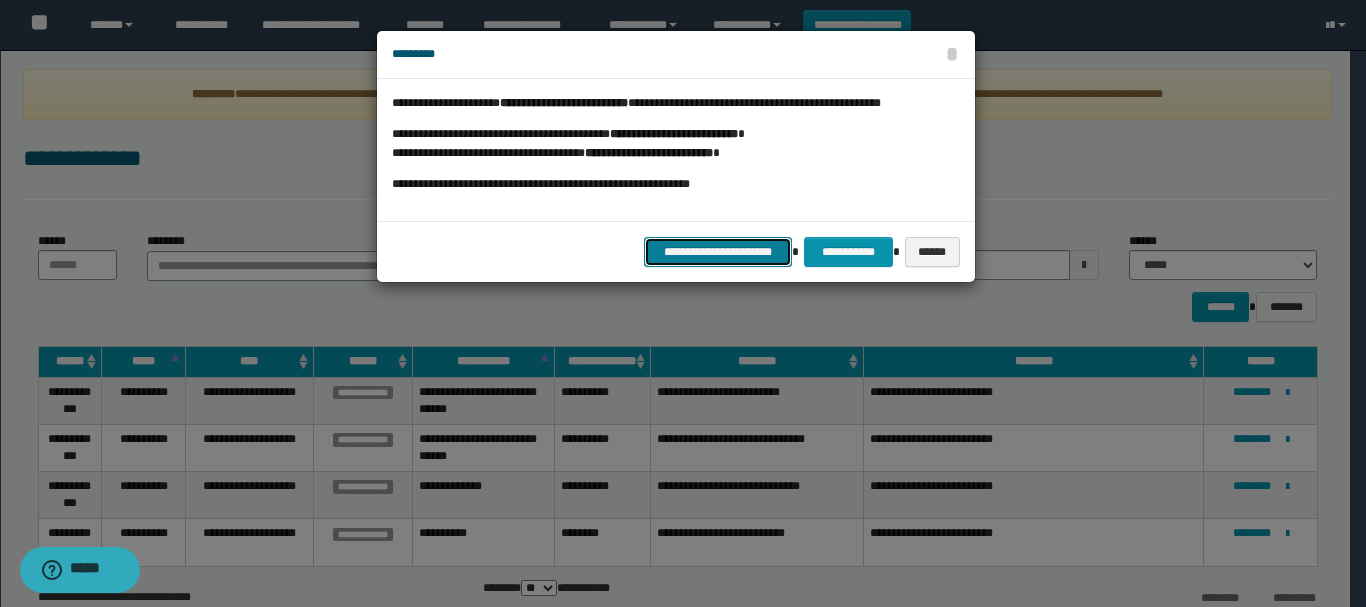 click on "**********" at bounding box center [718, 252] 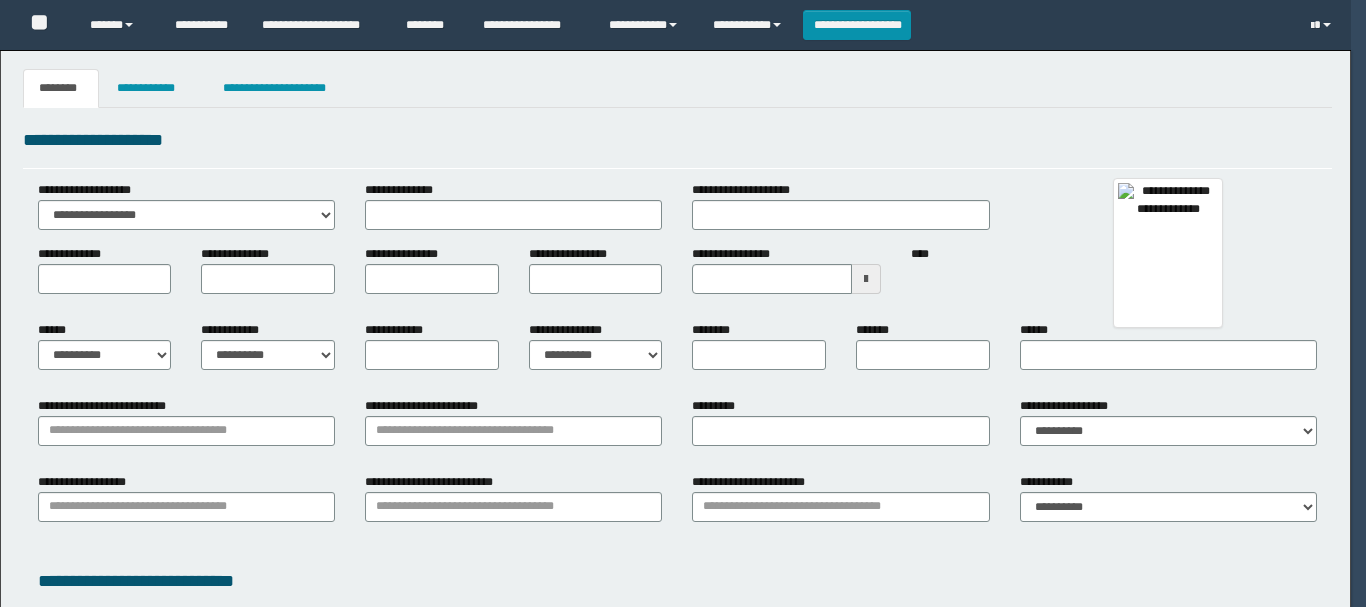type 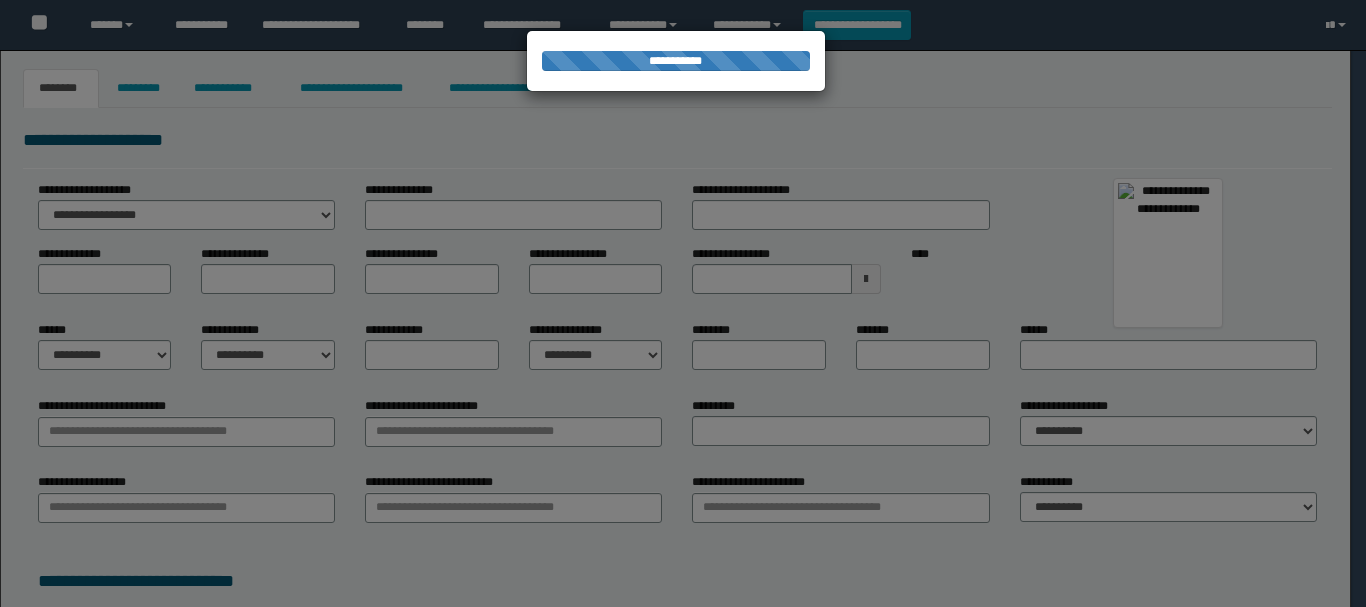 type on "********" 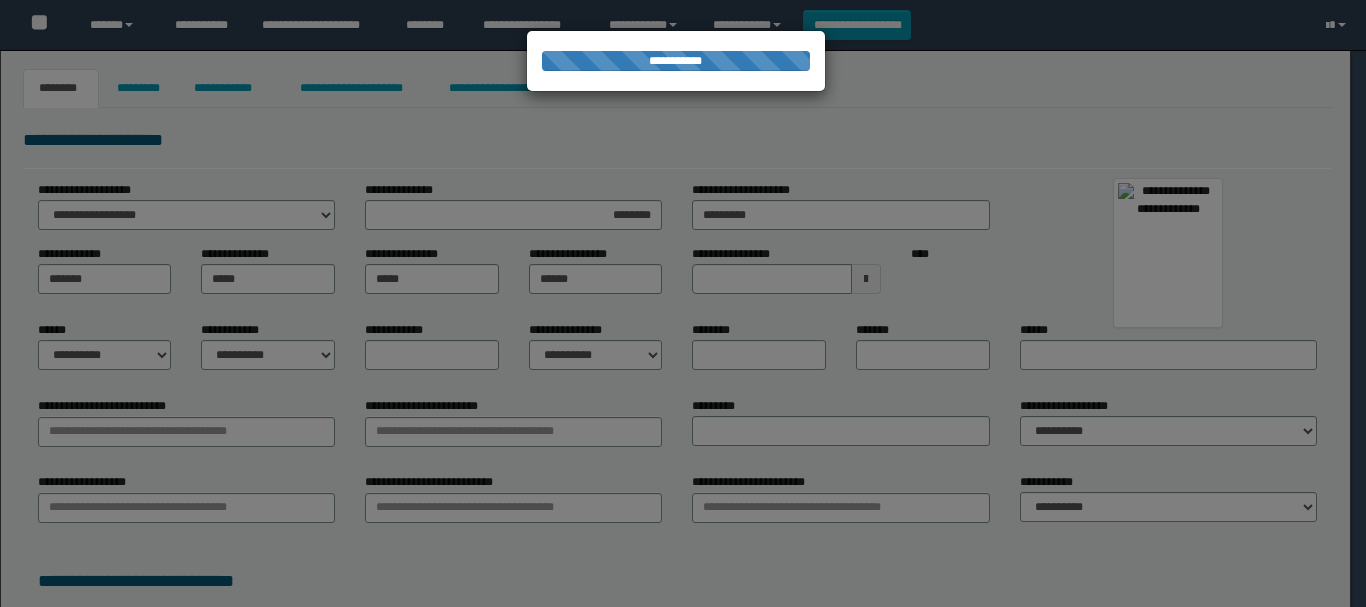 type on "**********" 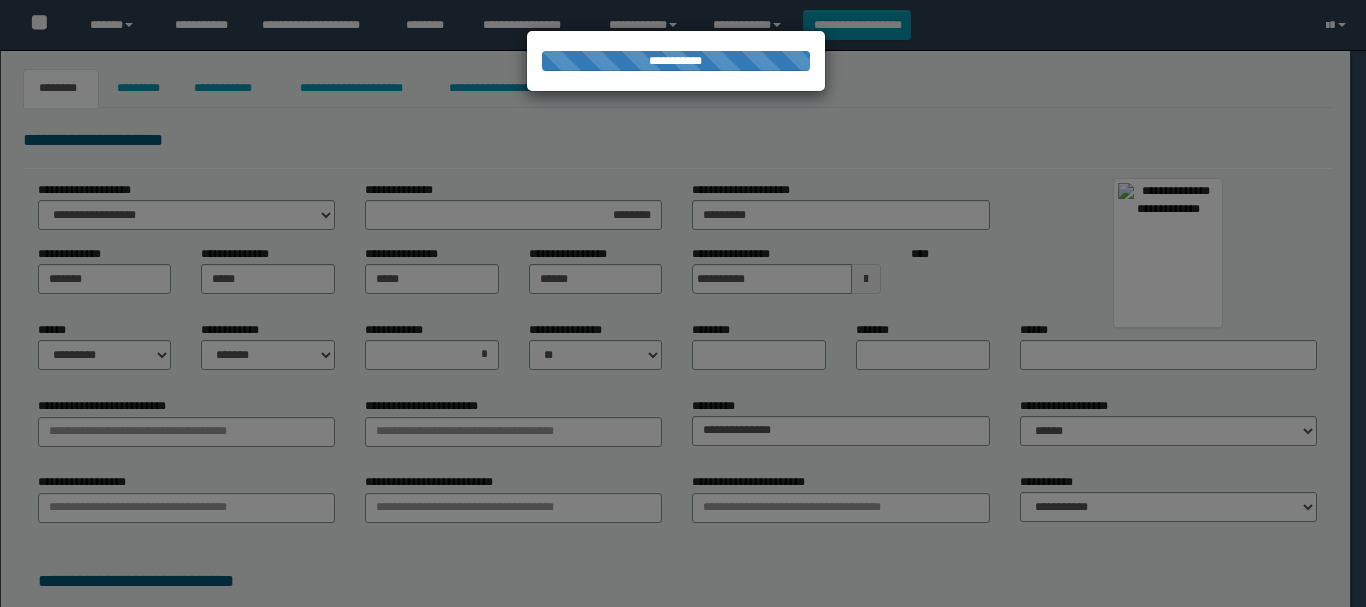 type on "*********" 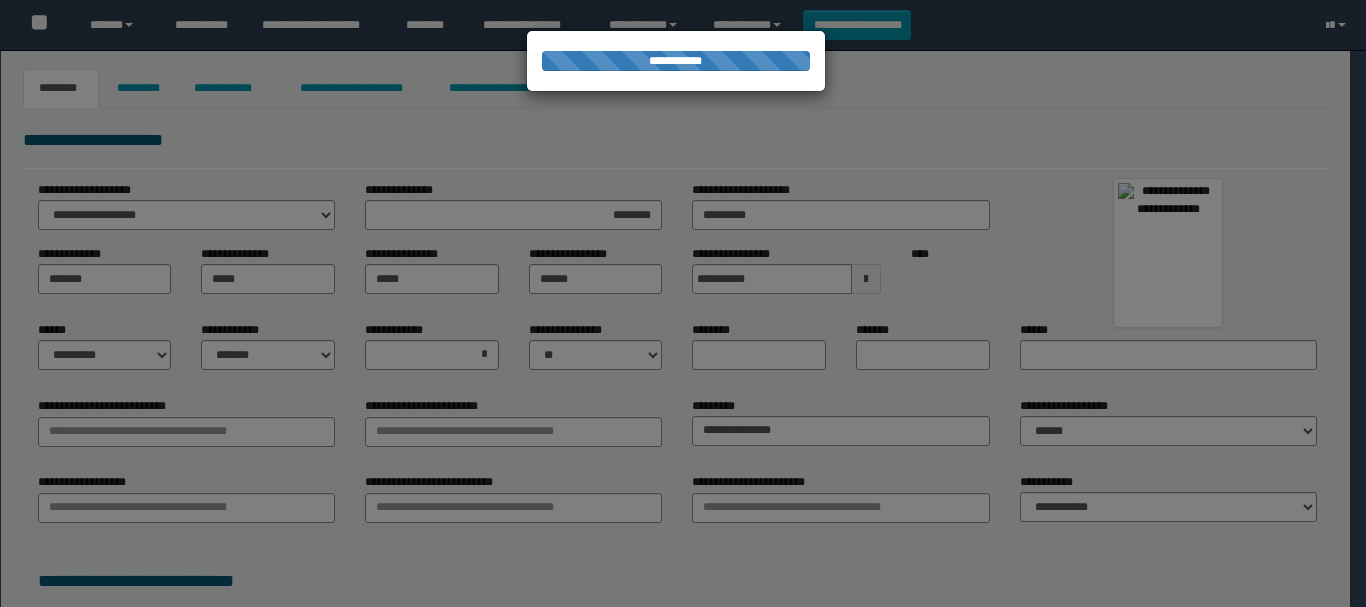 type on "********" 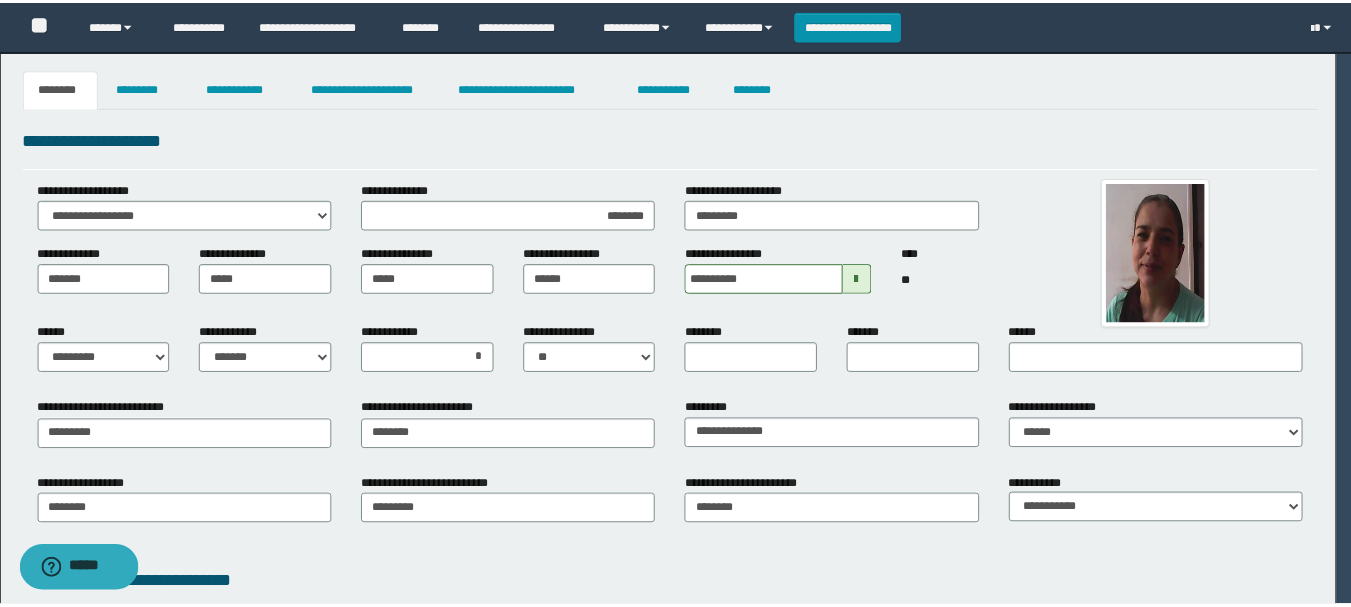 scroll, scrollTop: 0, scrollLeft: 0, axis: both 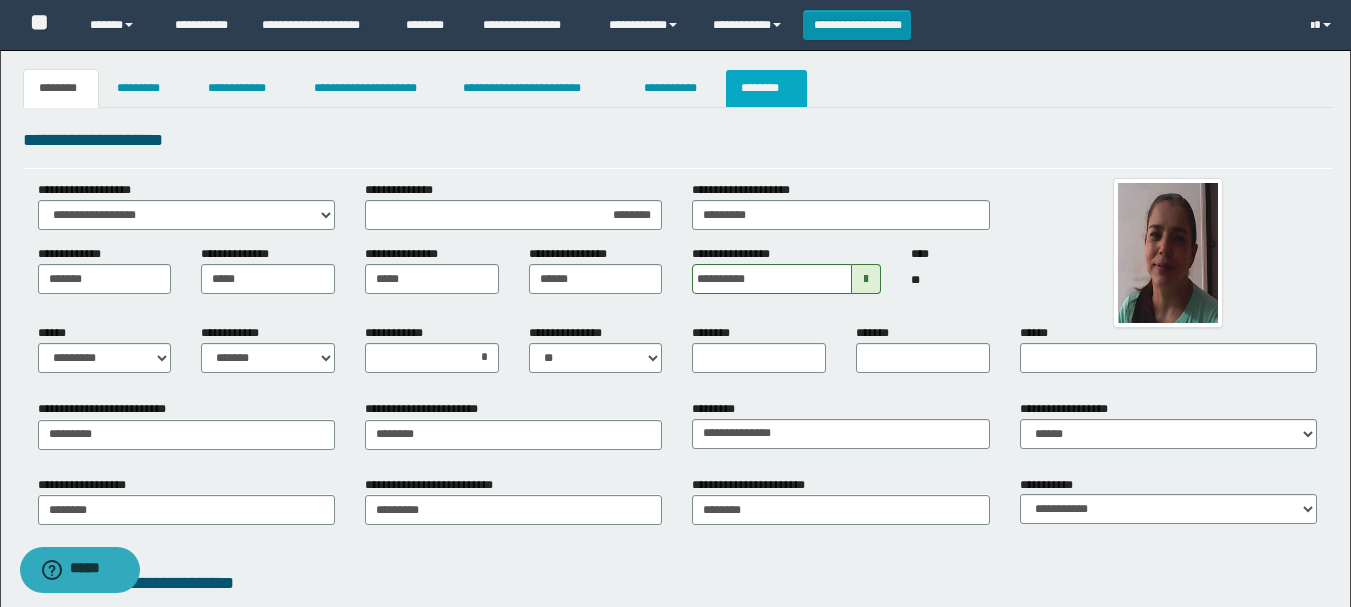 click on "********" at bounding box center (766, 88) 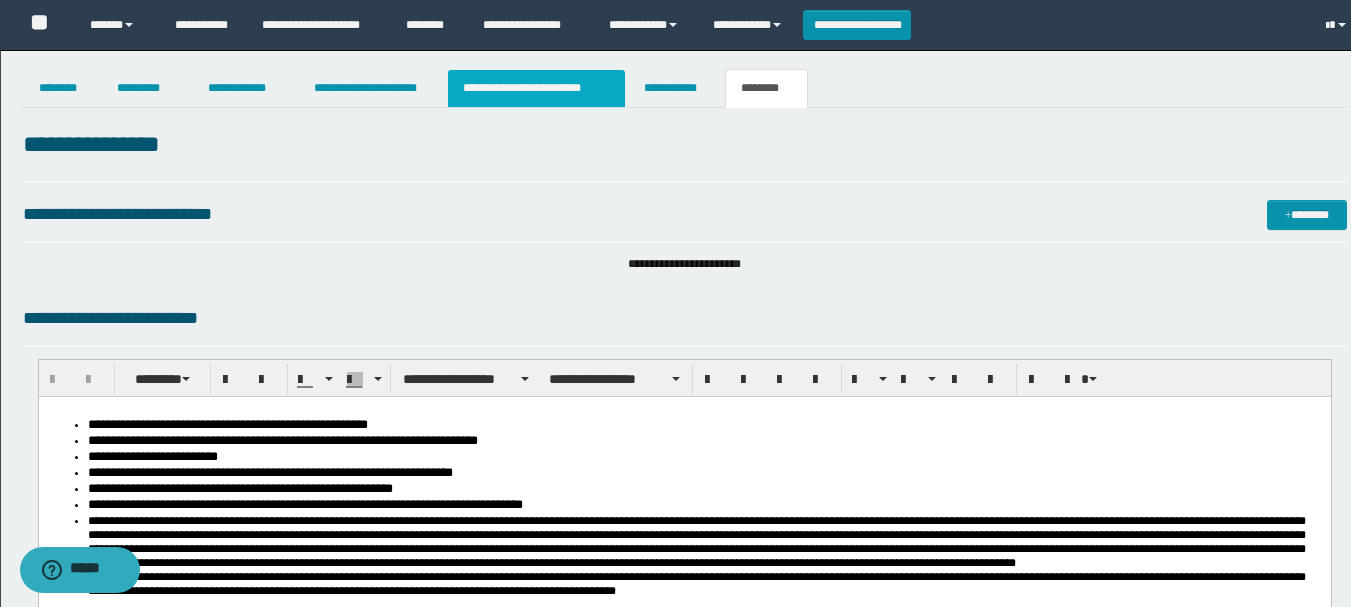 scroll, scrollTop: 0, scrollLeft: 0, axis: both 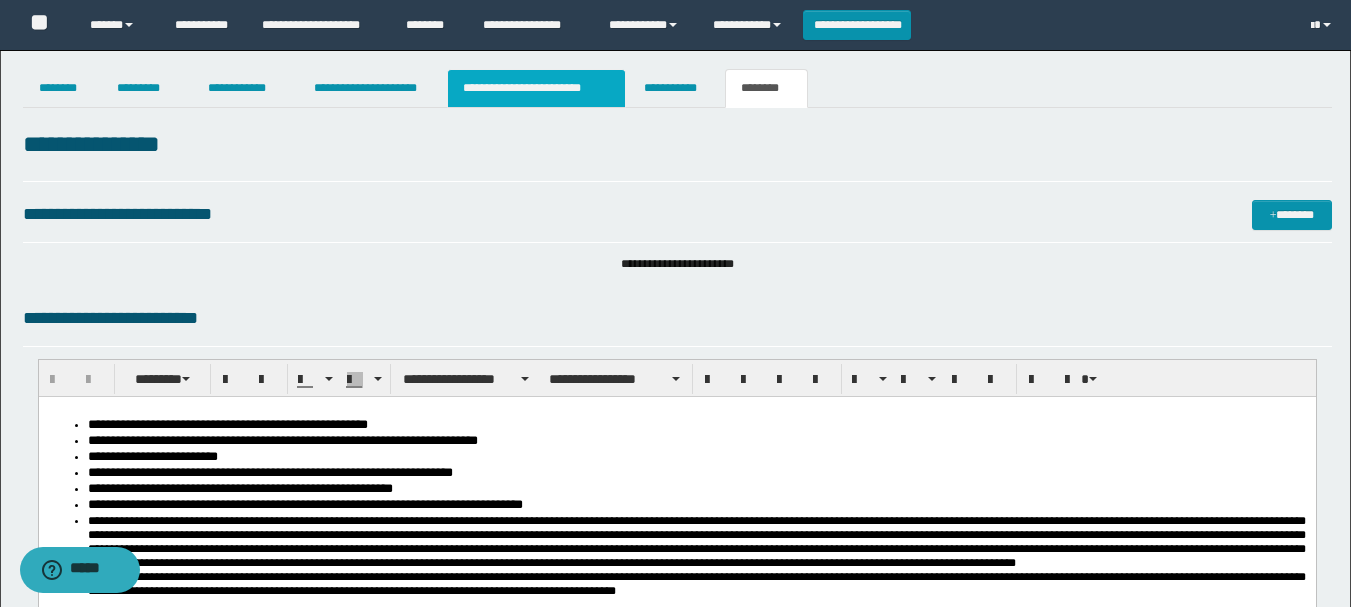 click on "**********" at bounding box center (537, 88) 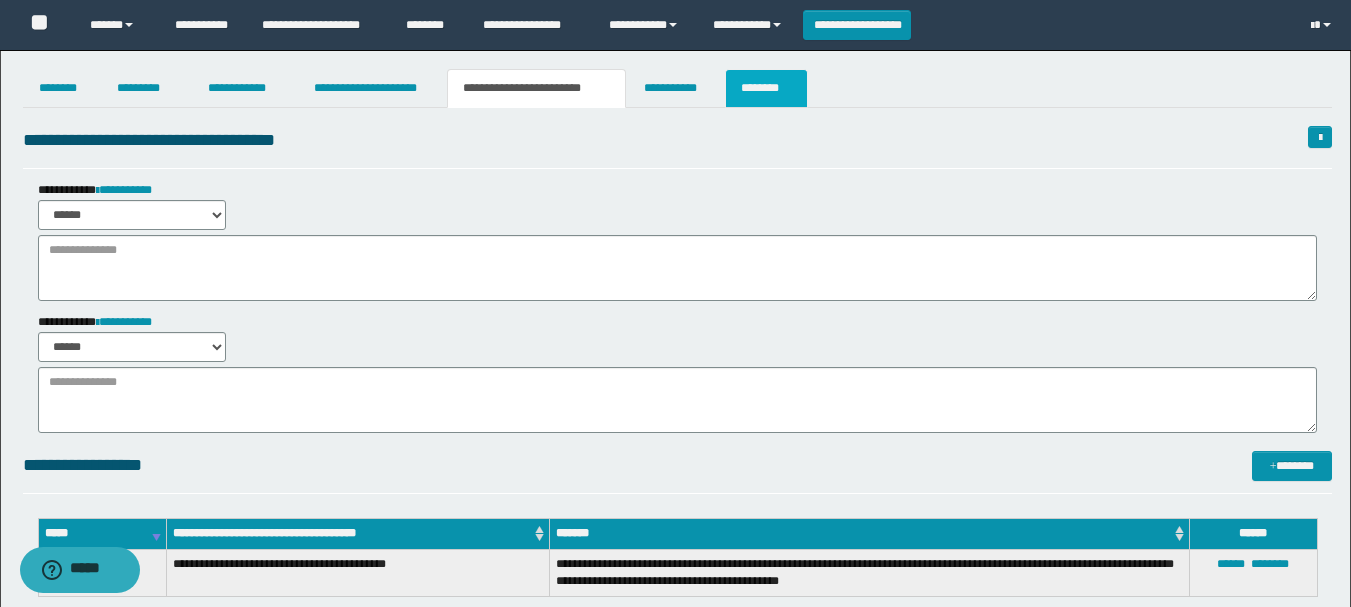 click on "********" at bounding box center [766, 88] 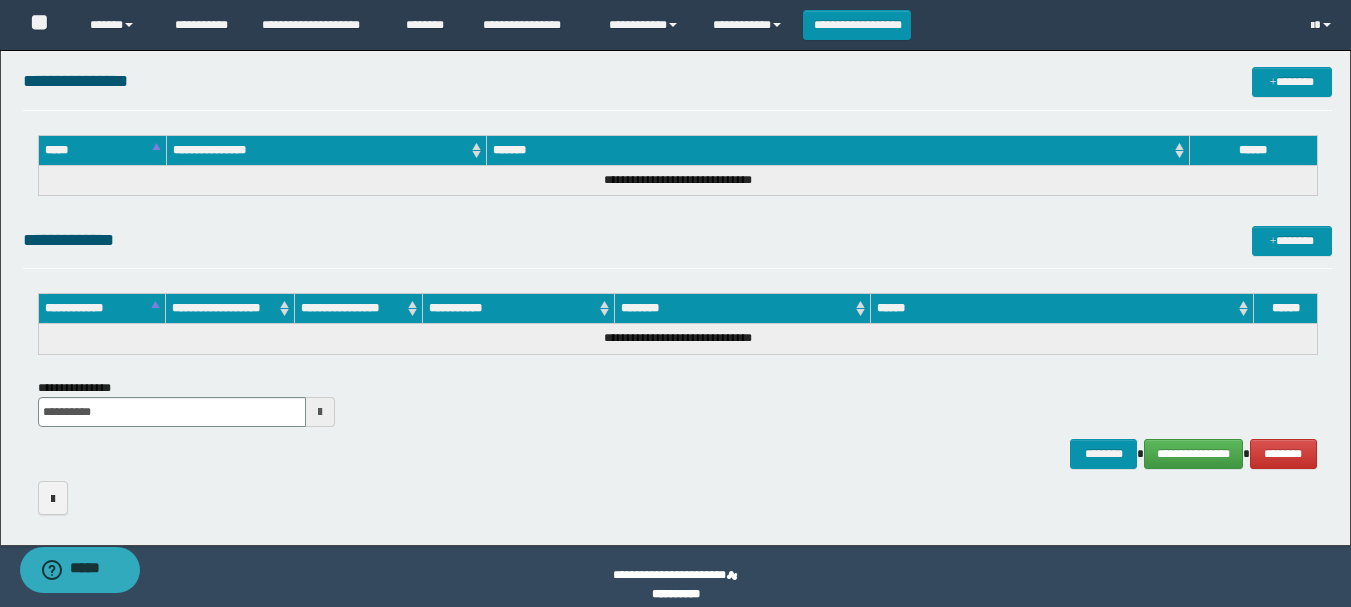 scroll, scrollTop: 1184, scrollLeft: 0, axis: vertical 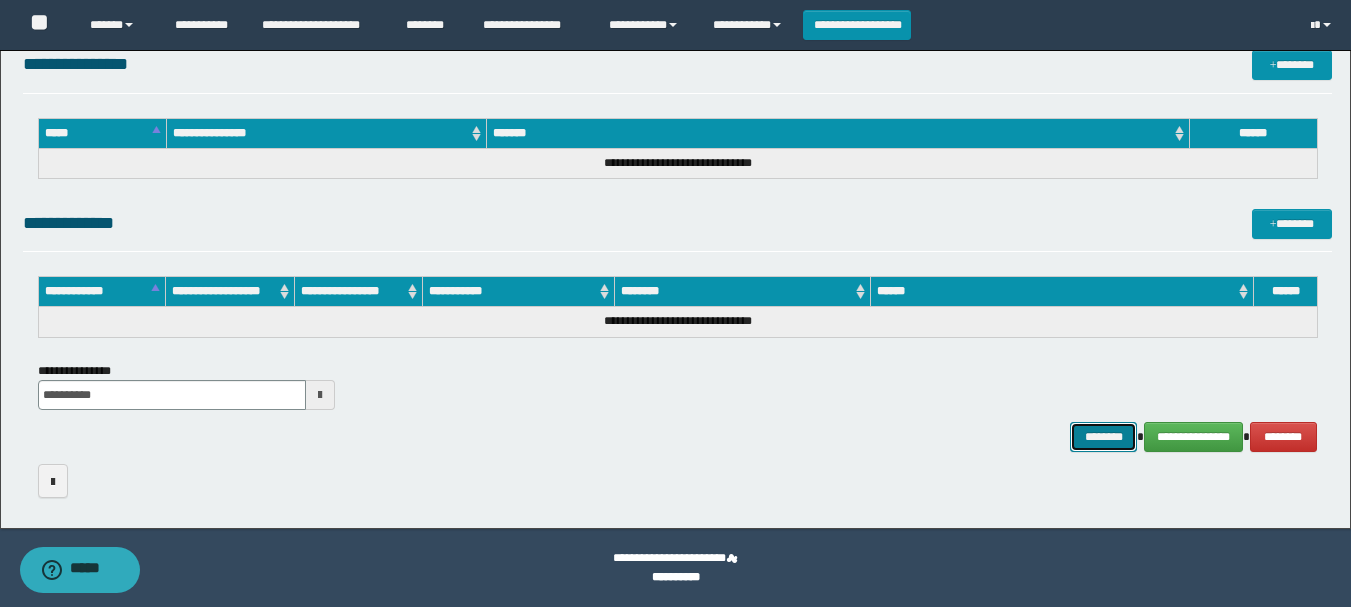 click on "********" at bounding box center [1104, 437] 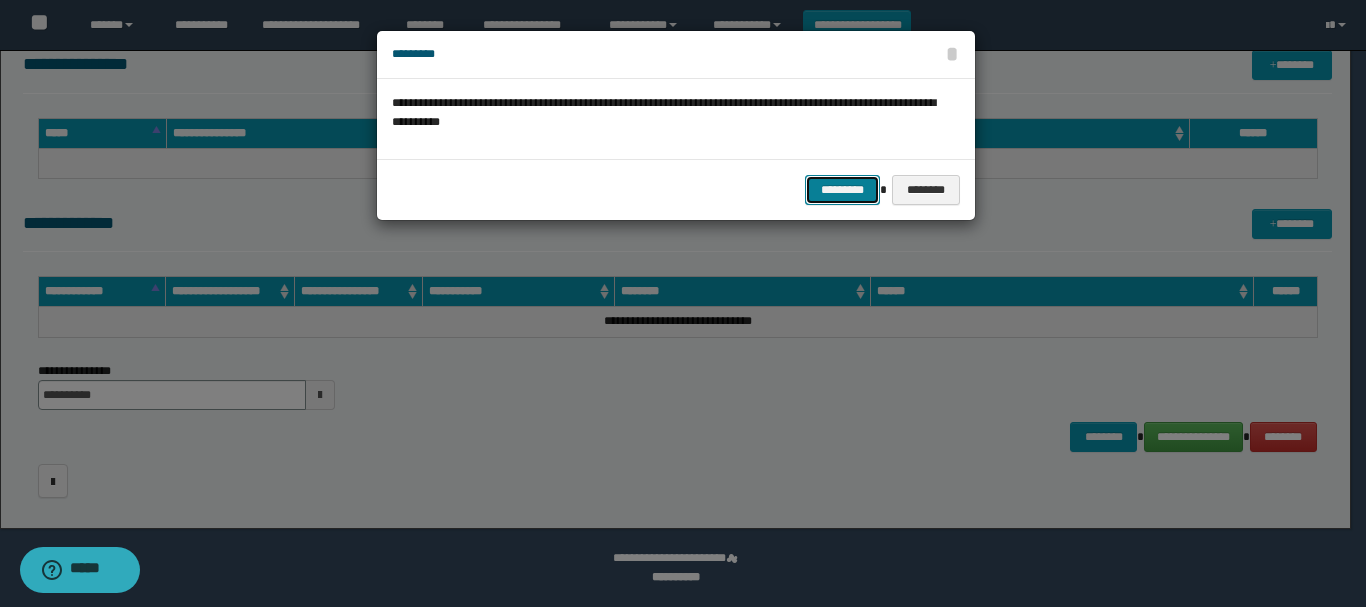 click on "*********" at bounding box center (842, 190) 